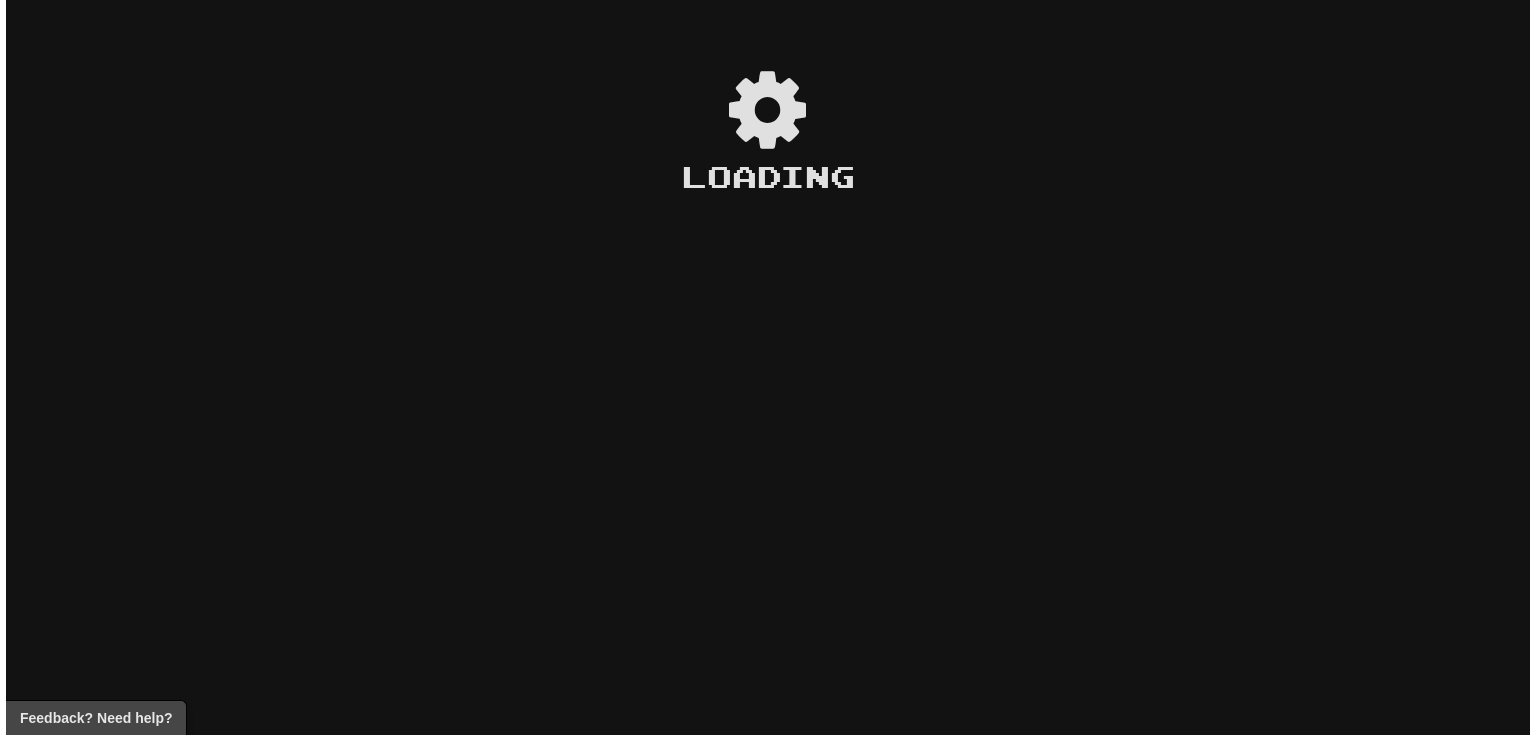 scroll, scrollTop: 0, scrollLeft: 0, axis: both 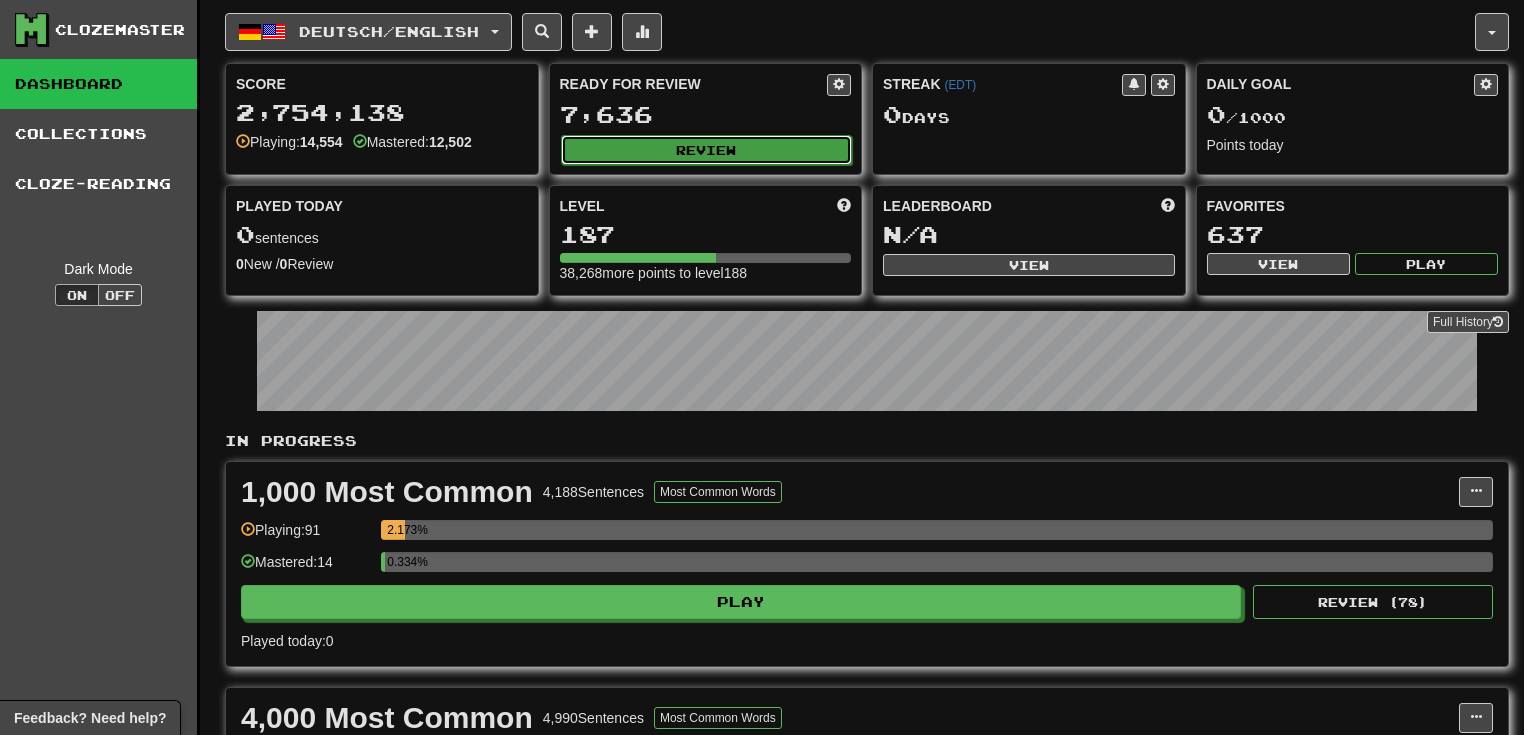 click on "Review" at bounding box center [707, 150] 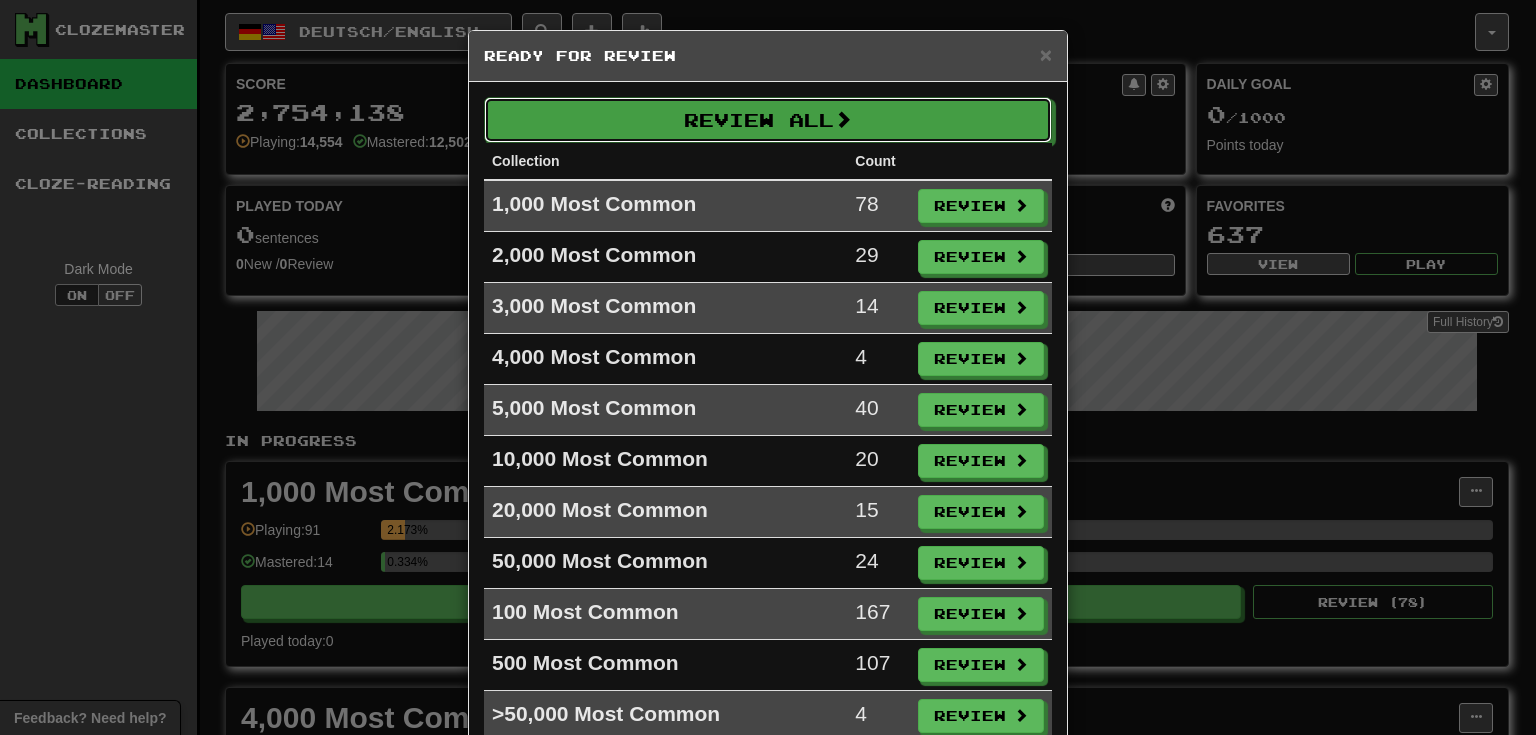 click on "Review All" at bounding box center [768, 120] 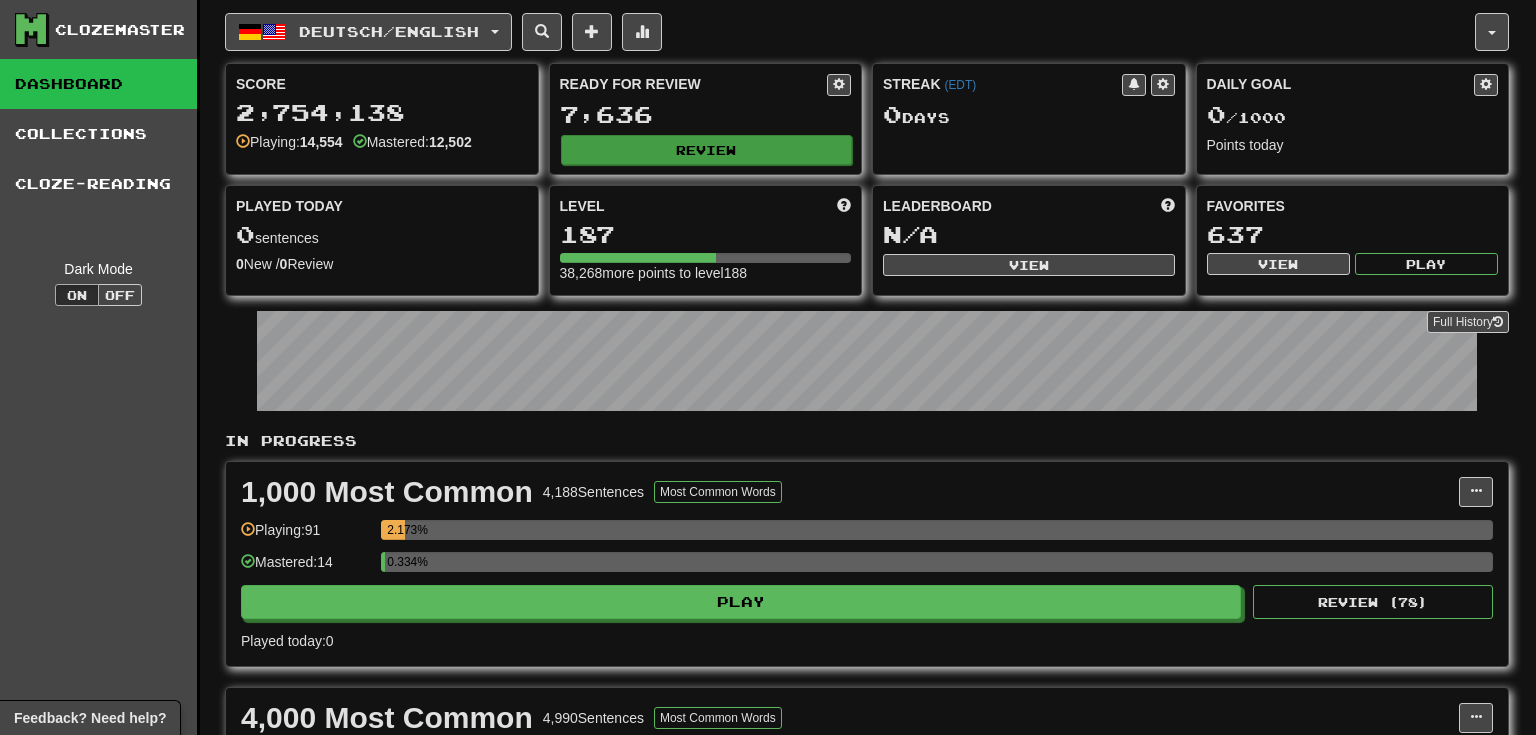 select on "**" 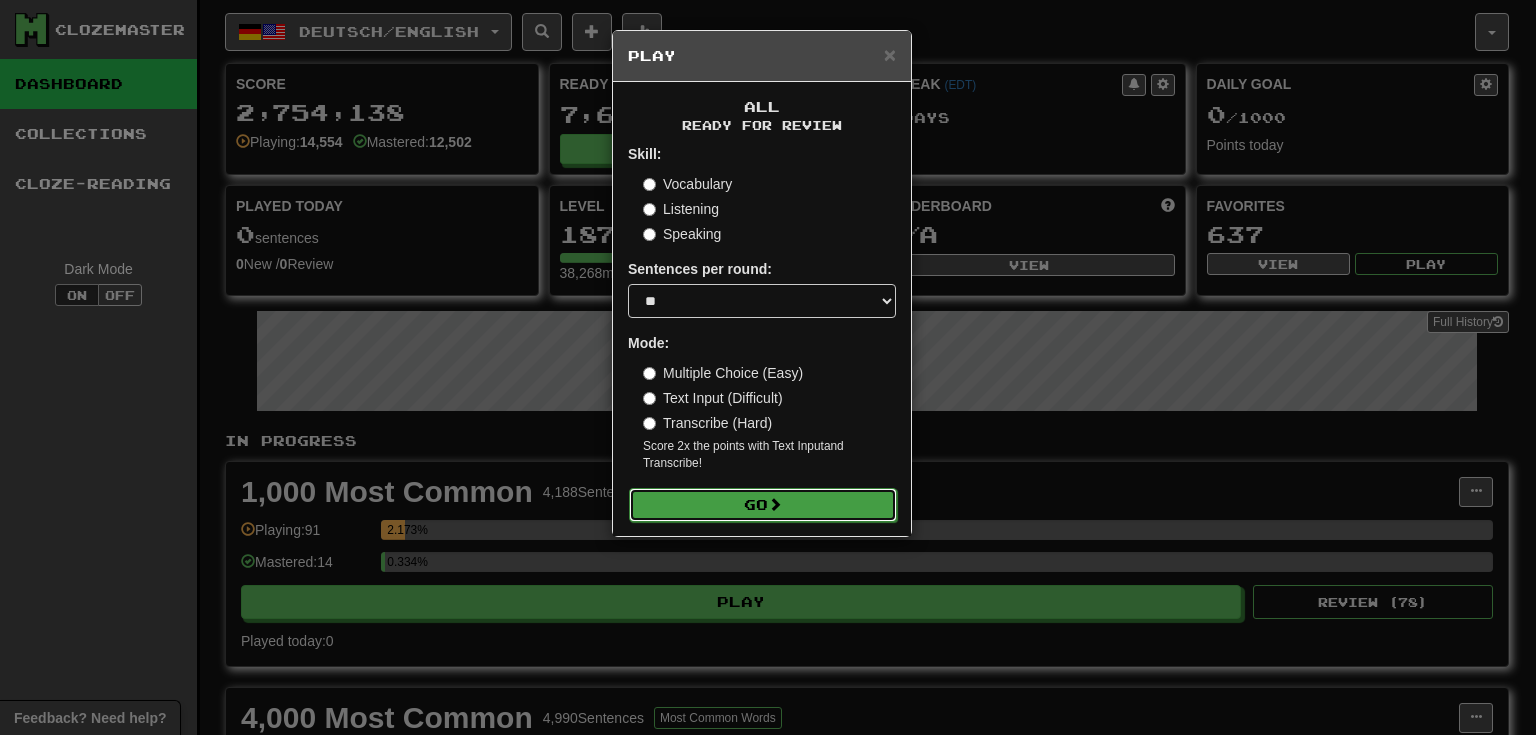 click on "Go" at bounding box center [763, 505] 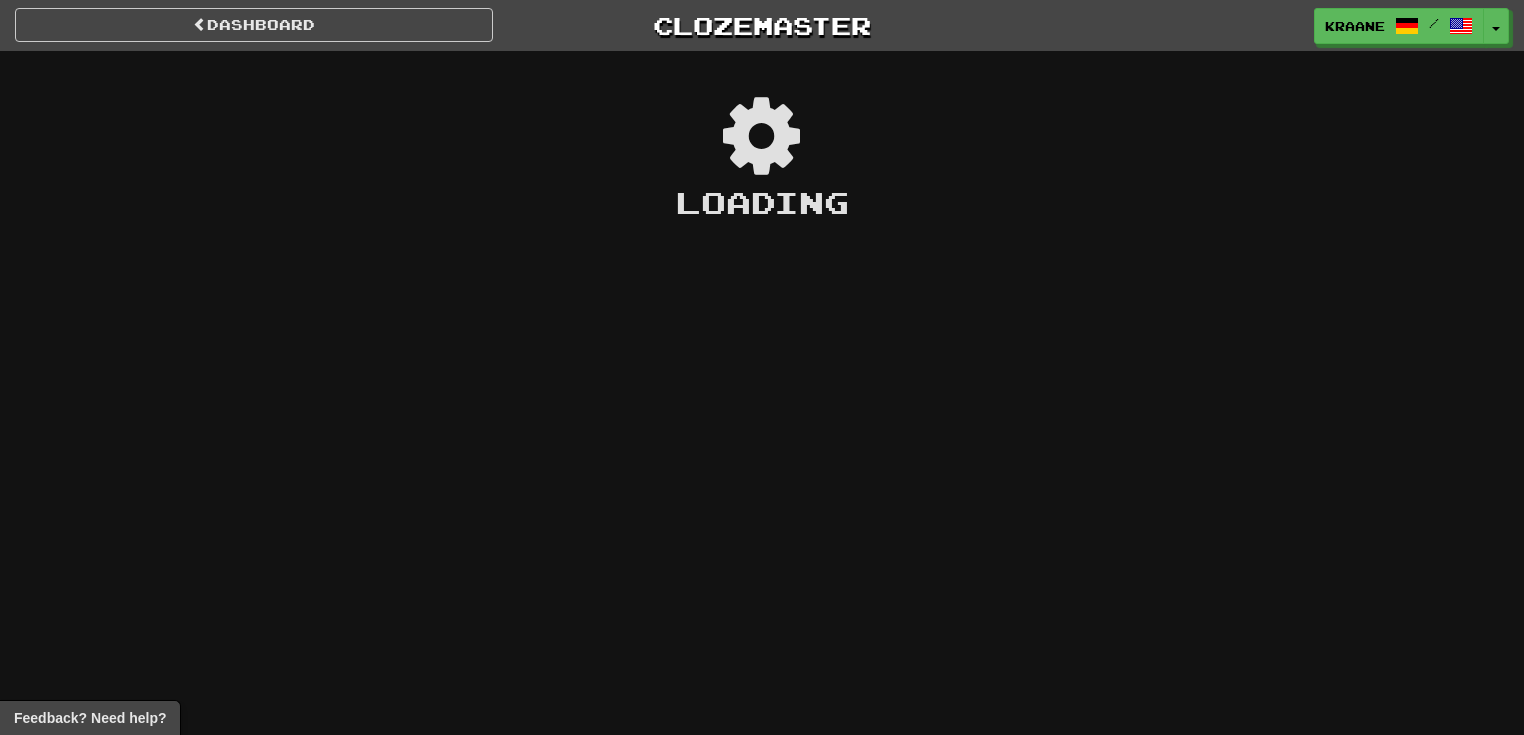 scroll, scrollTop: 0, scrollLeft: 0, axis: both 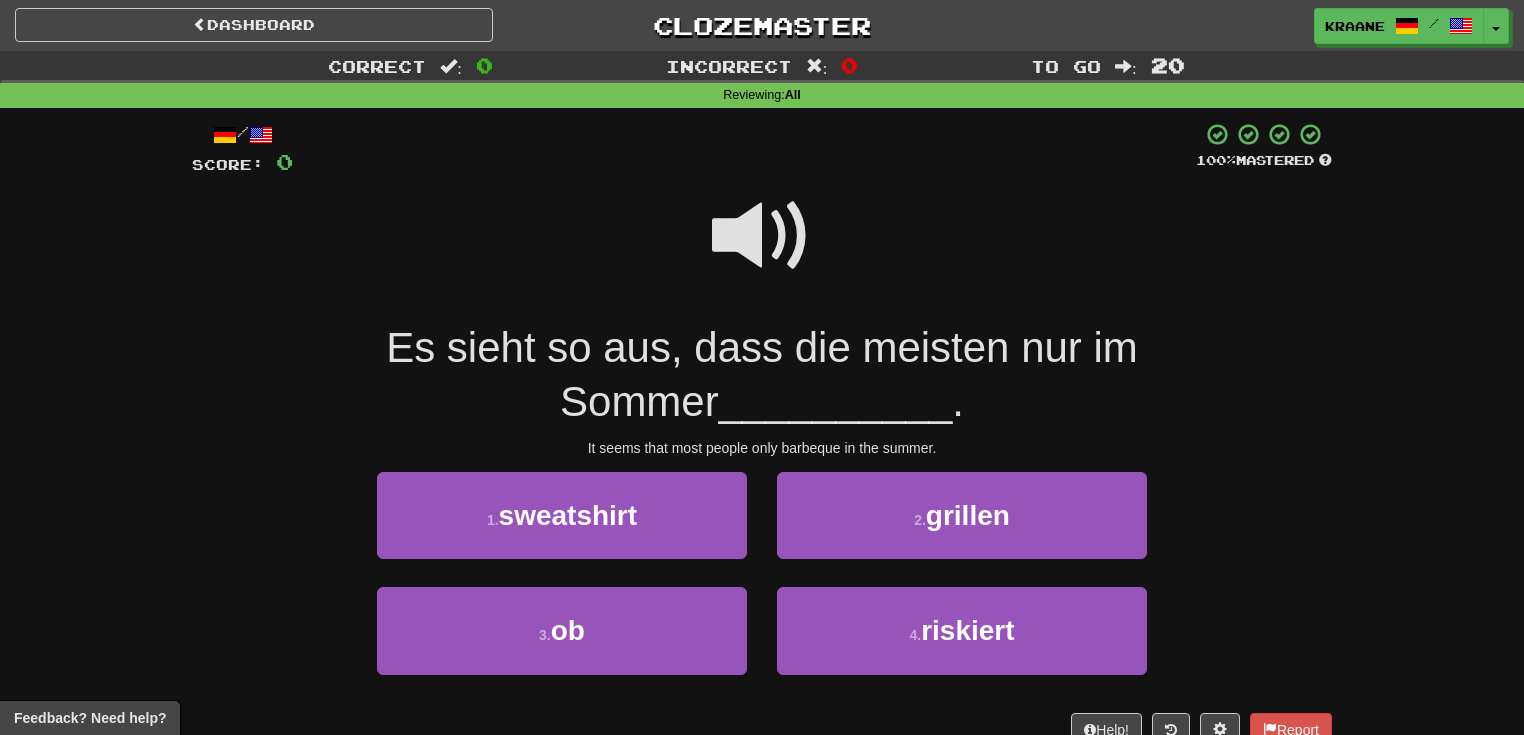 click at bounding box center (762, 236) 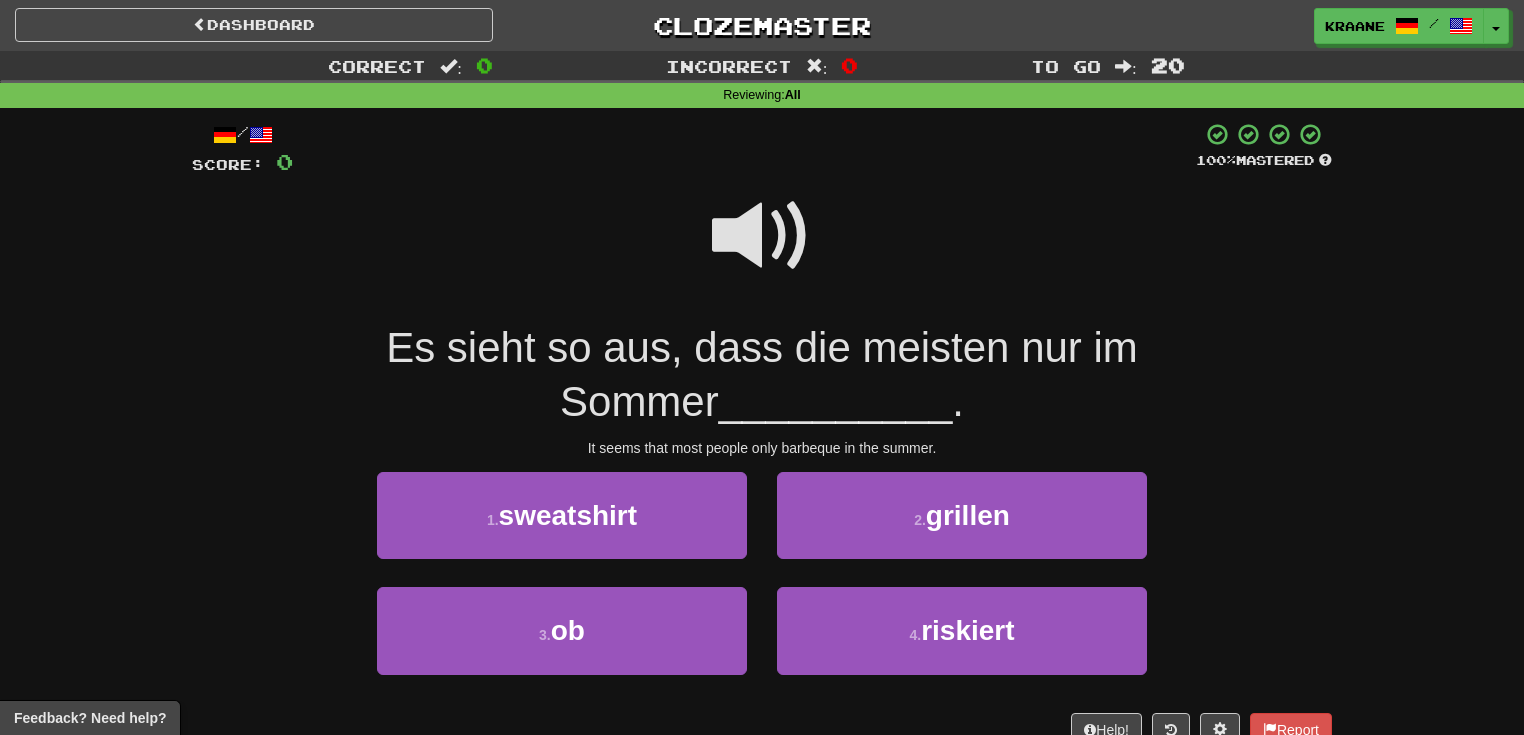 click at bounding box center [762, 236] 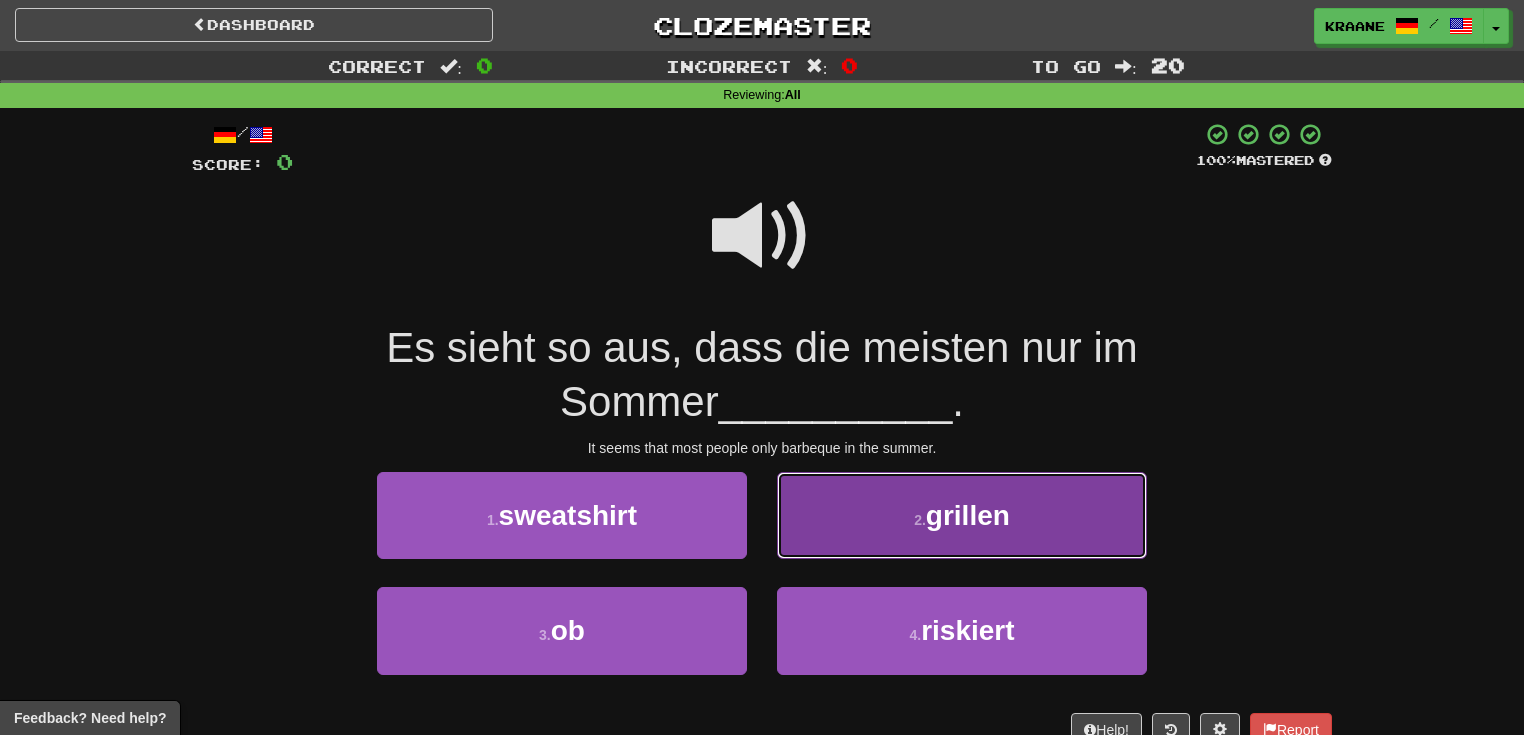 click on "2 .  grillen" at bounding box center [962, 515] 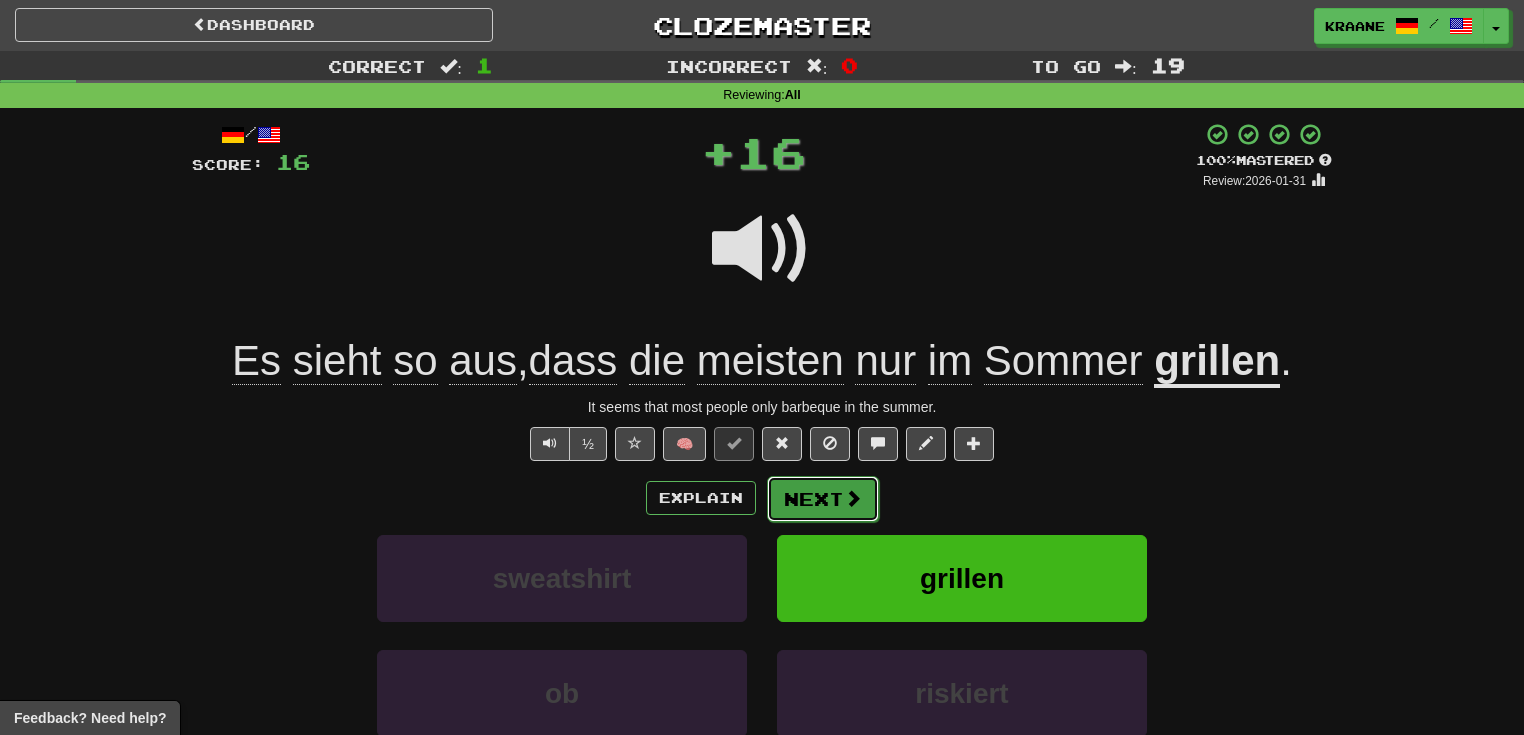 click on "Next" at bounding box center (823, 499) 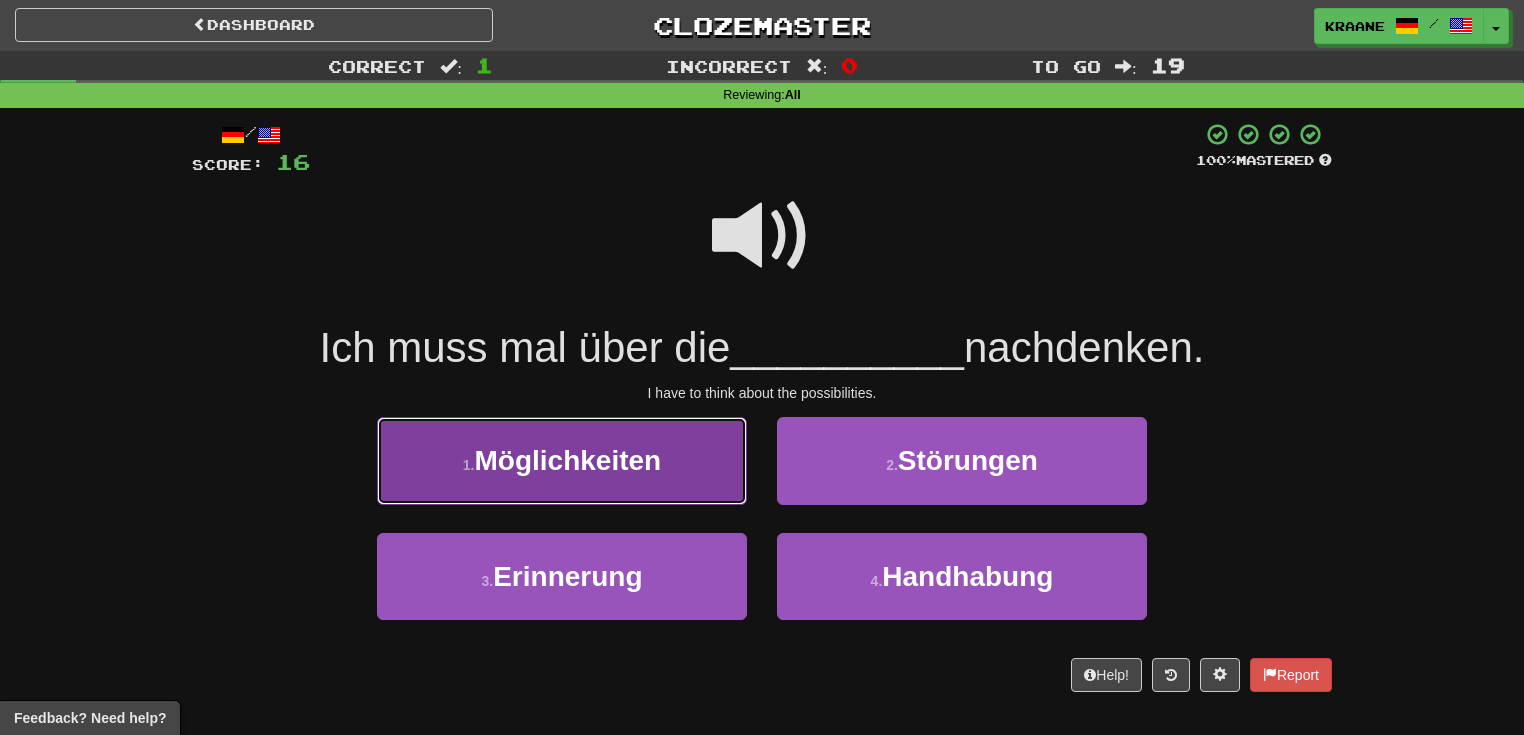 click on "1 .  Möglichkeiten" at bounding box center [562, 460] 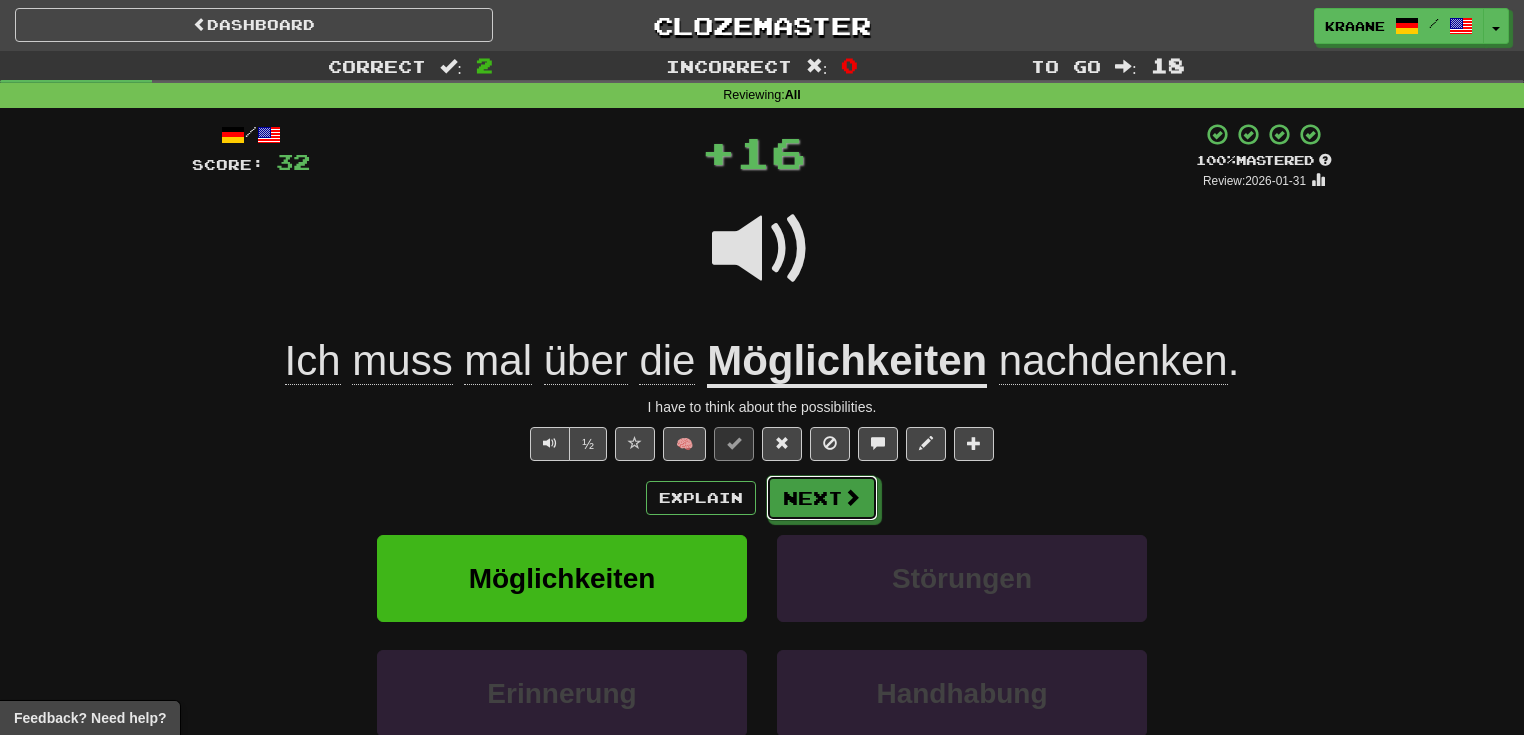click on "Next" at bounding box center (822, 498) 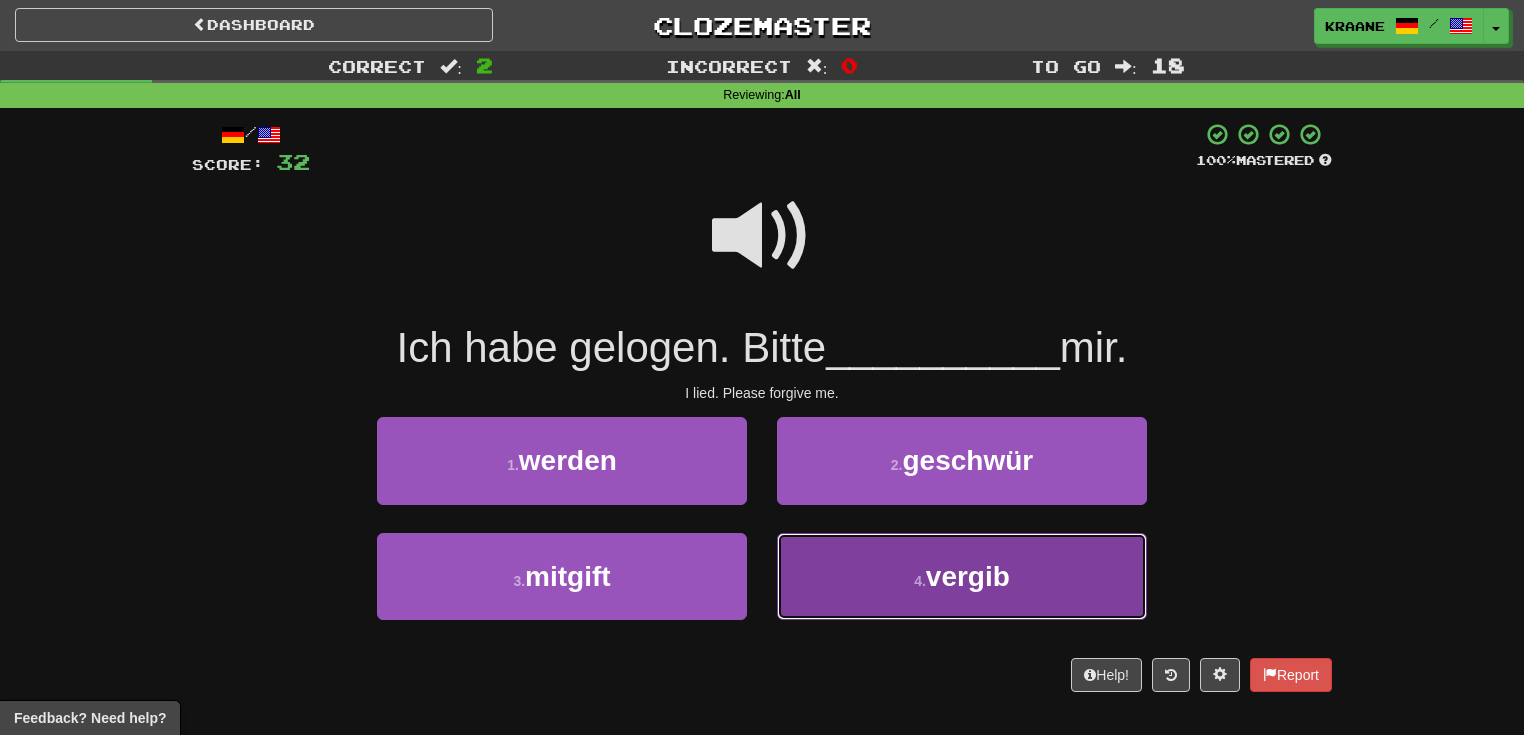 click on "4 .  vergib" at bounding box center (962, 576) 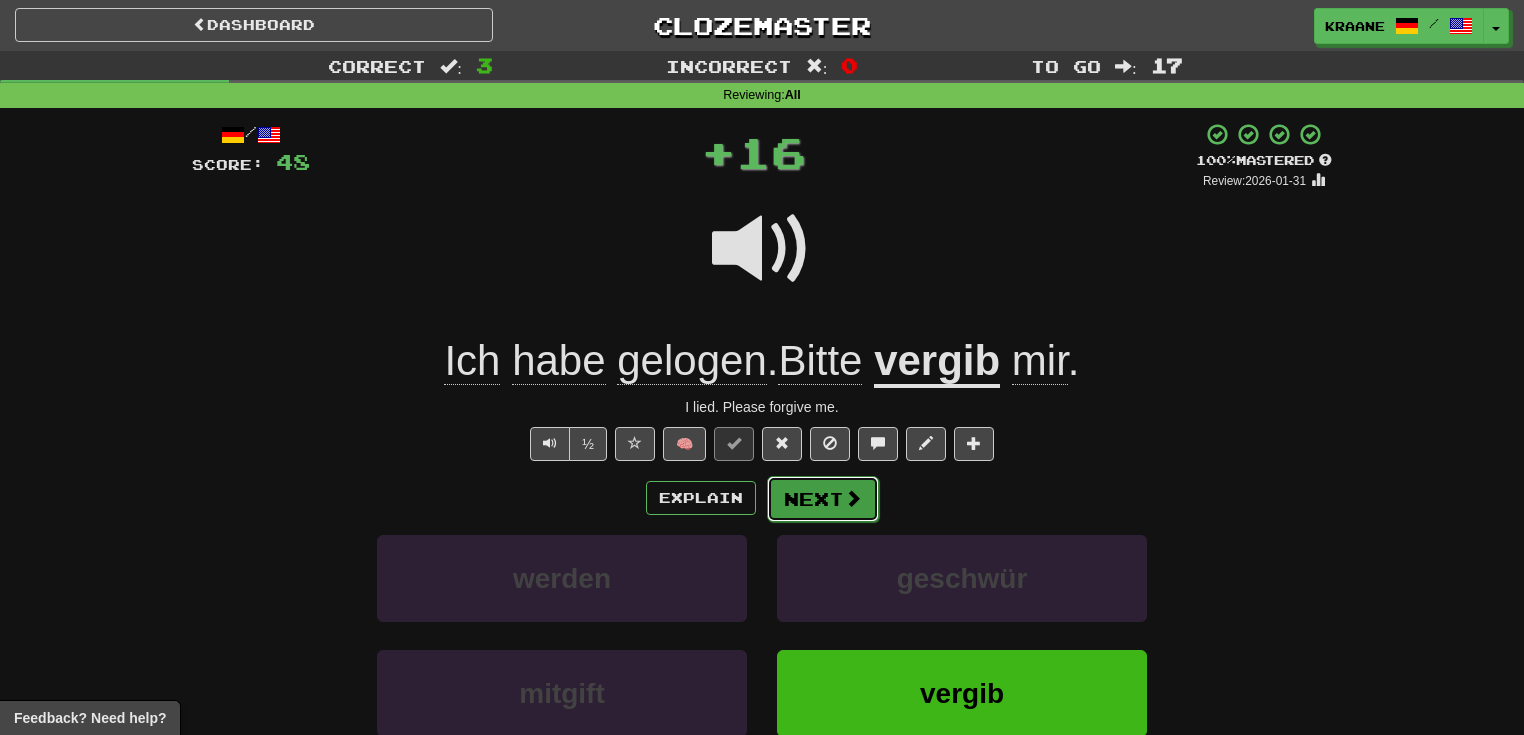 click on "Next" at bounding box center [823, 499] 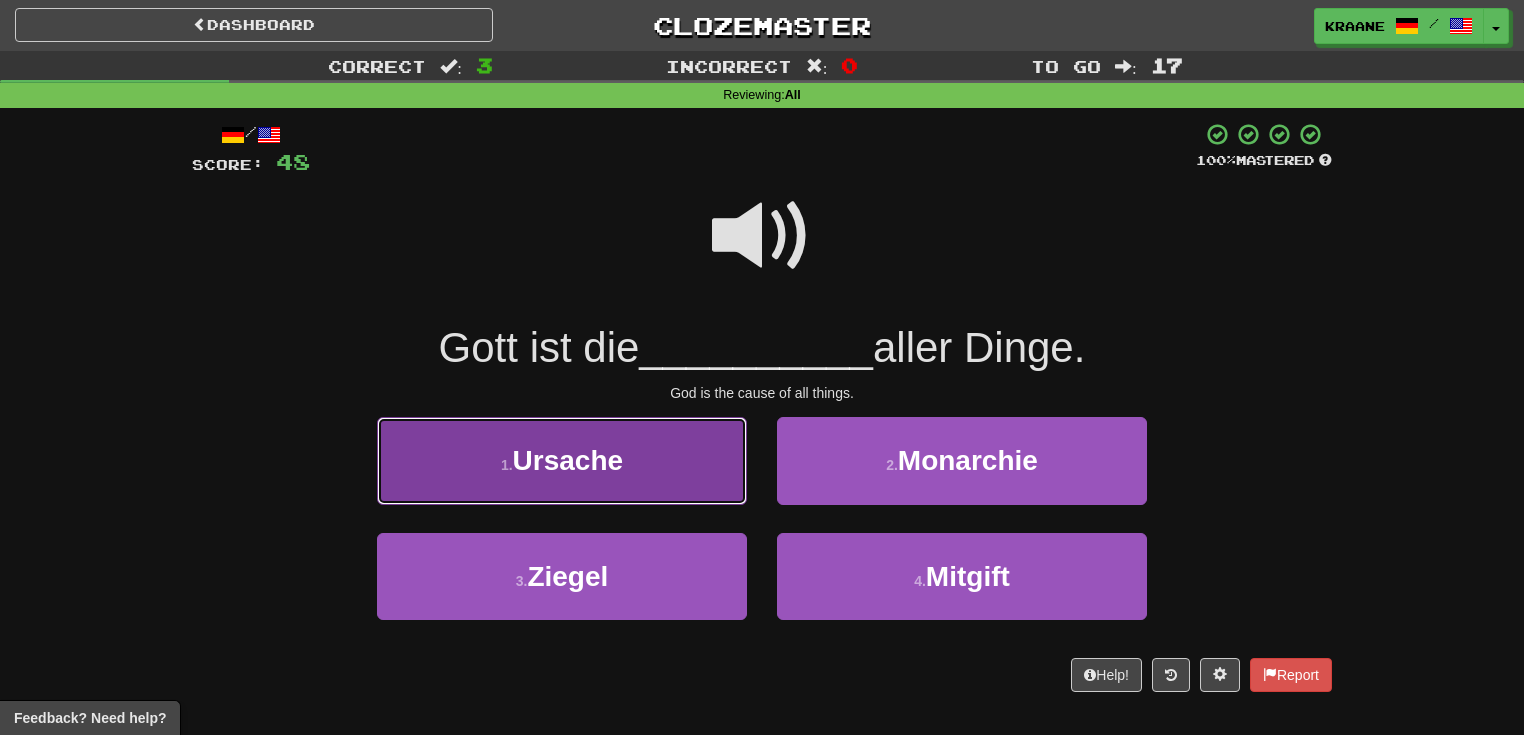 click on "1 .  Ursache" at bounding box center [562, 460] 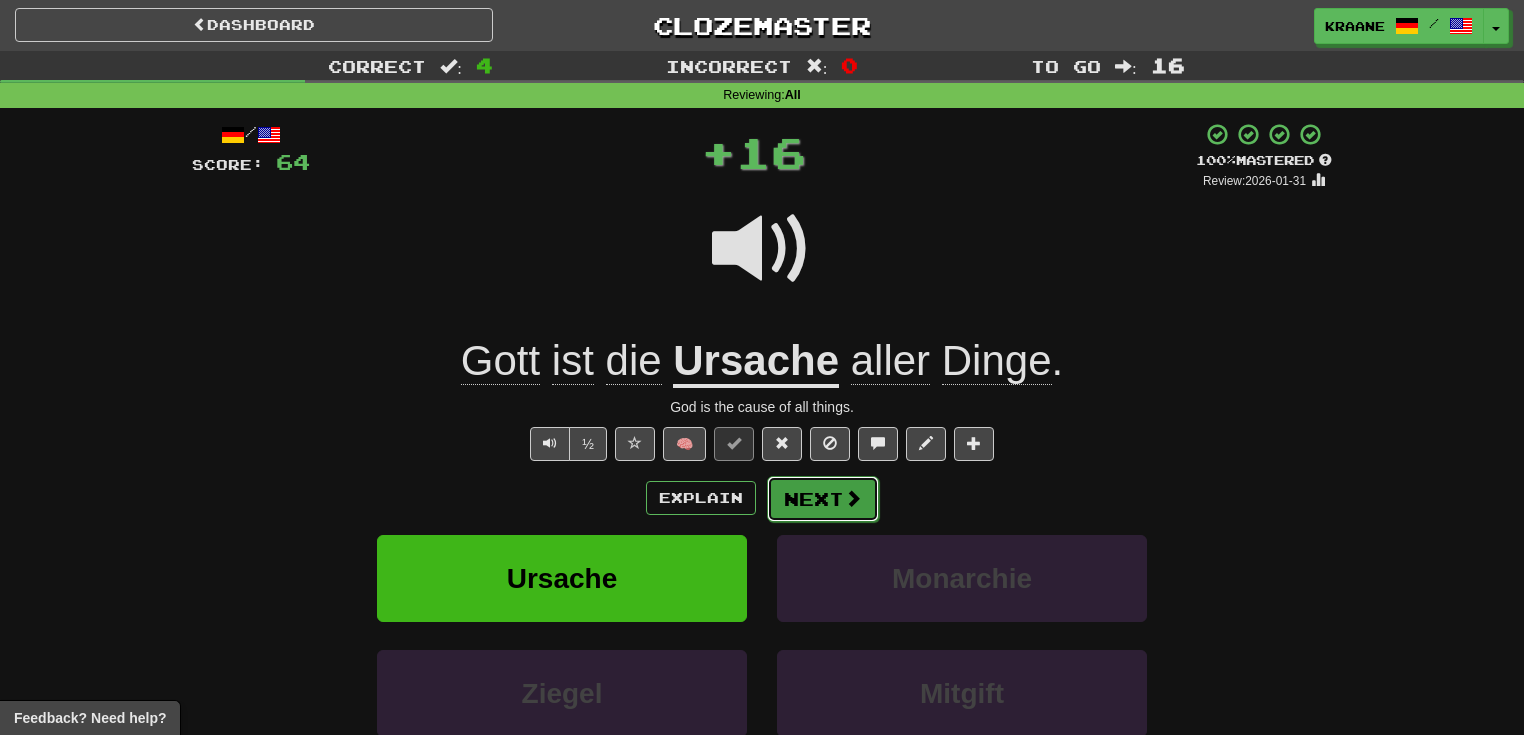 click at bounding box center [853, 498] 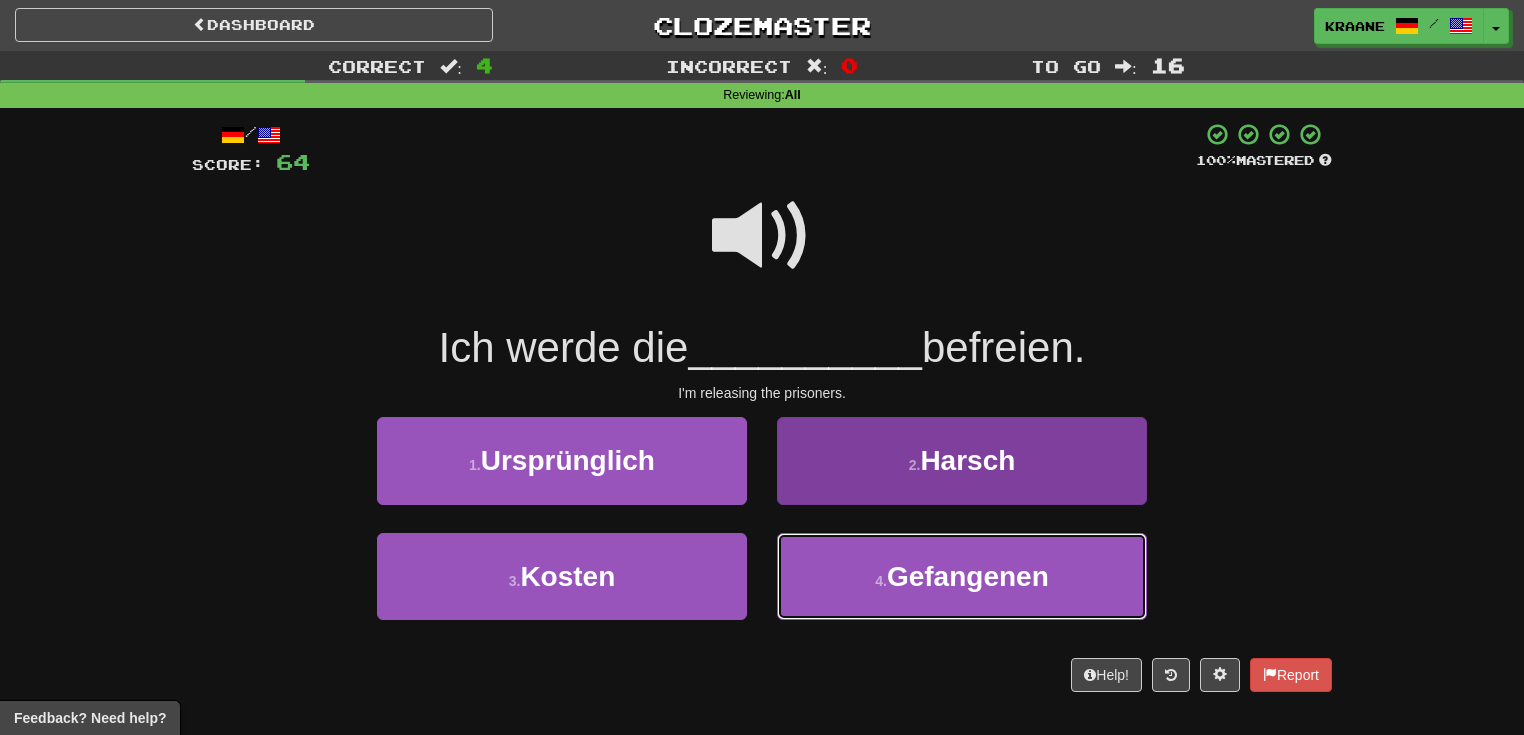drag, startPoint x: 857, startPoint y: 500, endPoint x: 876, endPoint y: 581, distance: 83.198555 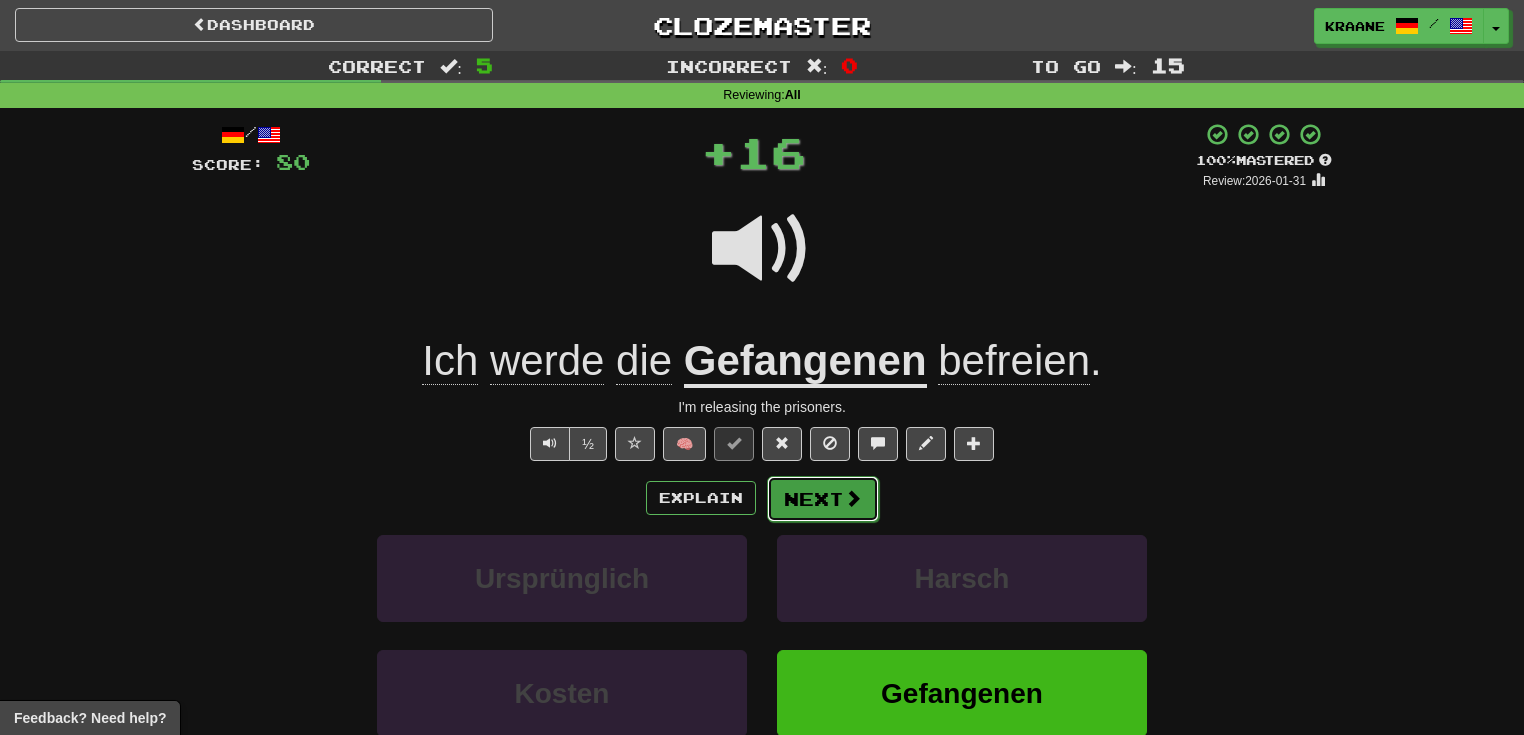 click on "Next" at bounding box center (823, 499) 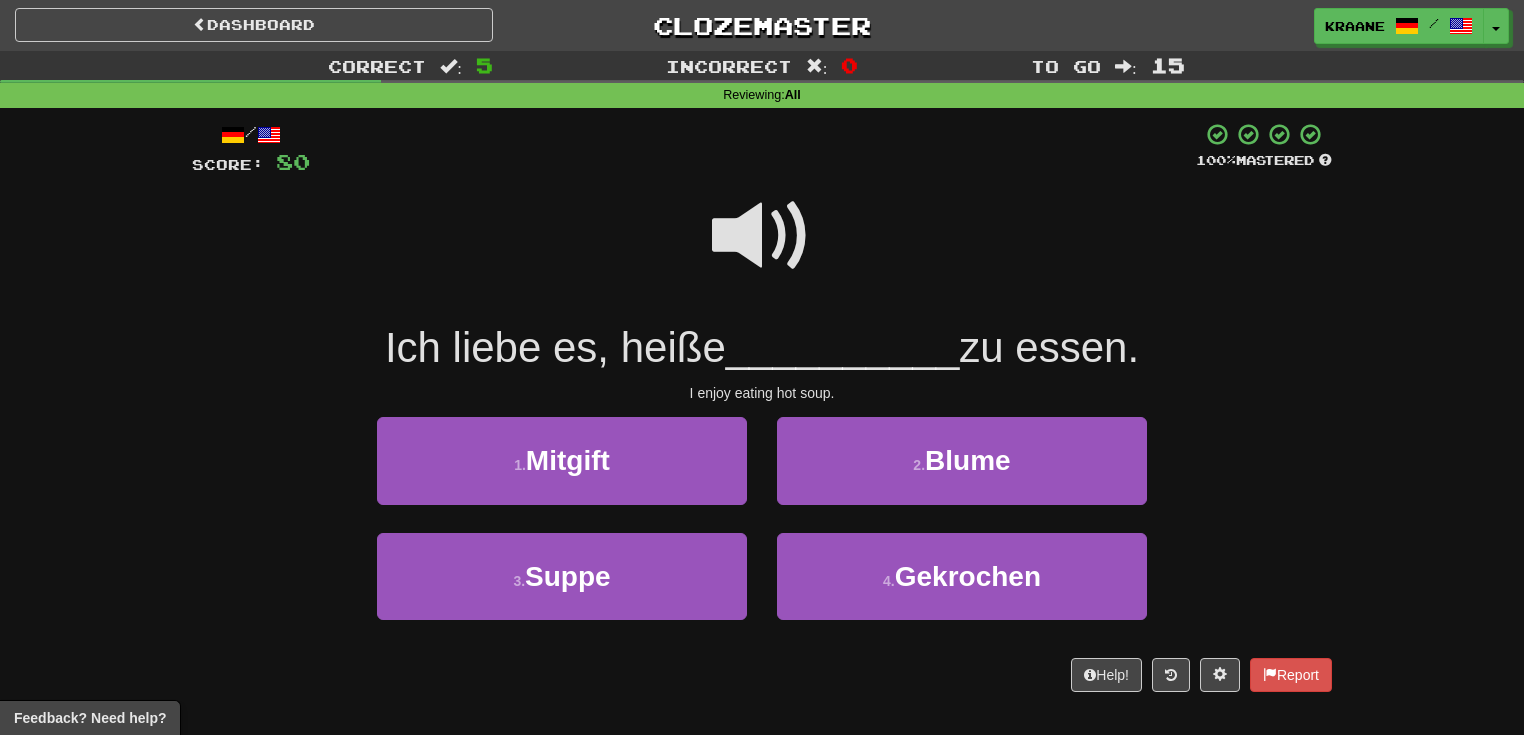 click at bounding box center [762, 236] 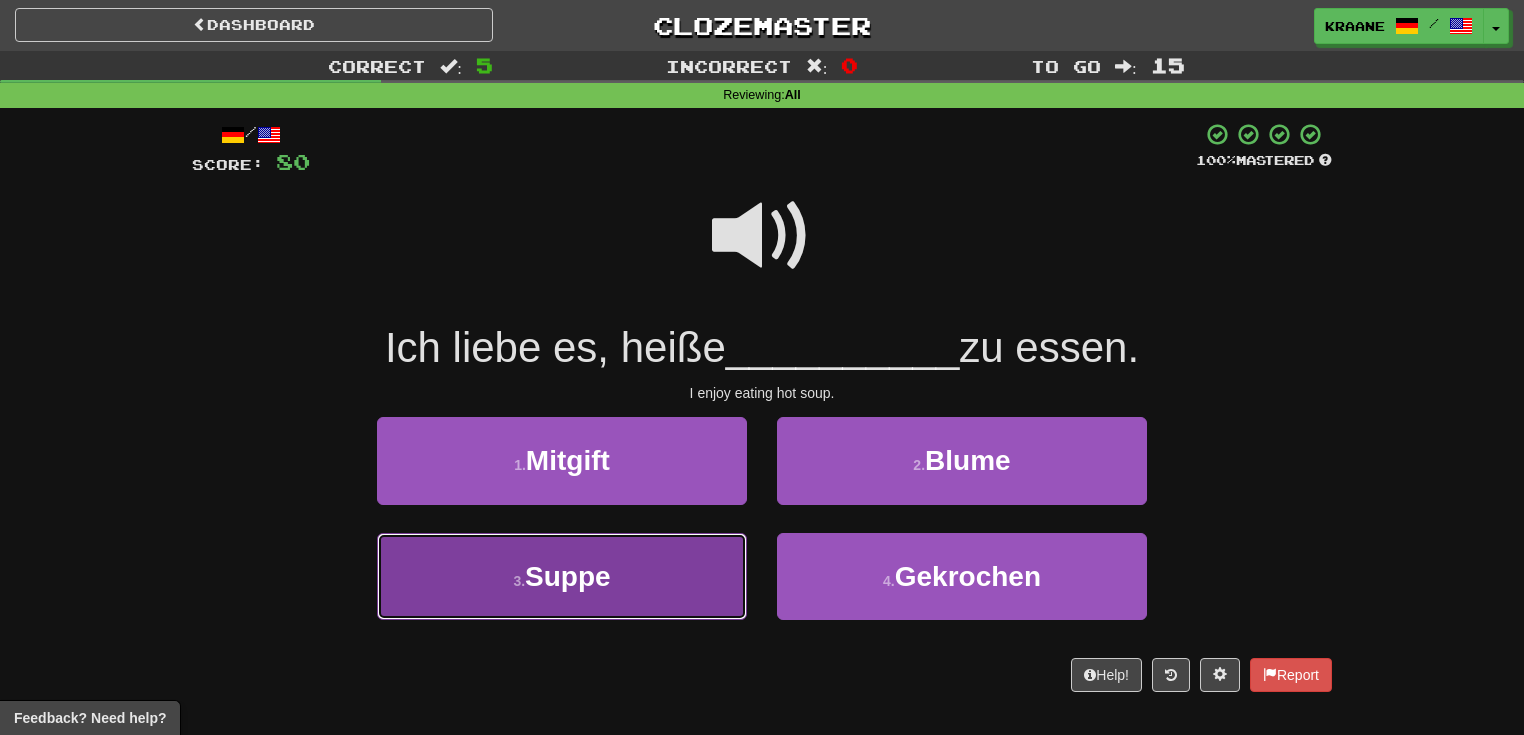 click on "3 .  Suppe" at bounding box center [562, 576] 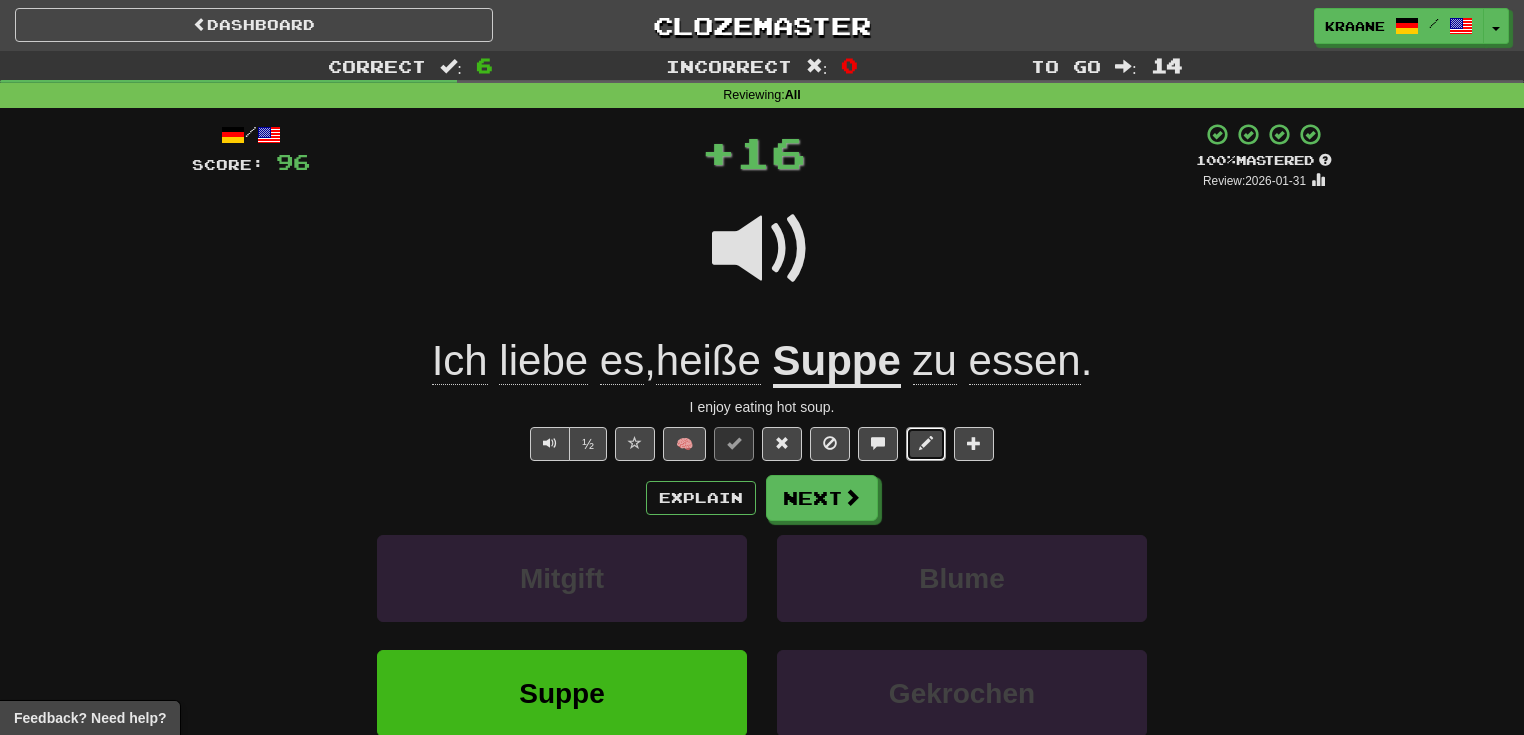 click at bounding box center (926, 444) 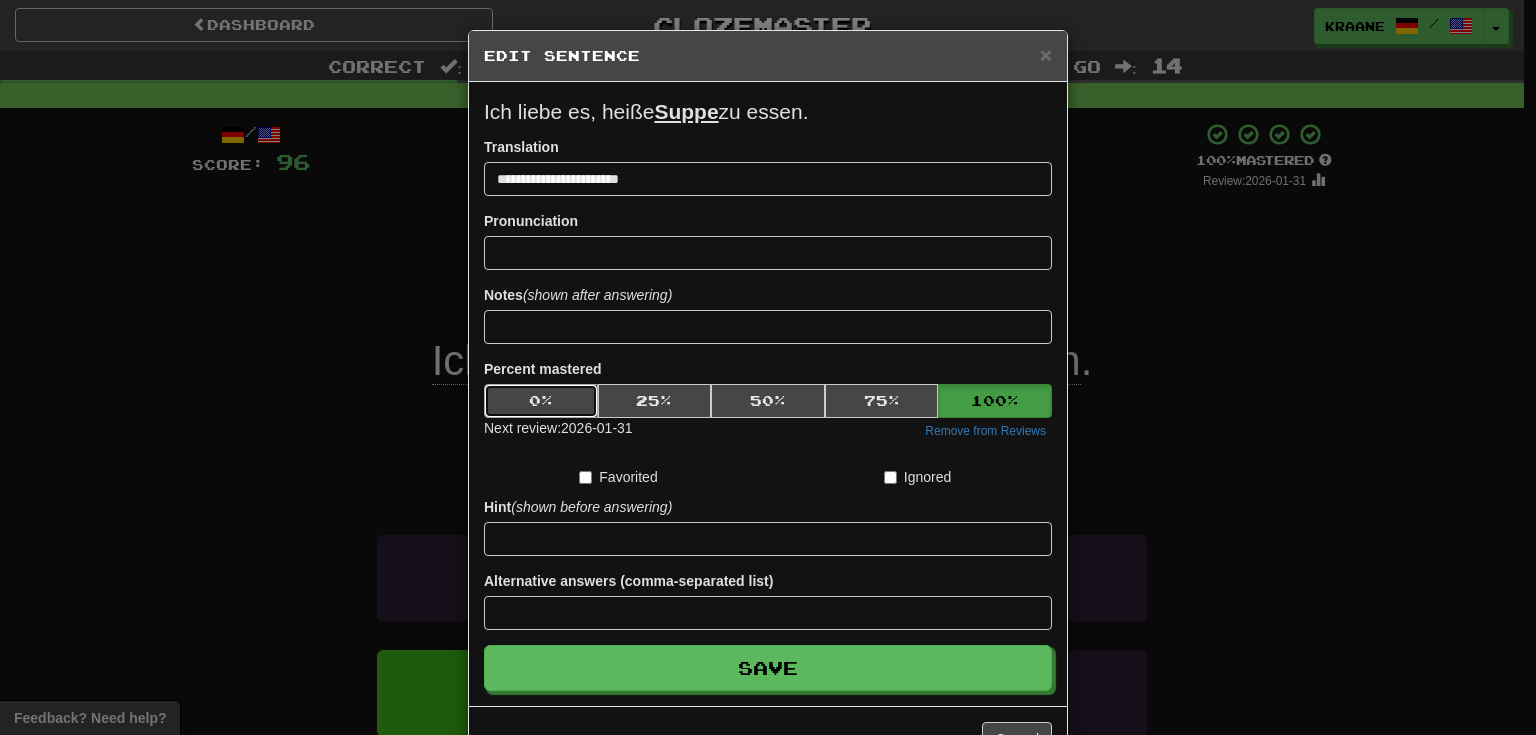 click on "0 %" at bounding box center (541, 401) 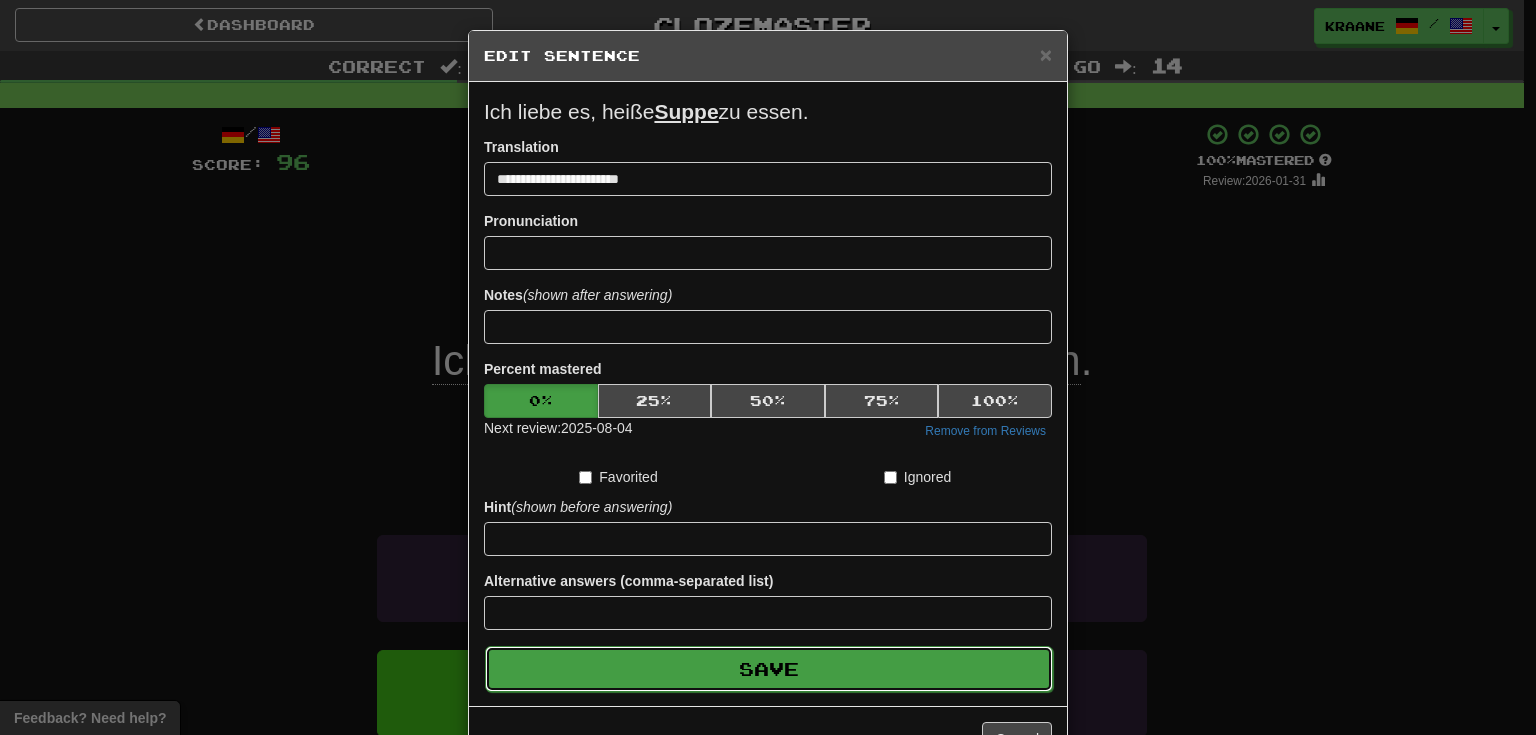 click on "Save" at bounding box center (769, 669) 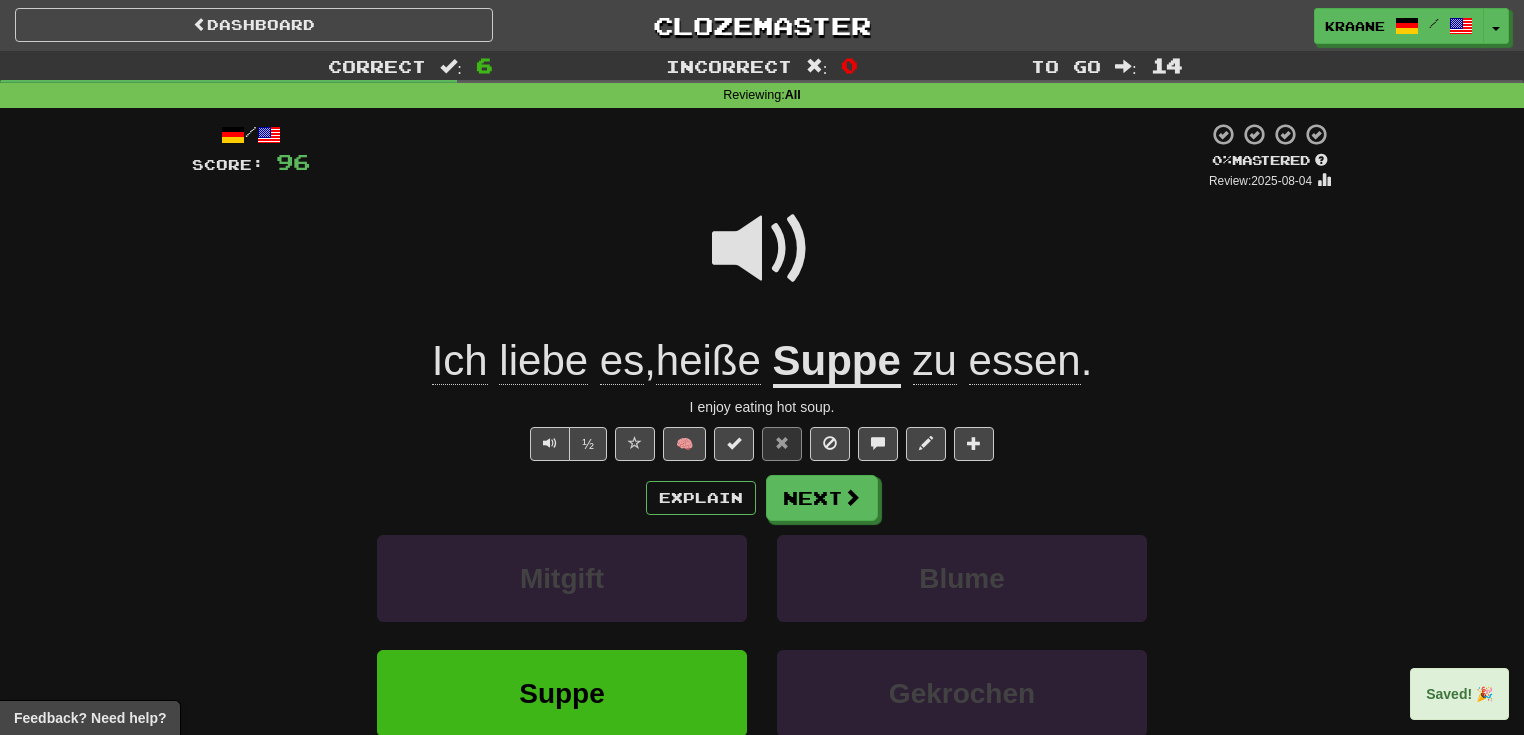 click at bounding box center (762, 249) 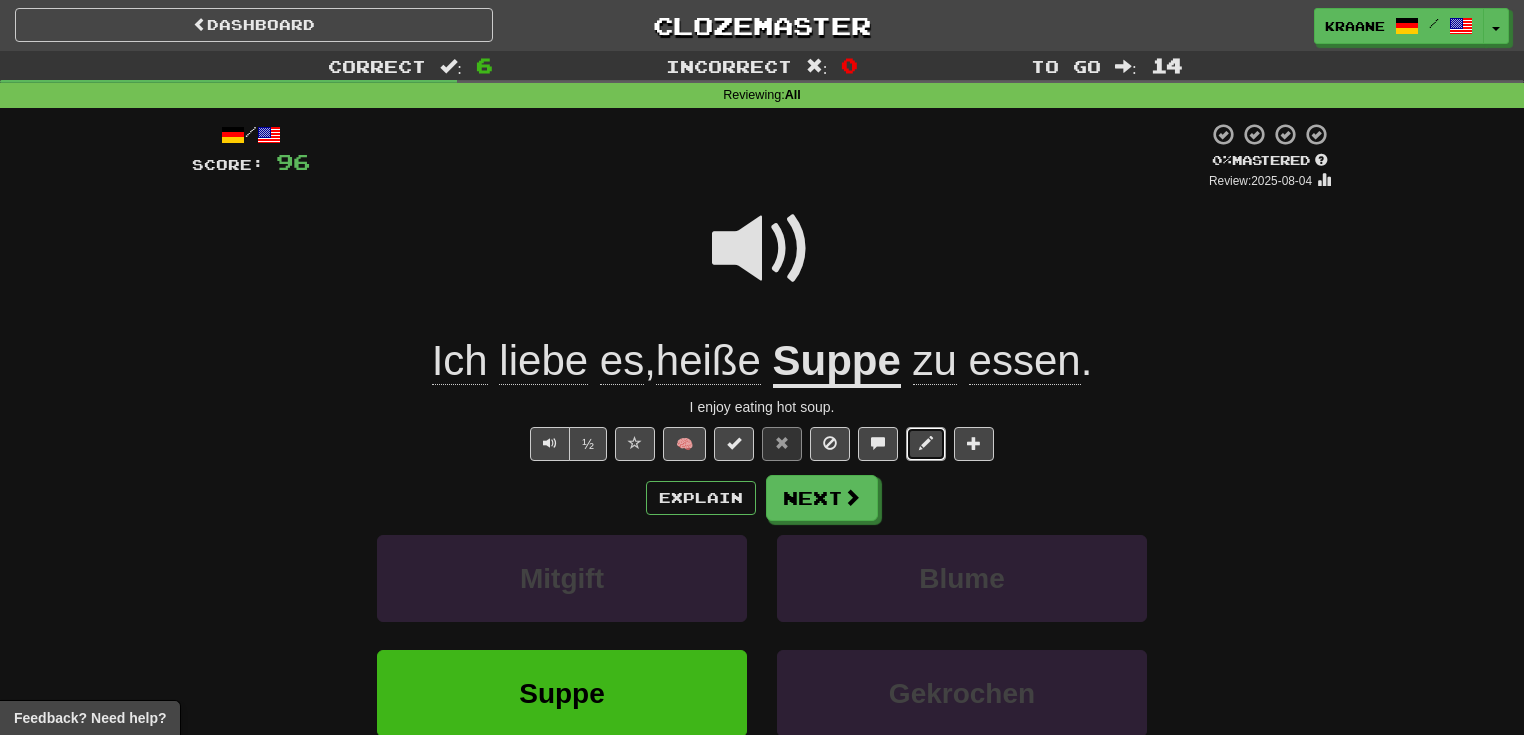 click at bounding box center [926, 444] 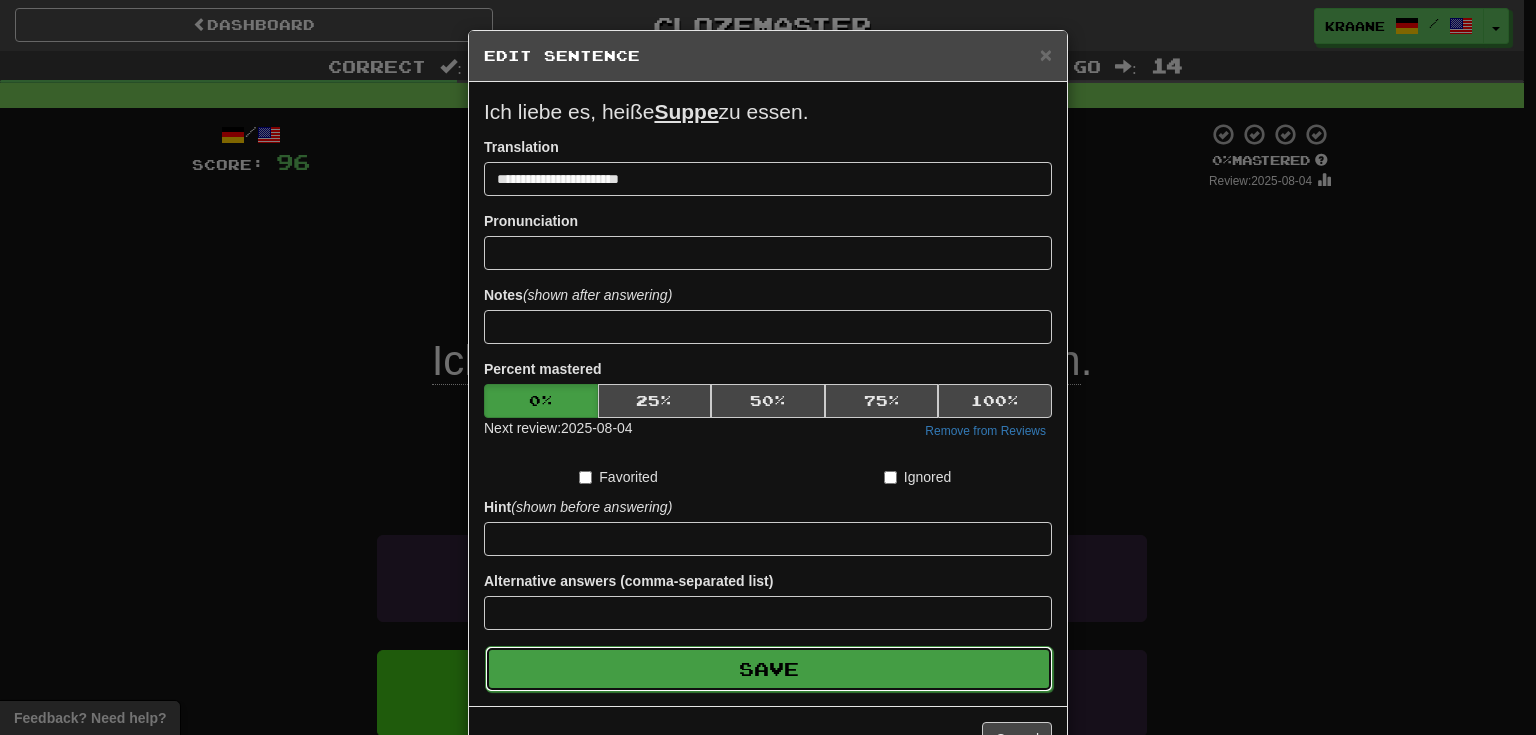 click on "Save" at bounding box center [769, 669] 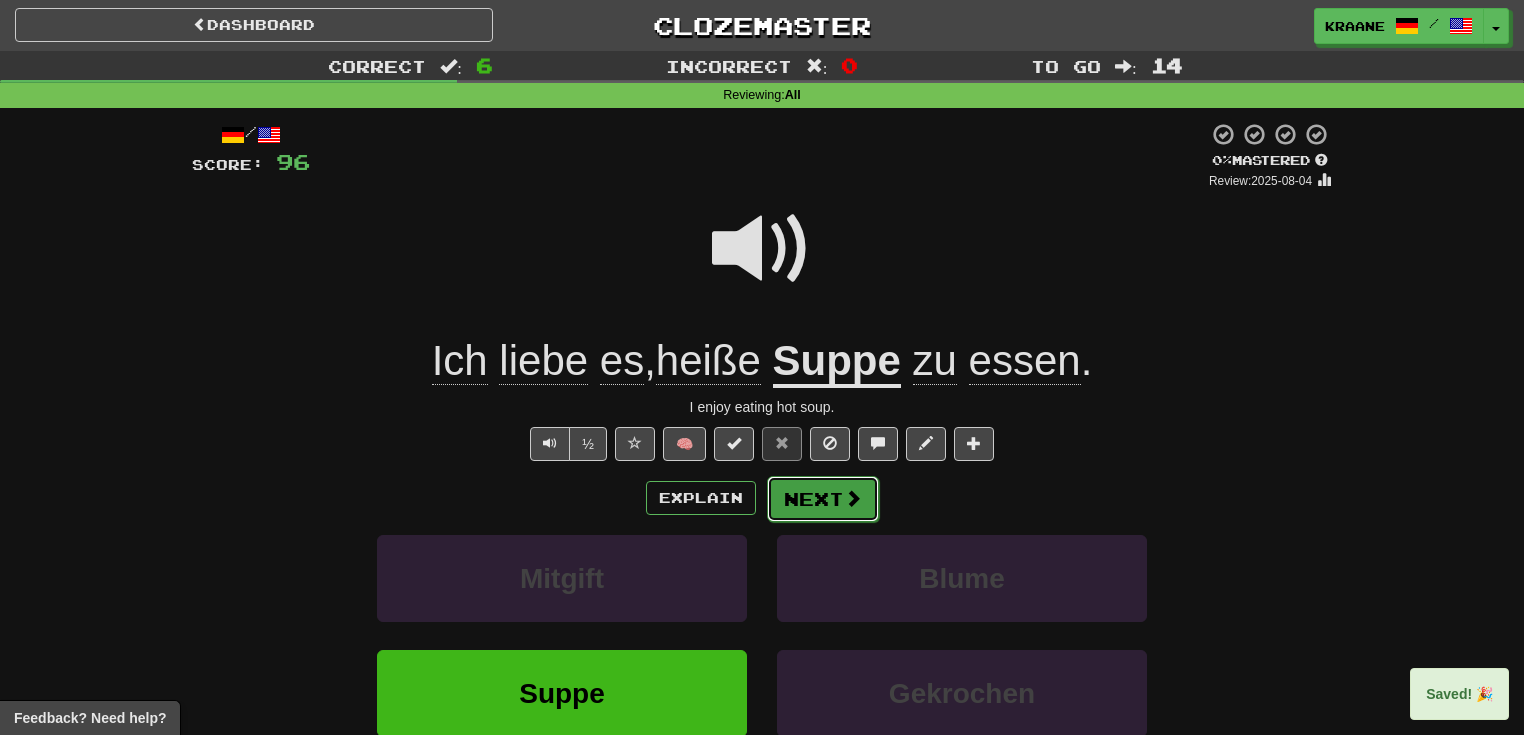 click on "Next" at bounding box center (823, 499) 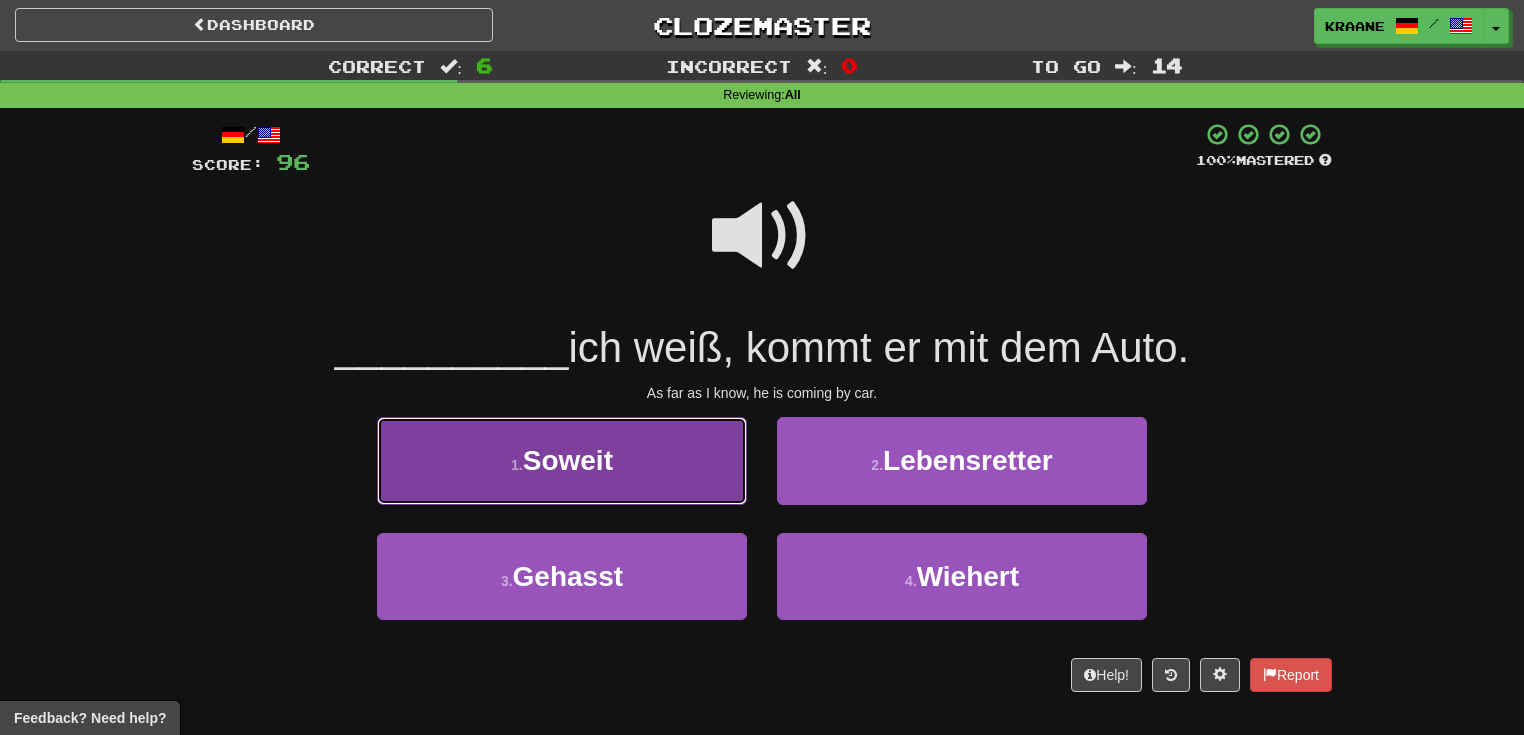 click on "1 .  Soweit" at bounding box center [562, 460] 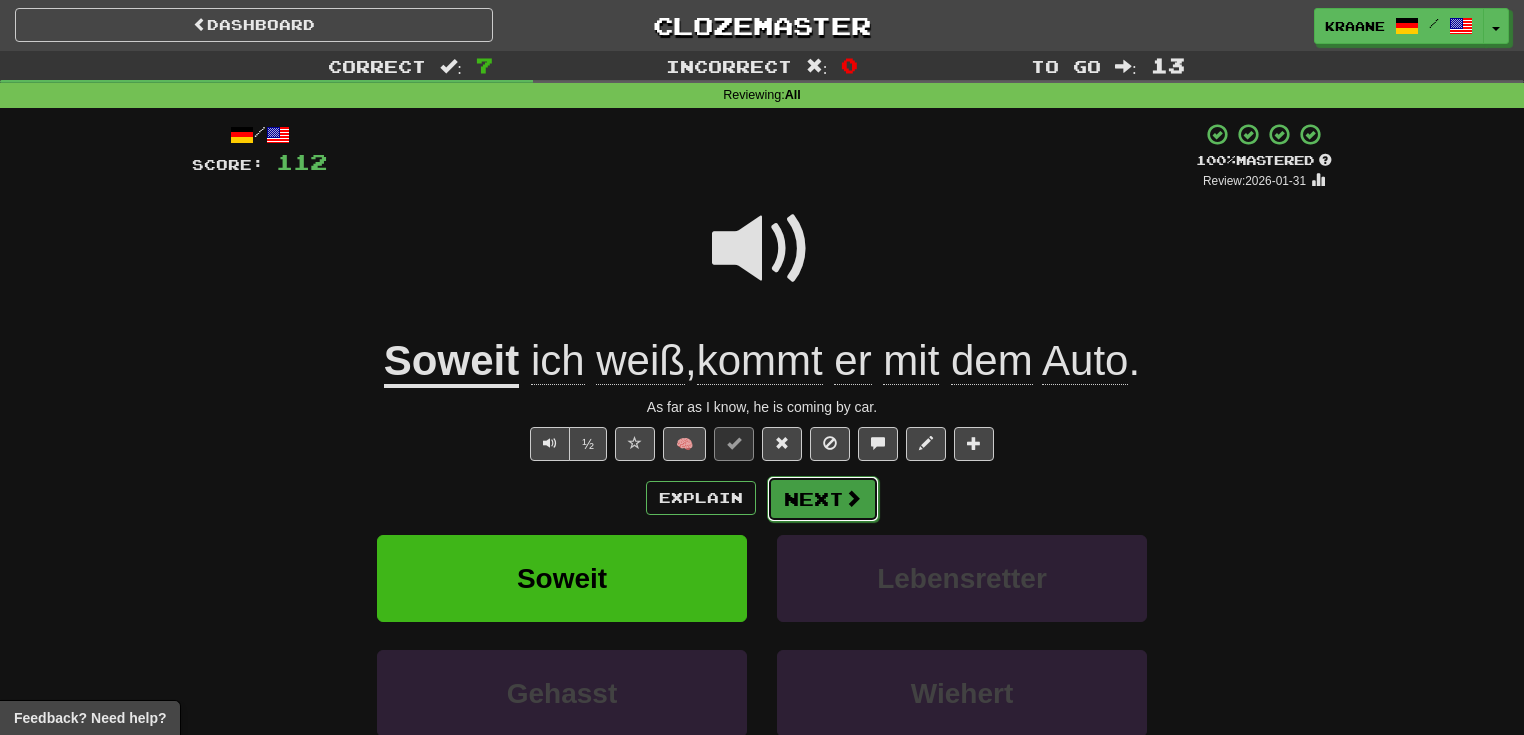 click on "Next" at bounding box center (823, 499) 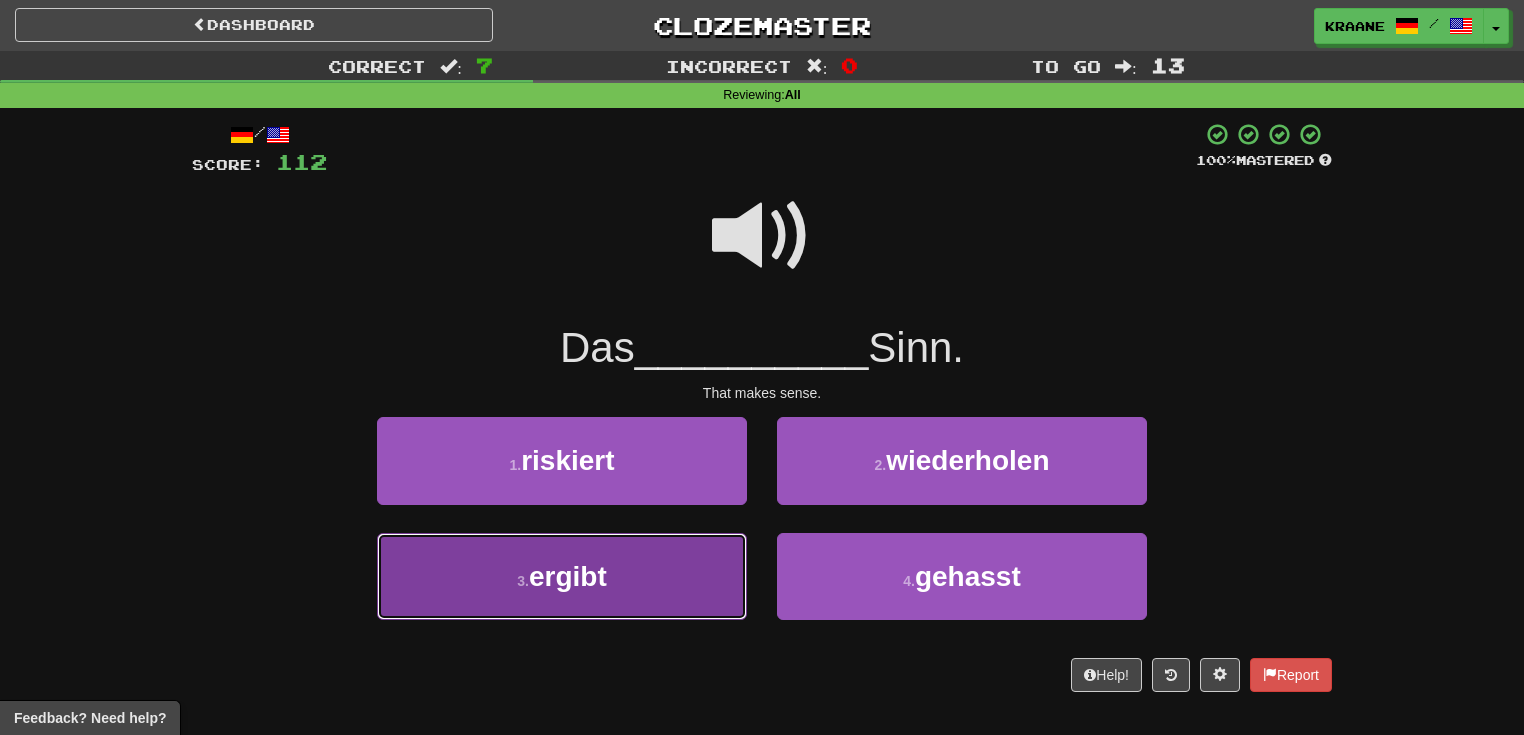 click on "3 .  ergibt" at bounding box center [562, 576] 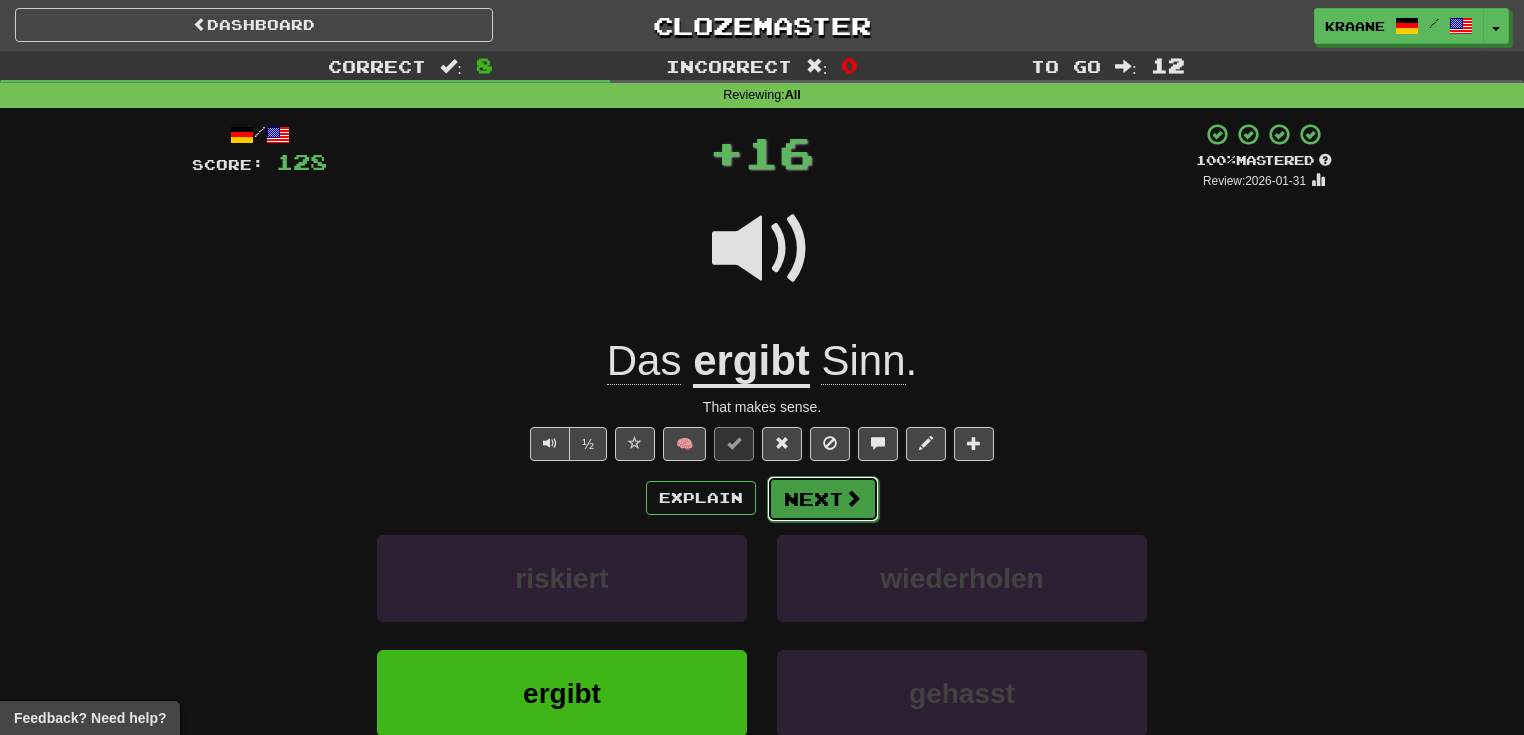 click on "Next" at bounding box center [823, 499] 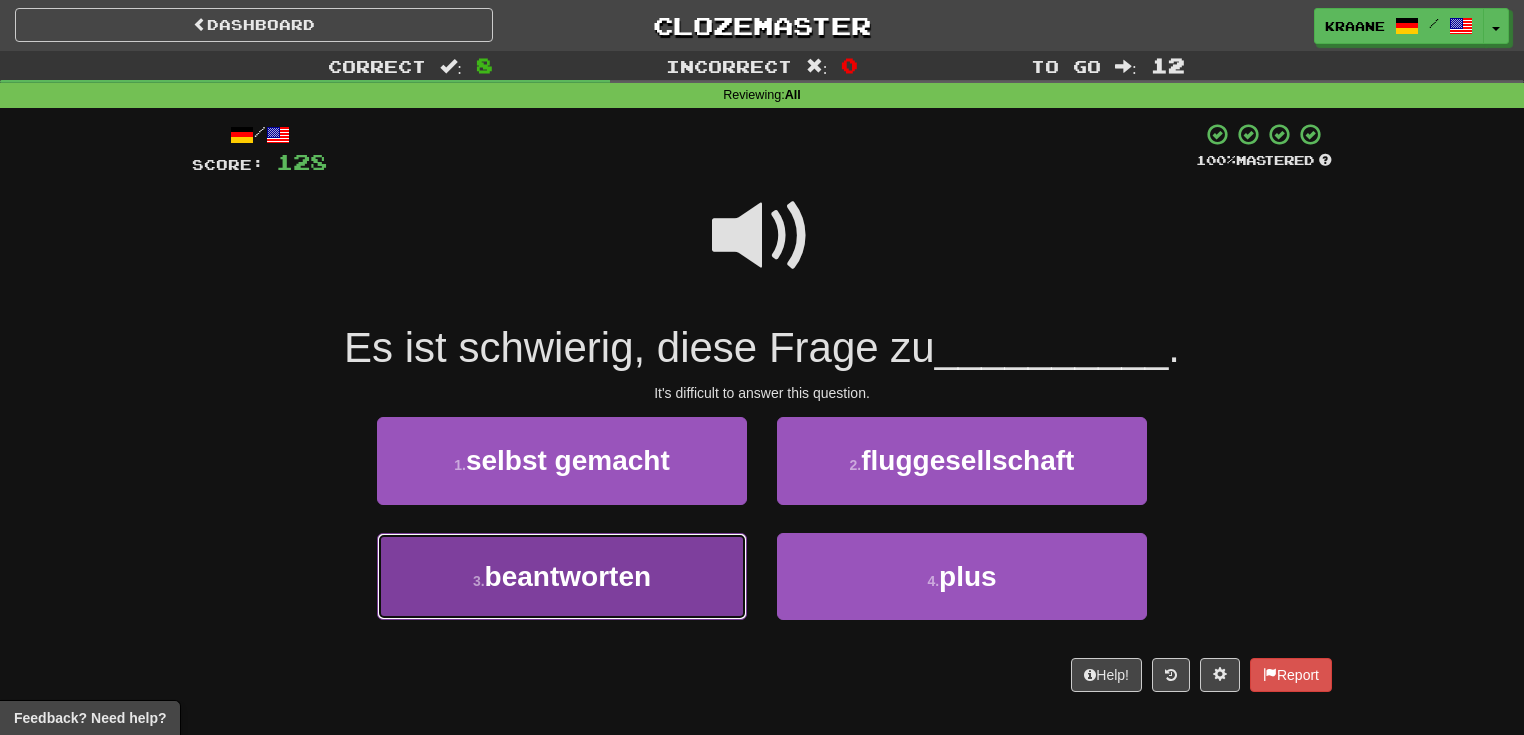 click on "3 .  beantworten" at bounding box center [562, 576] 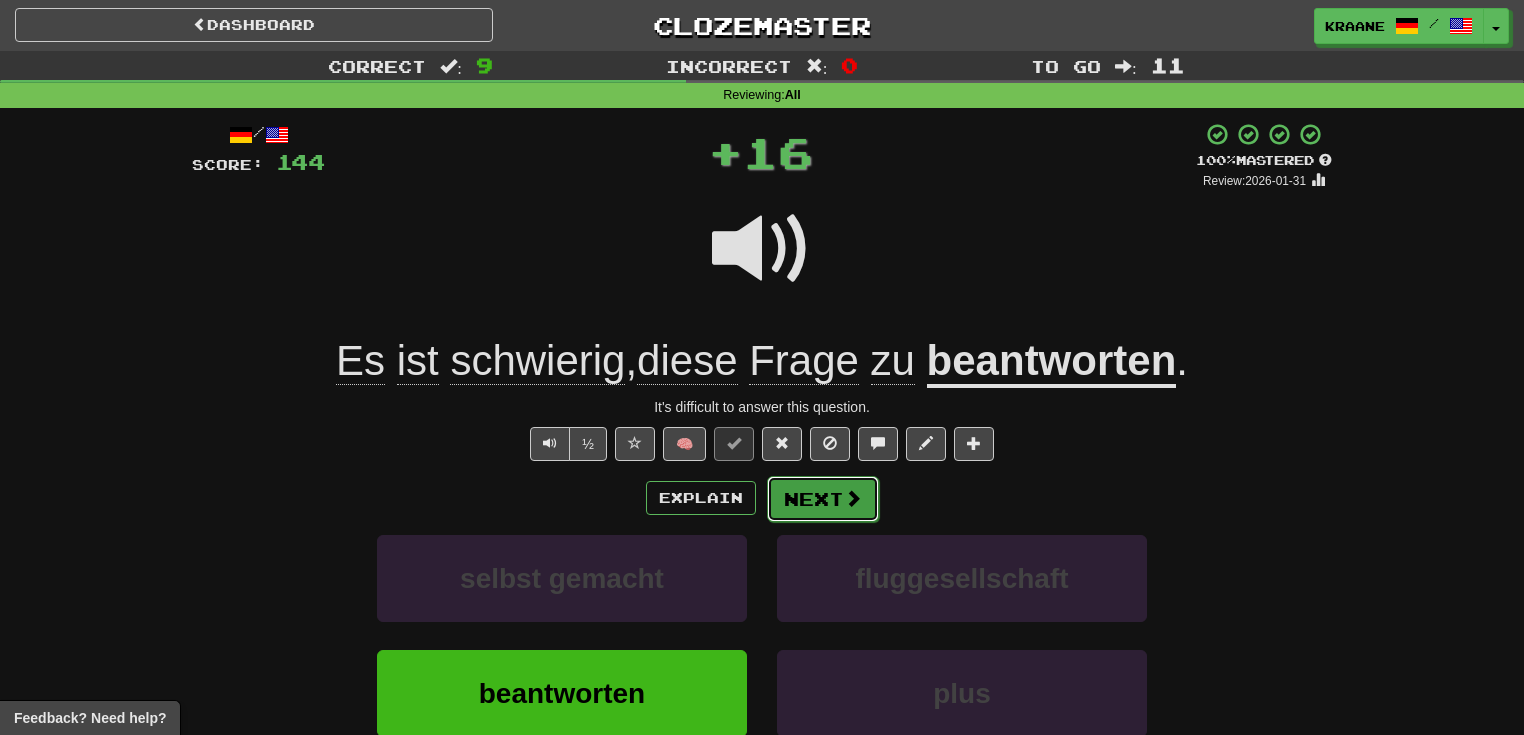 click on "Next" at bounding box center (823, 499) 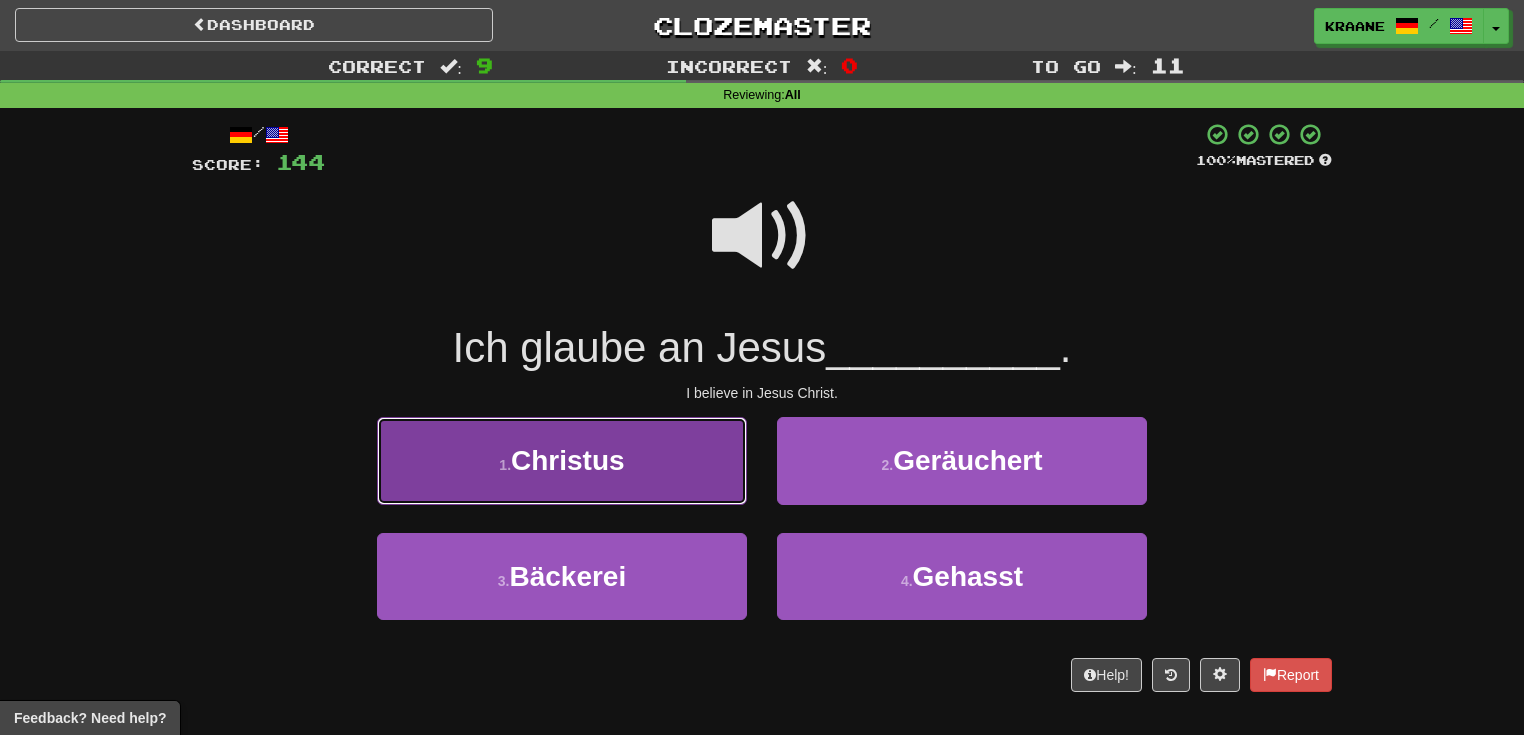 click on "1 .  Christus" at bounding box center [562, 460] 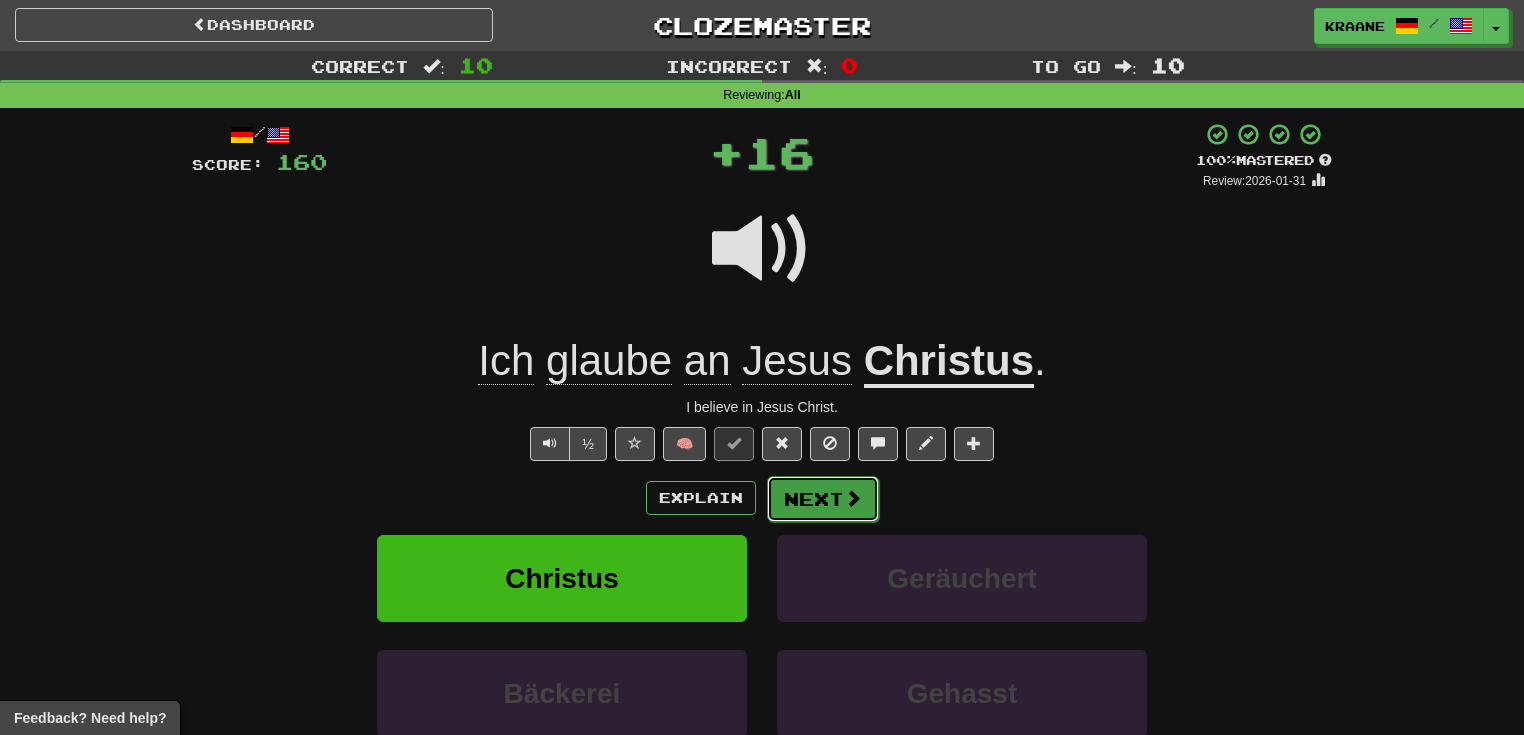 click on "Next" at bounding box center (823, 499) 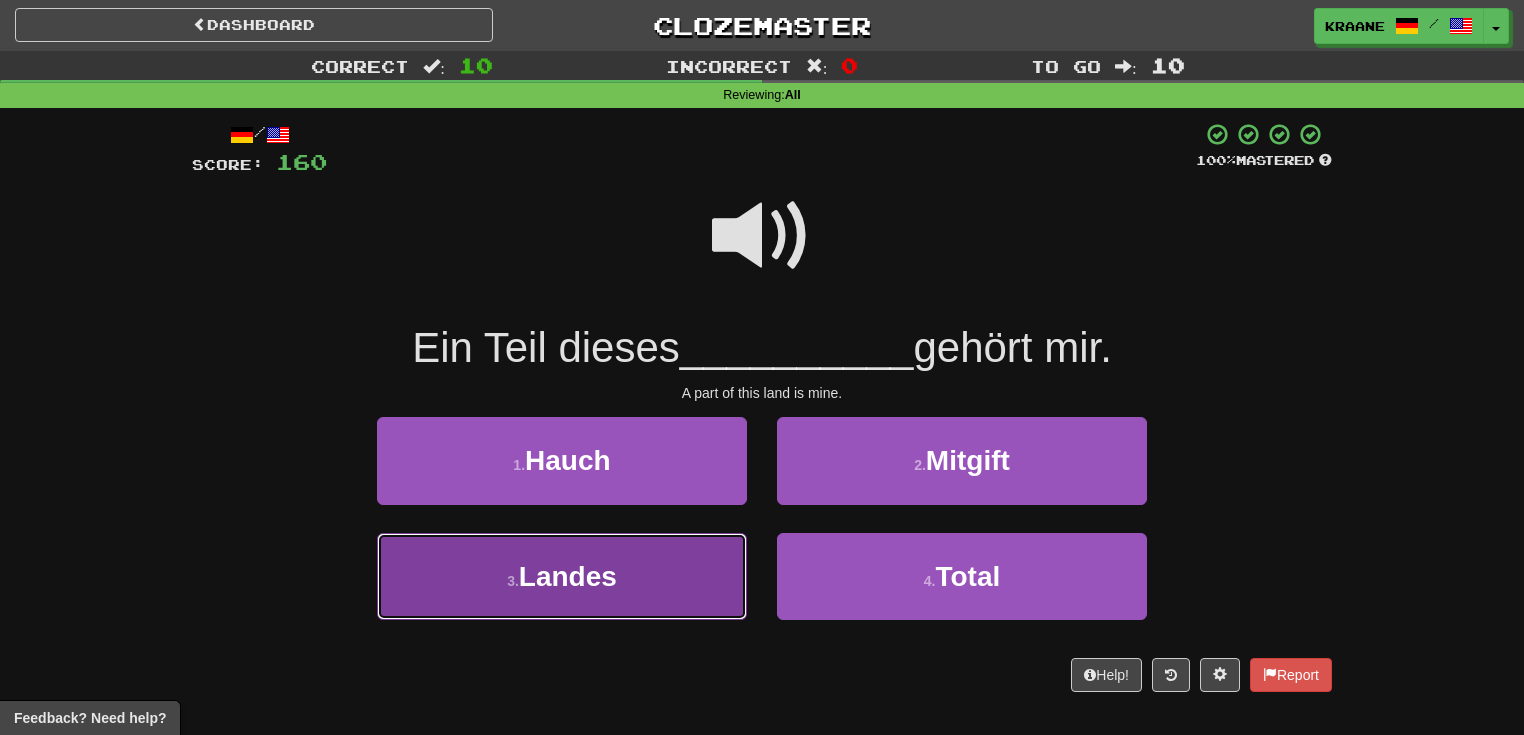 click on "3 .  Landes" at bounding box center (562, 576) 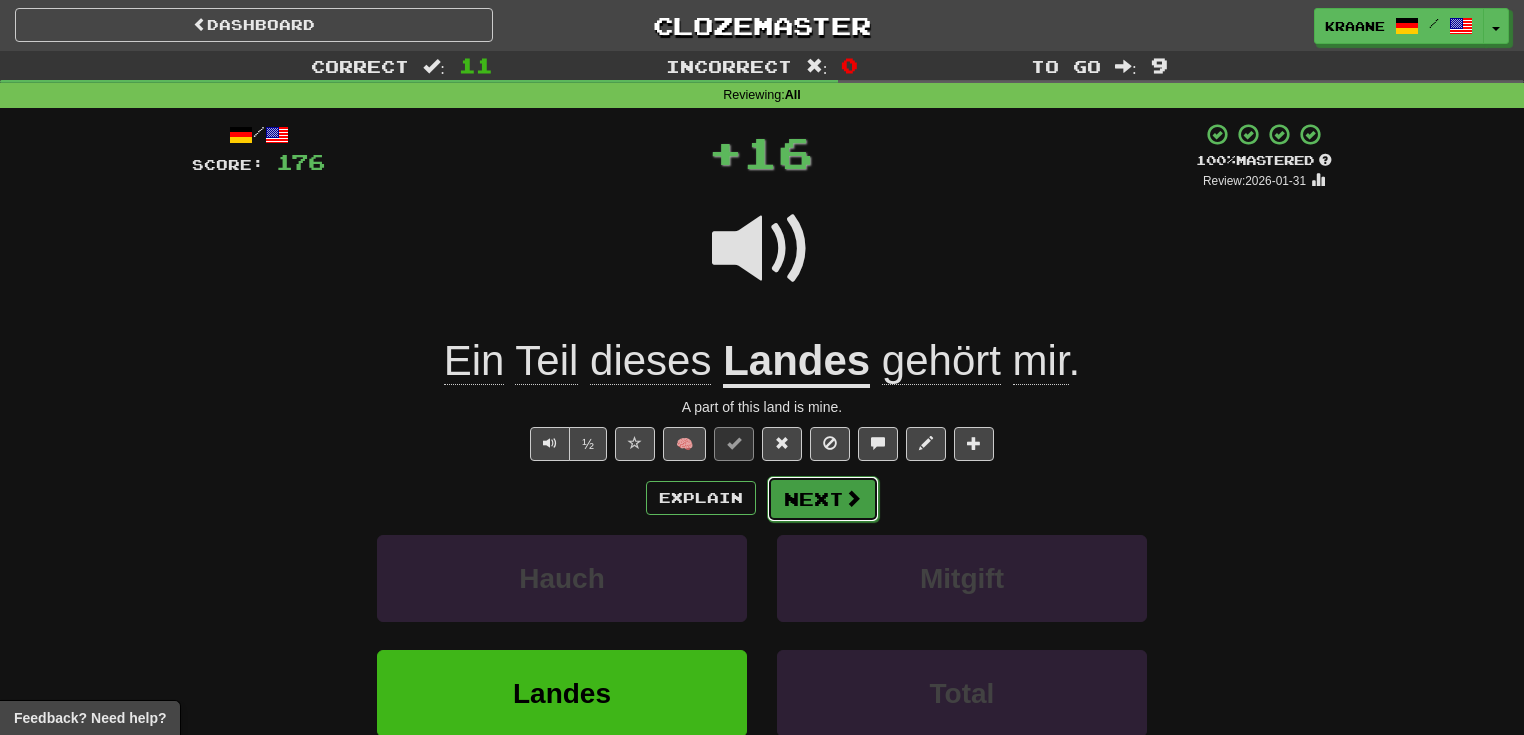 click on "Next" at bounding box center [823, 499] 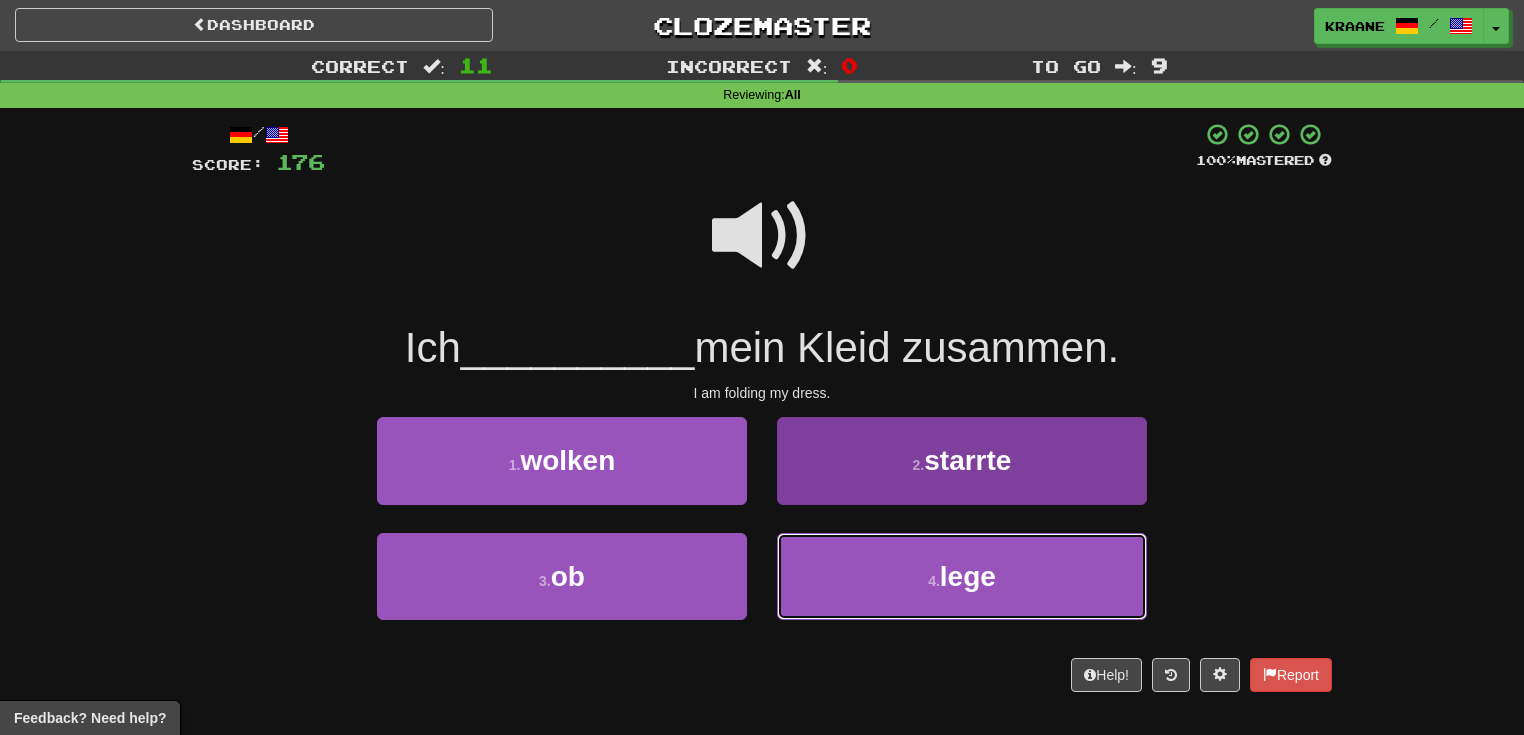 click on "4 .  lege" at bounding box center [962, 576] 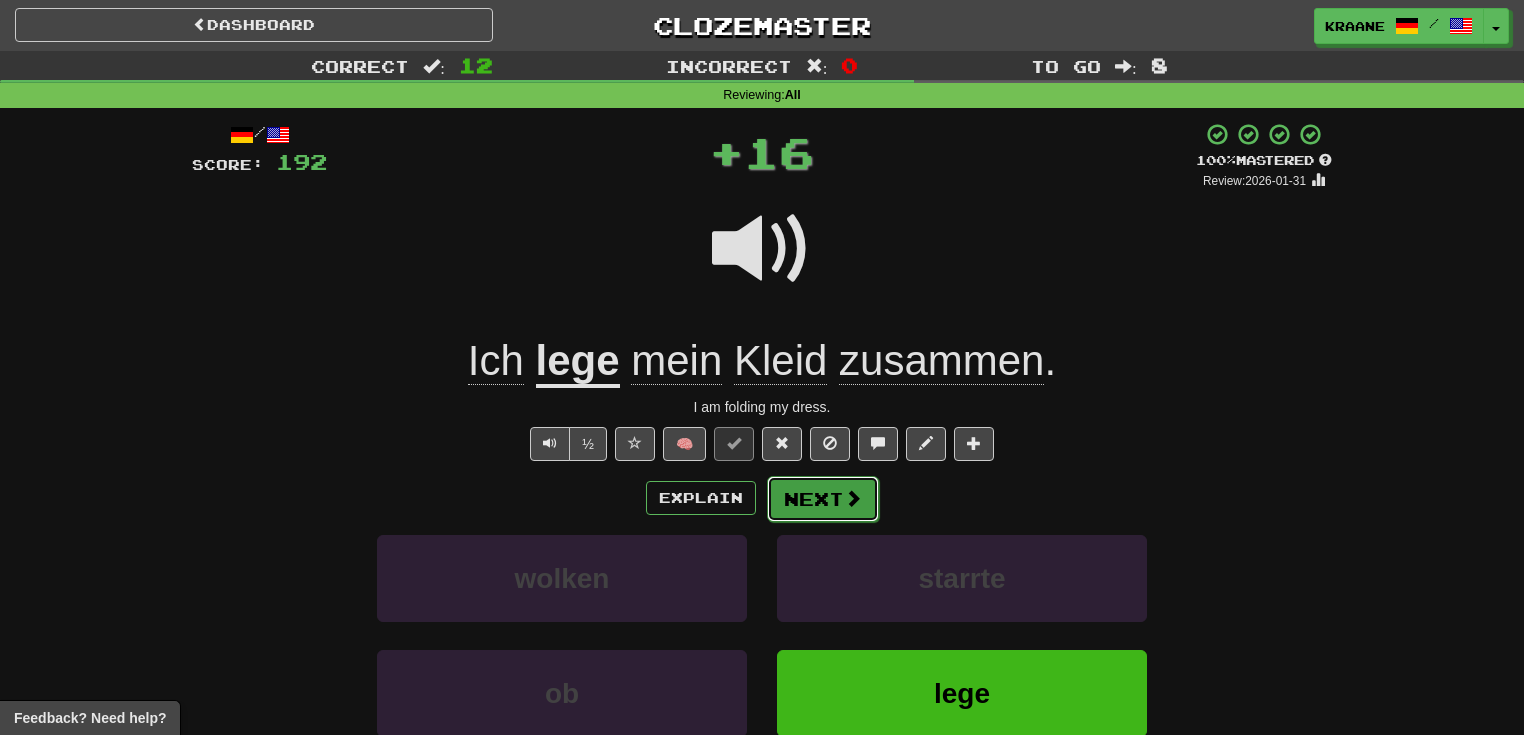 click on "Next" at bounding box center (823, 499) 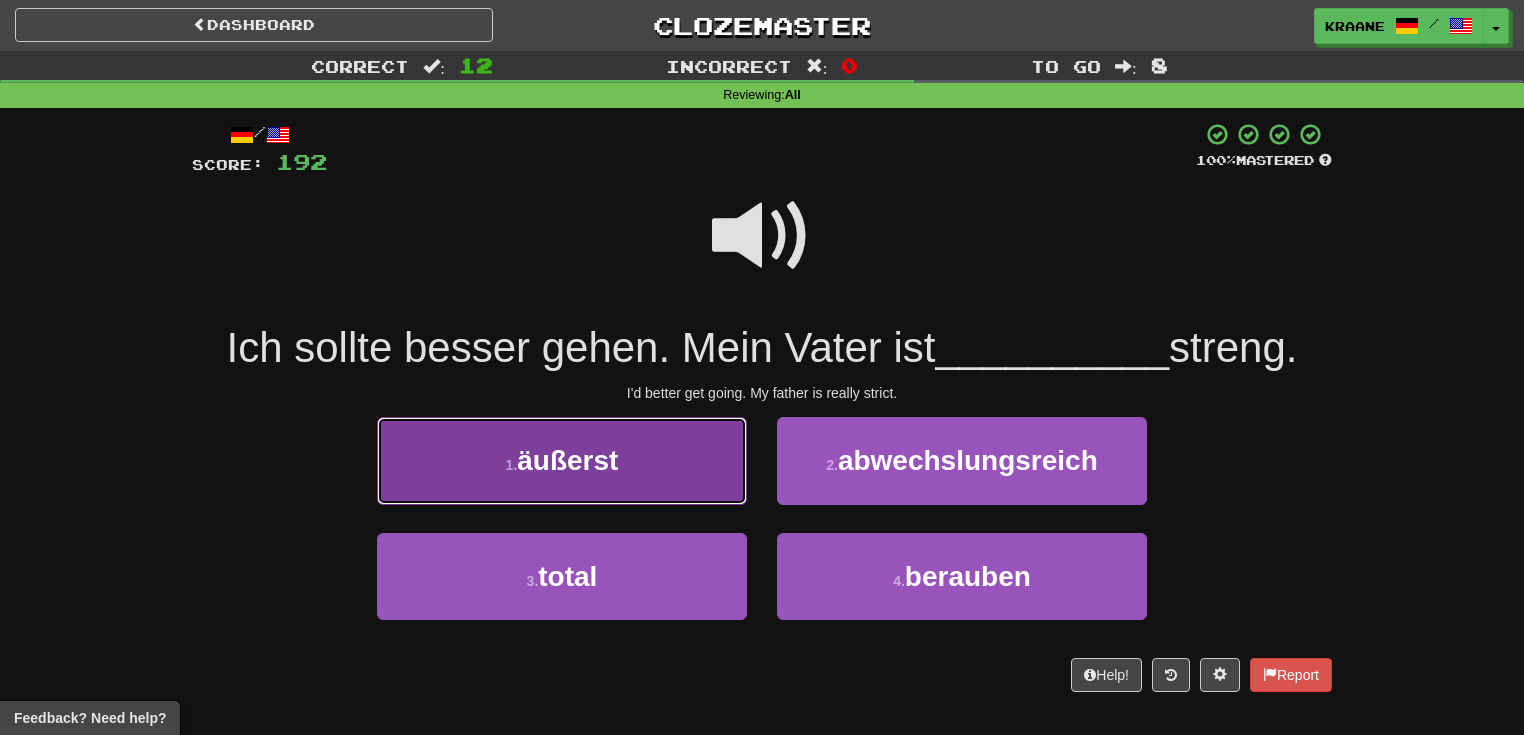 click on "1 .  äußerst" at bounding box center (562, 460) 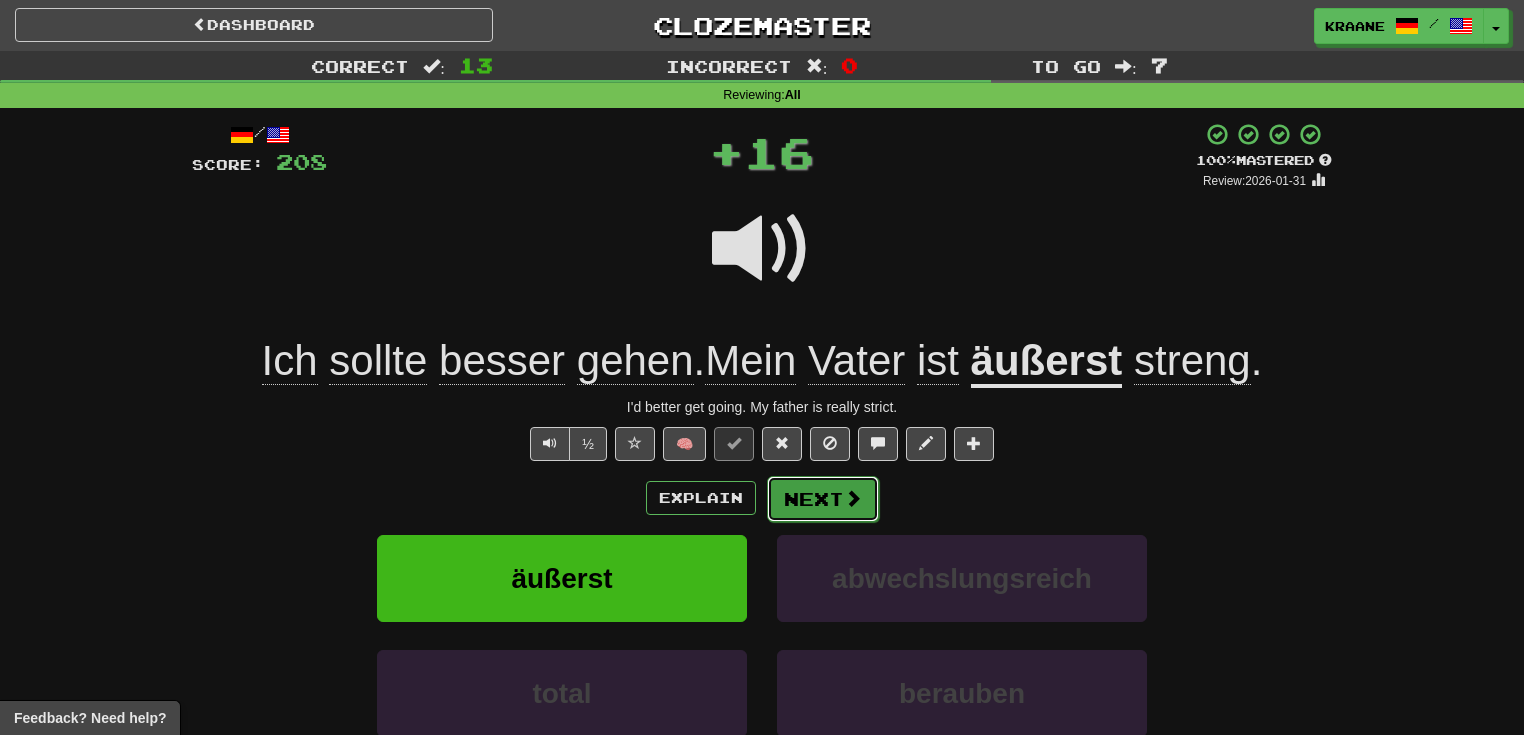 click on "Next" at bounding box center [823, 499] 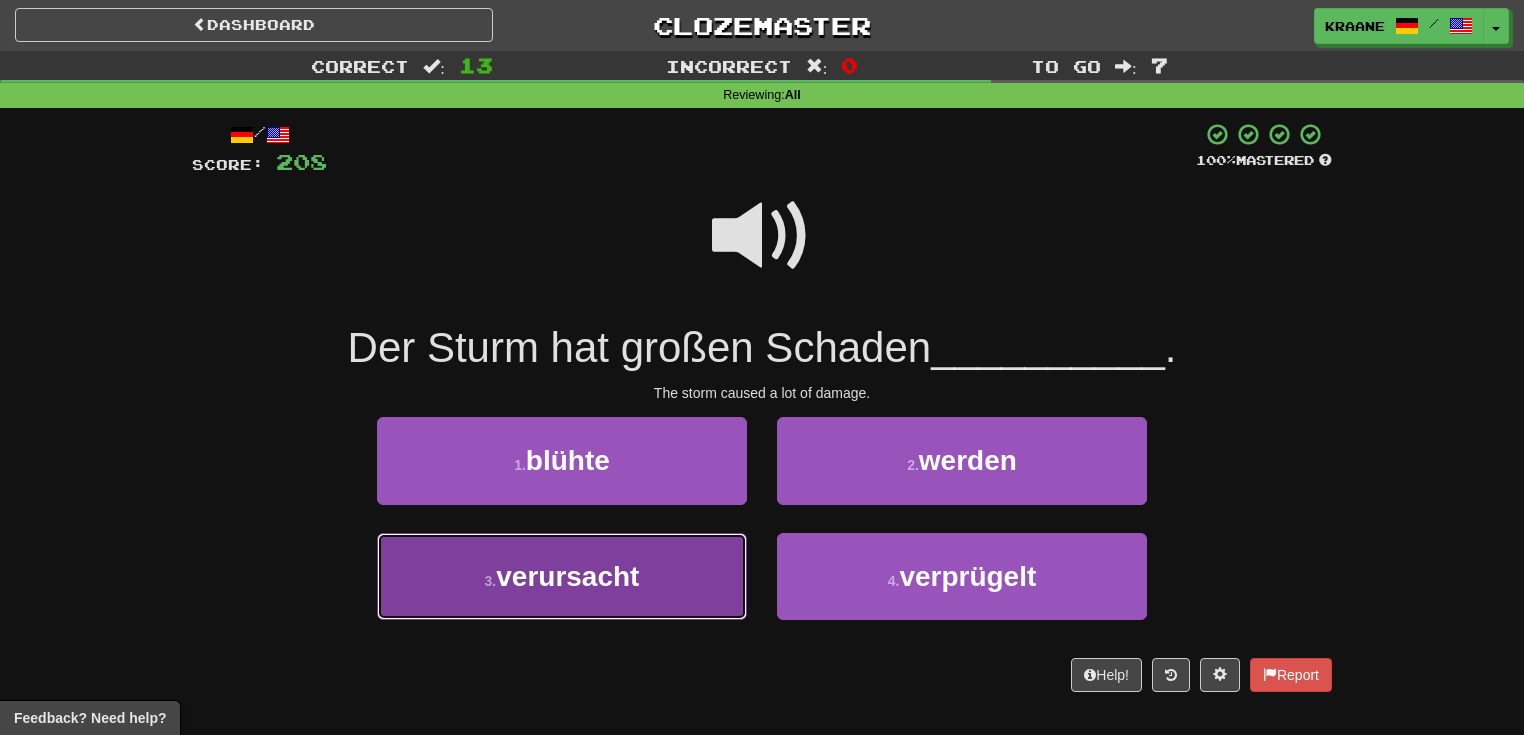 click on "3 .  verursacht" at bounding box center (562, 576) 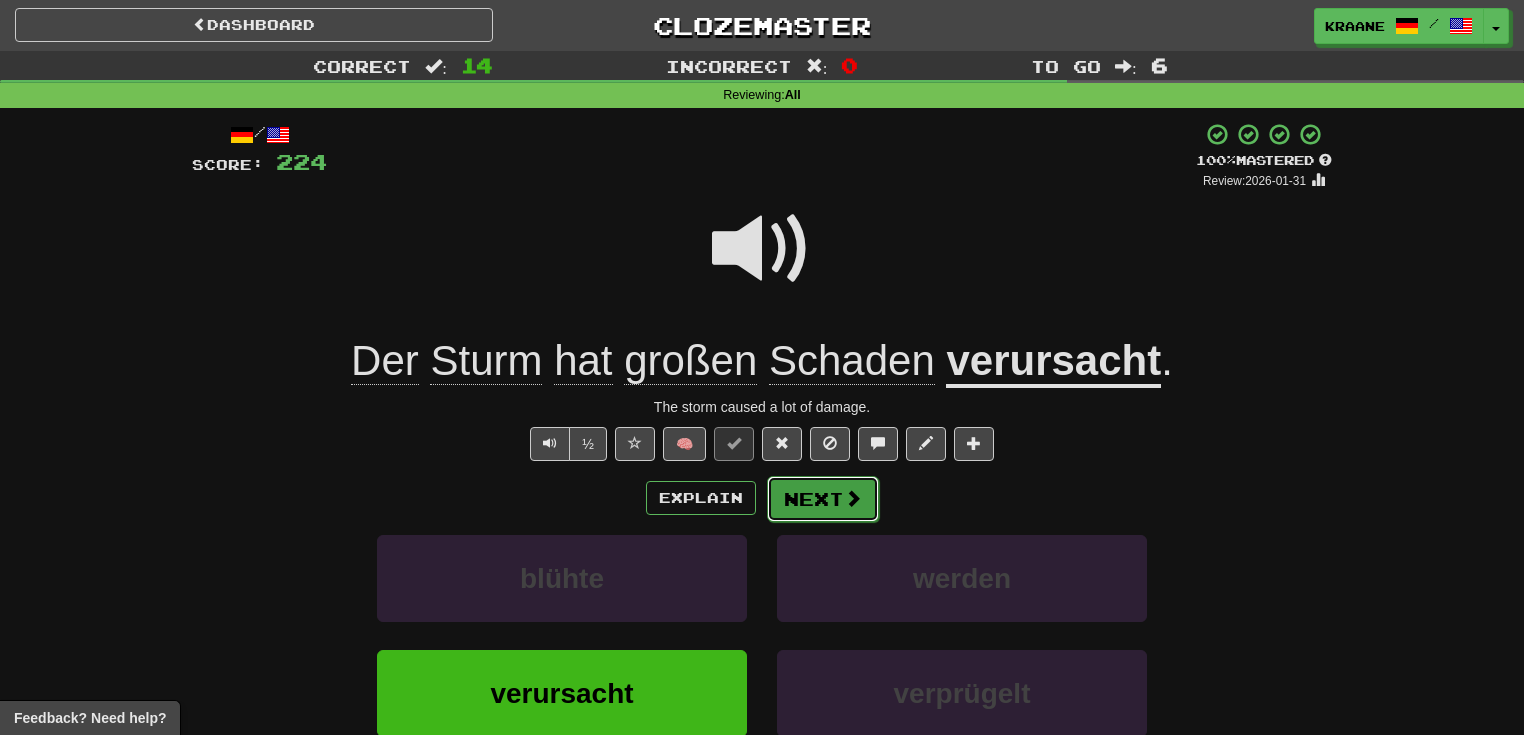 click on "Next" at bounding box center [823, 499] 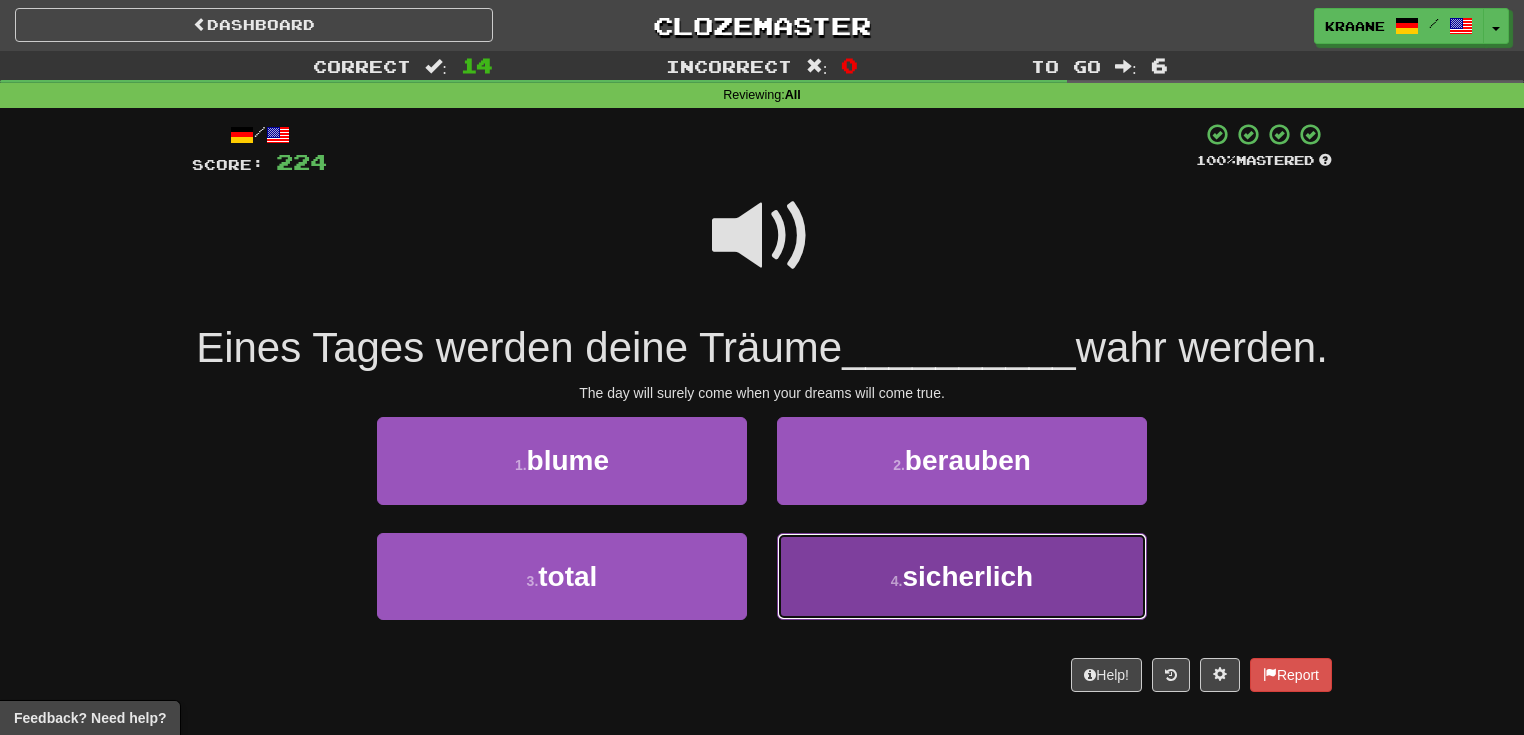 click on "sicherlich" at bounding box center [967, 576] 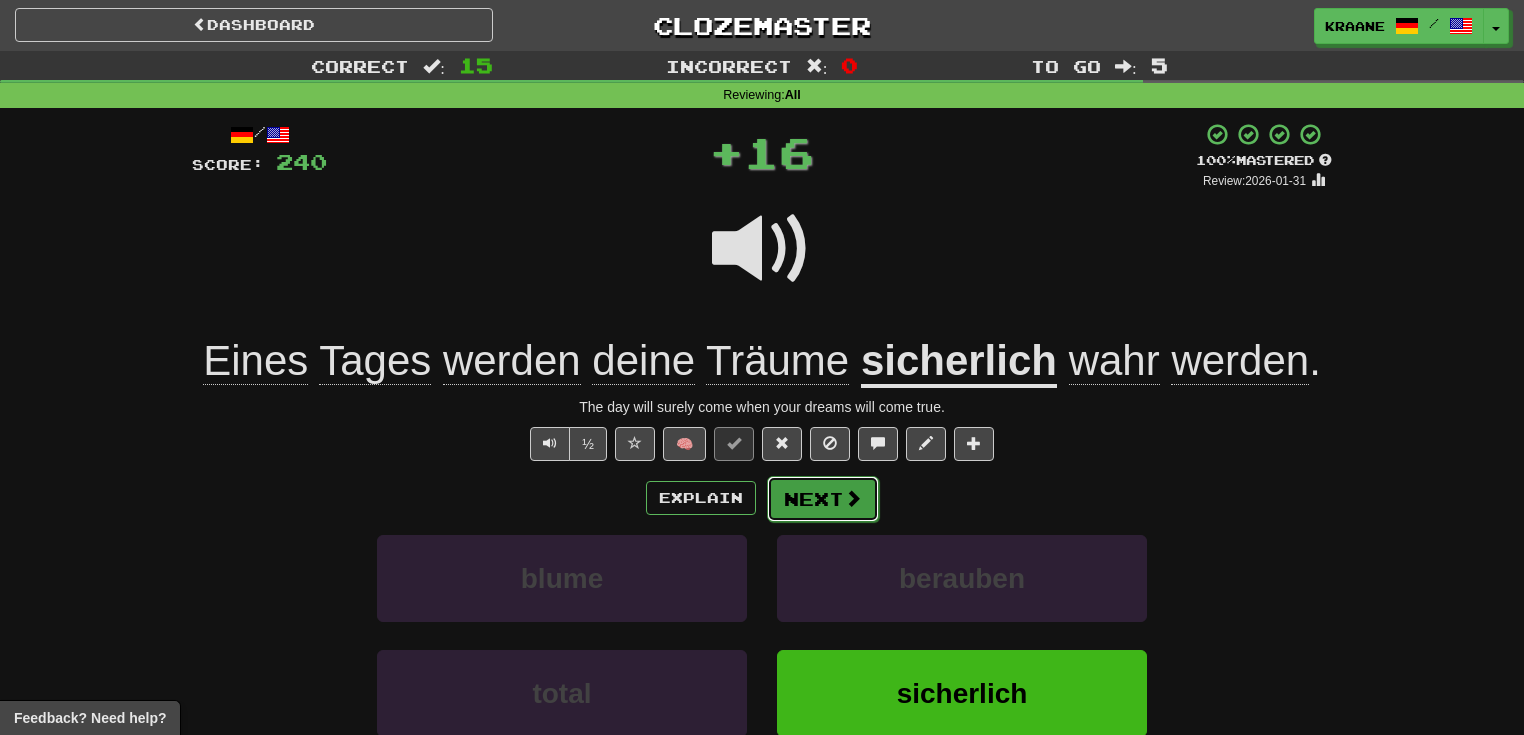 click at bounding box center (853, 498) 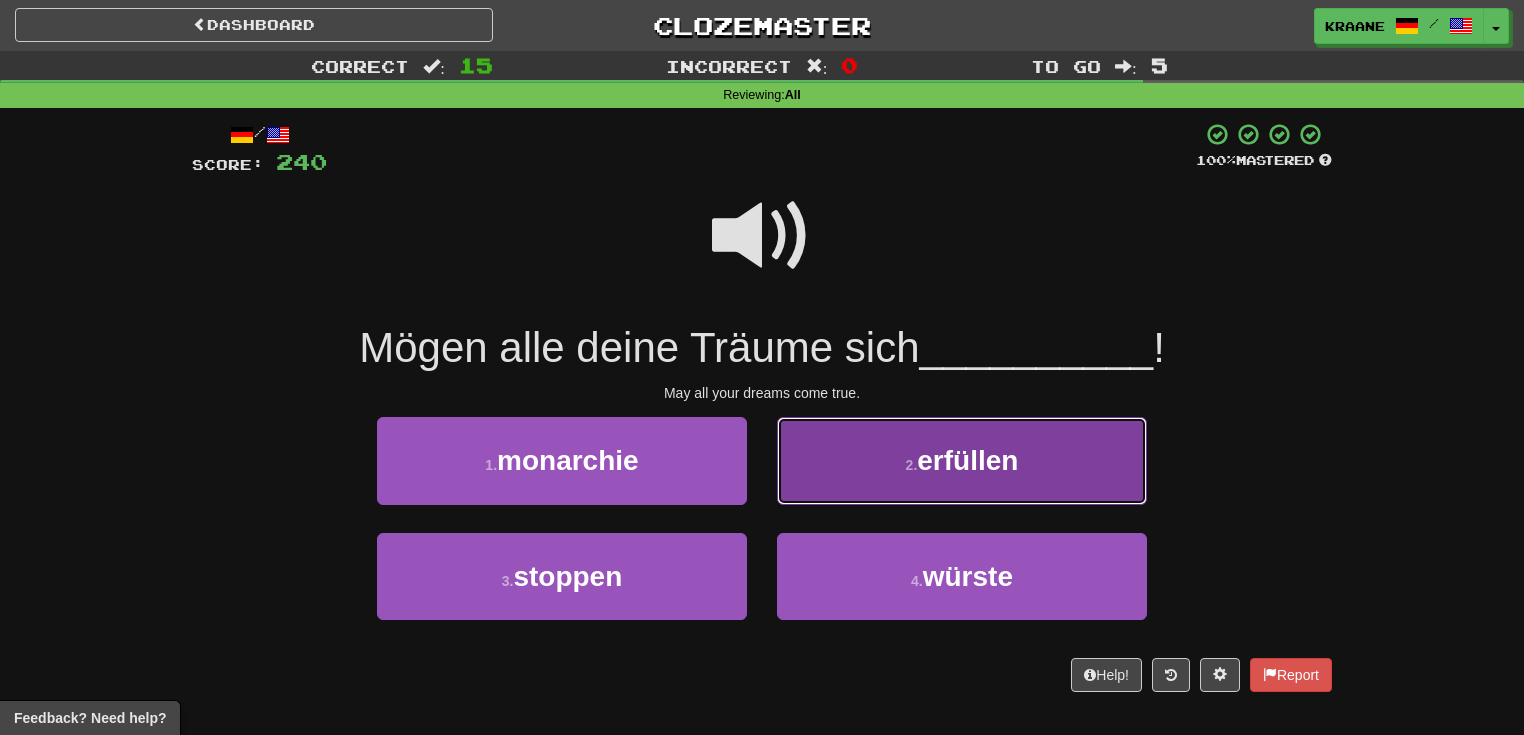 click on "2 .  erfüllen" at bounding box center (962, 460) 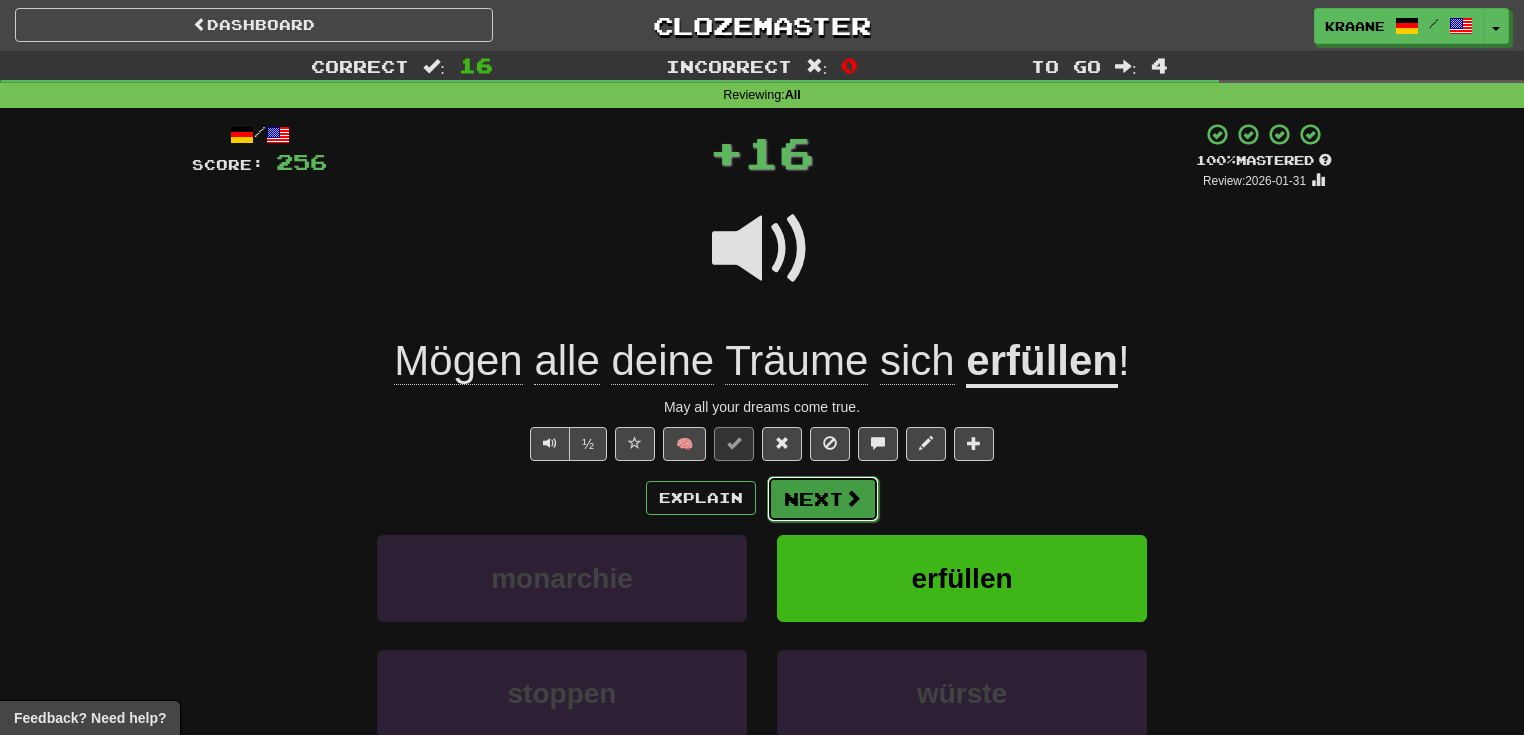 click at bounding box center (853, 498) 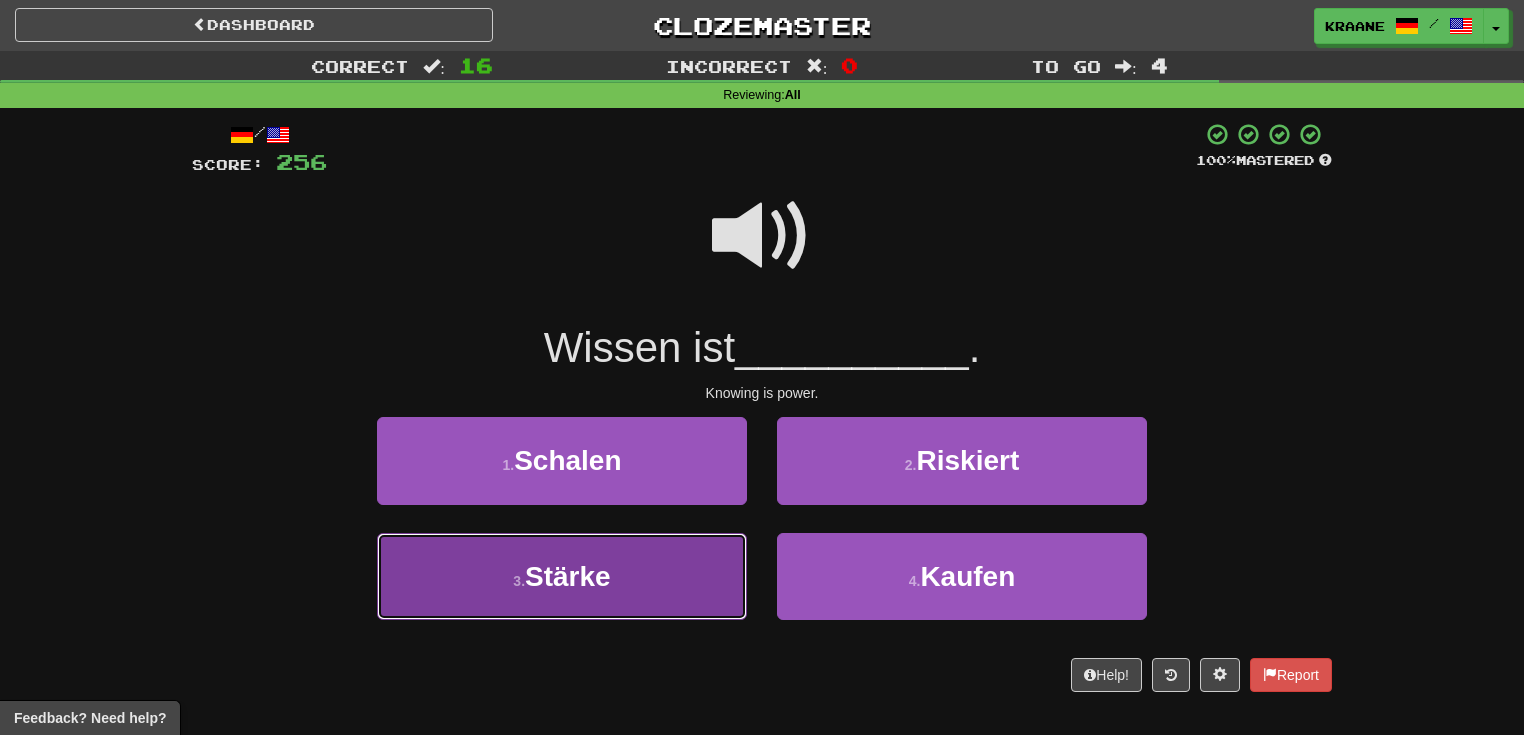 click on "3 .  Stärke" at bounding box center (562, 576) 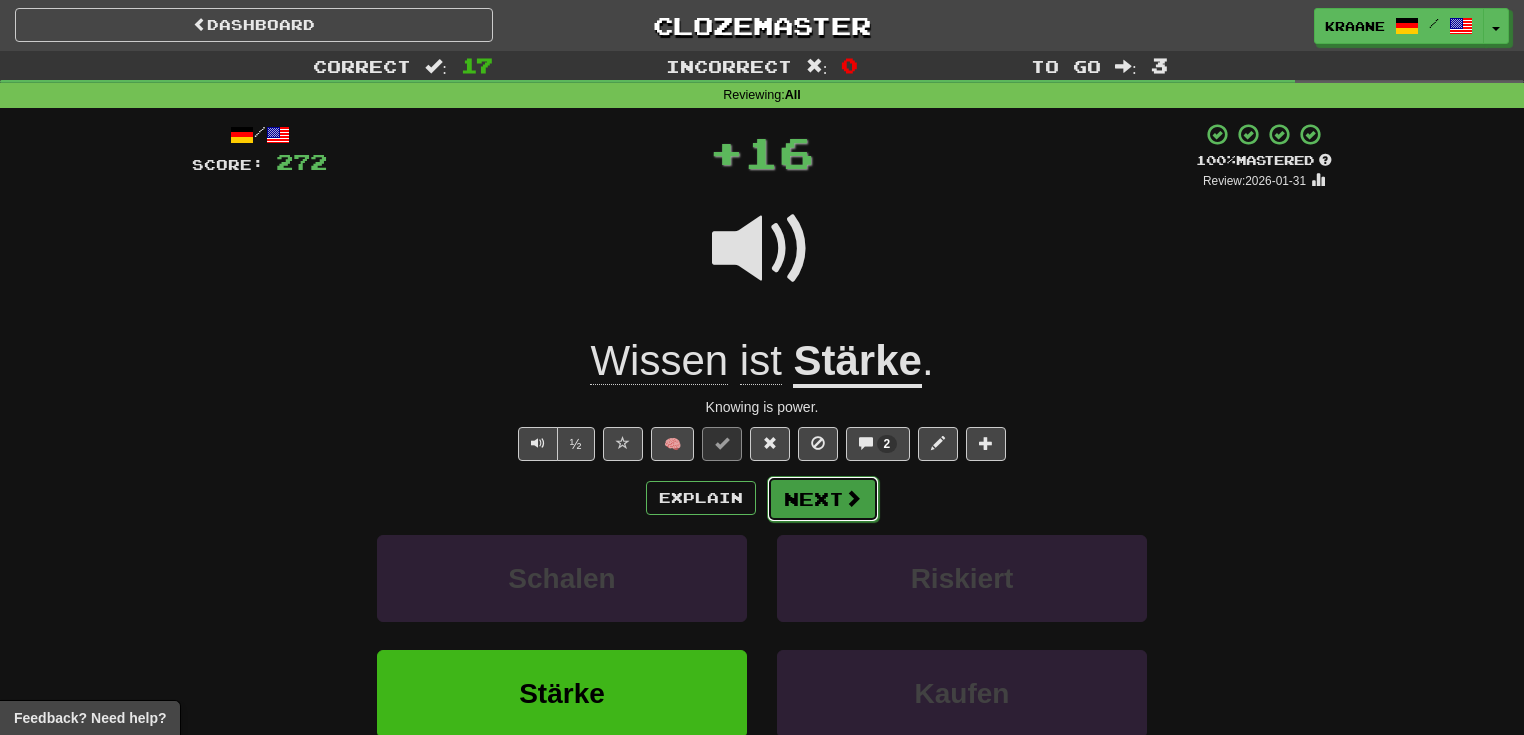 click at bounding box center (853, 498) 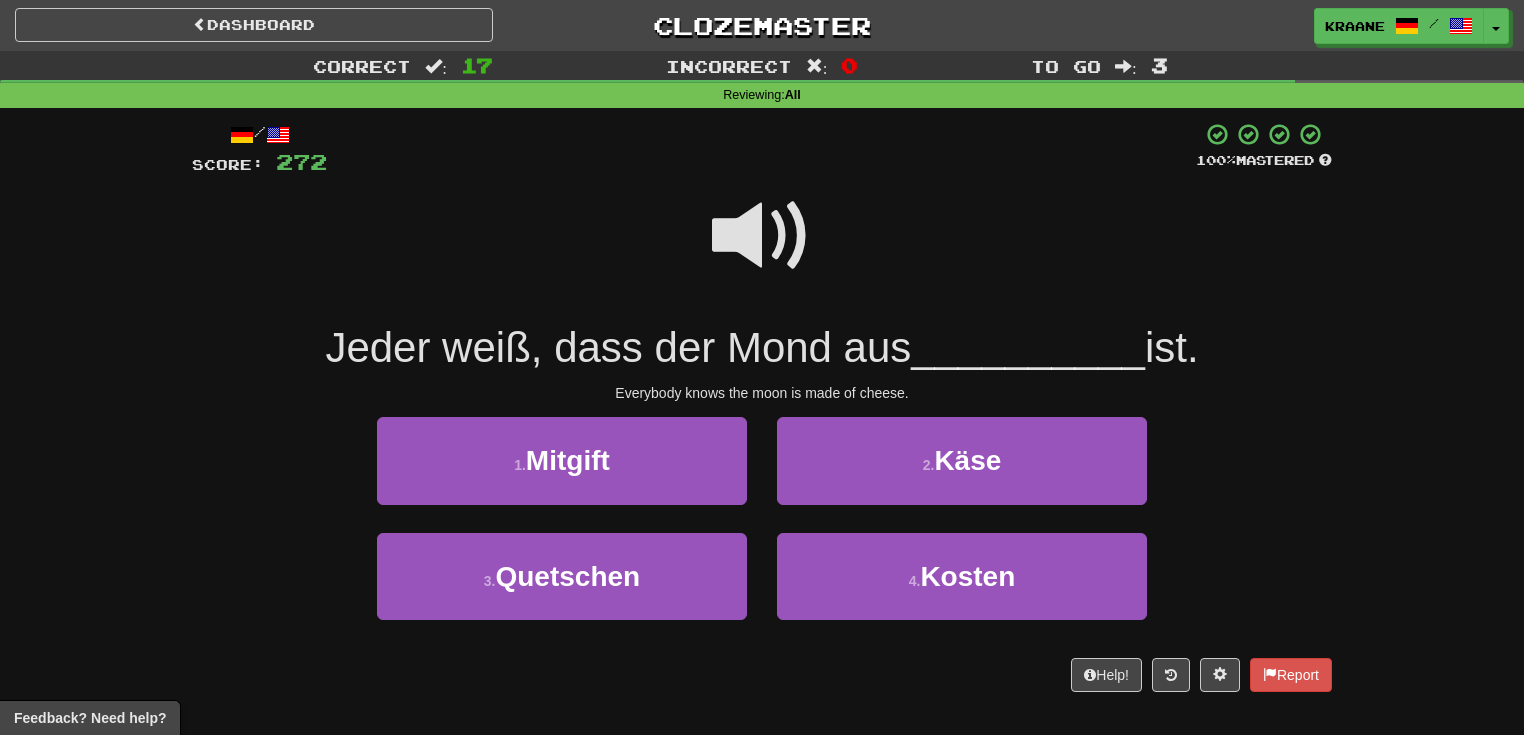 click on "2 .  Käse" at bounding box center [962, 474] 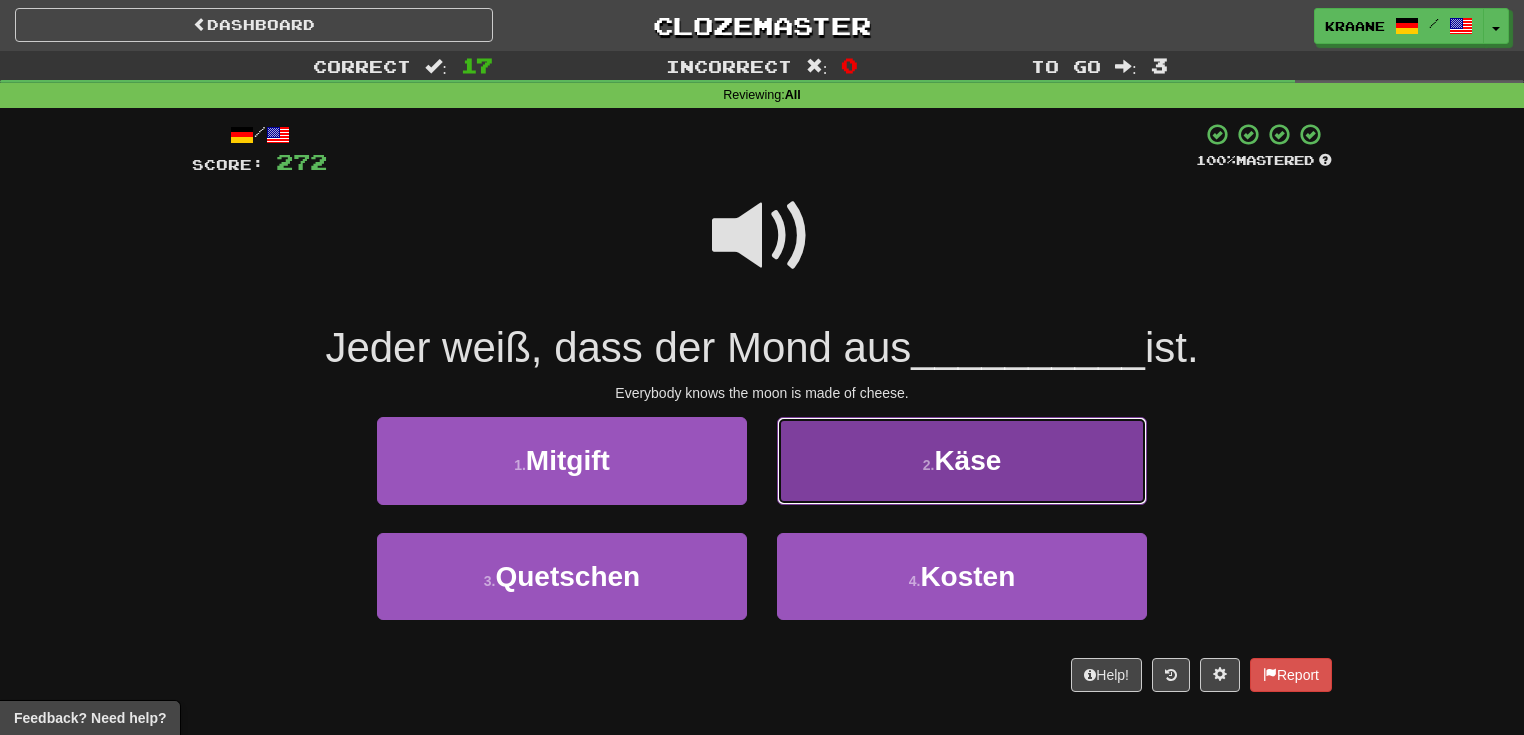 click on "2 .  Käse" at bounding box center (962, 460) 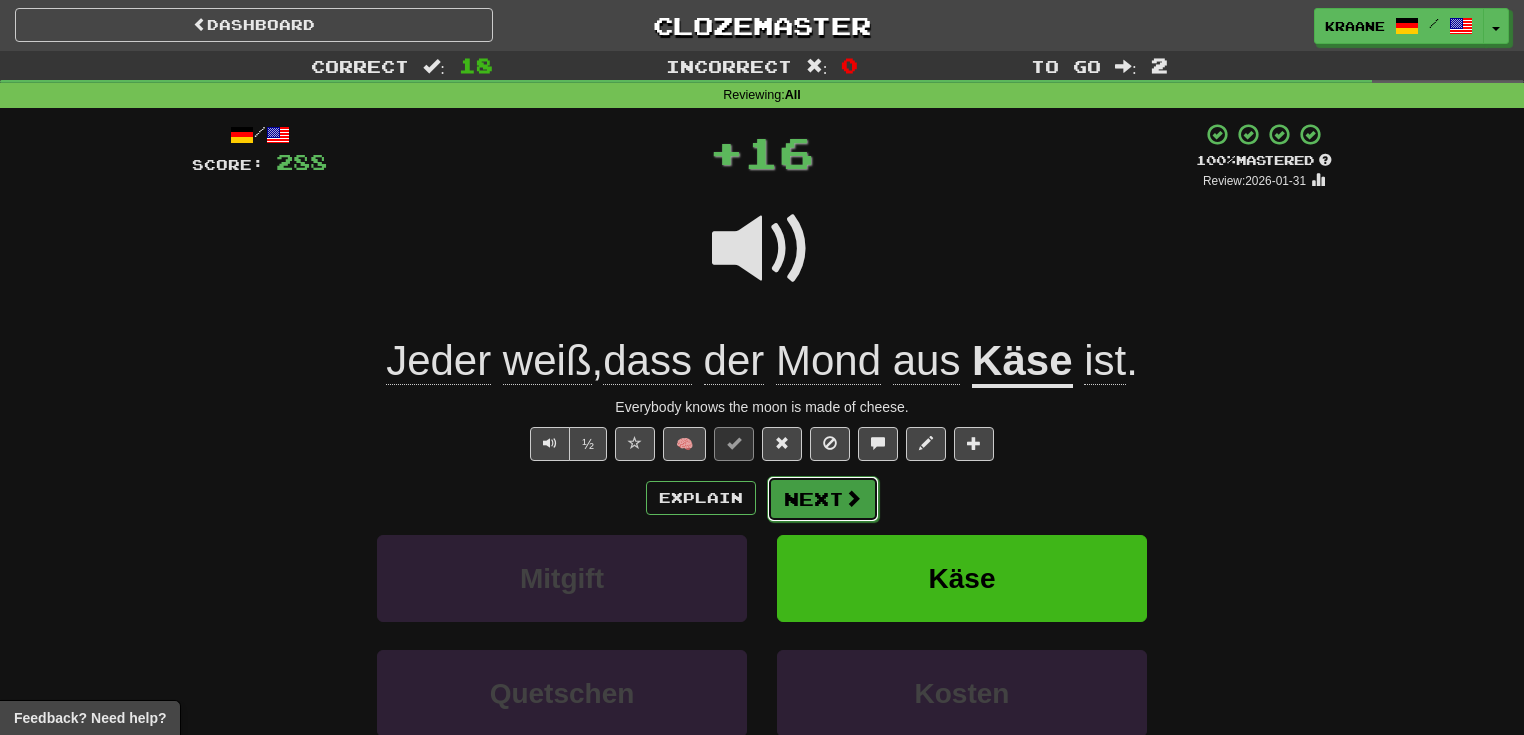 click at bounding box center [853, 498] 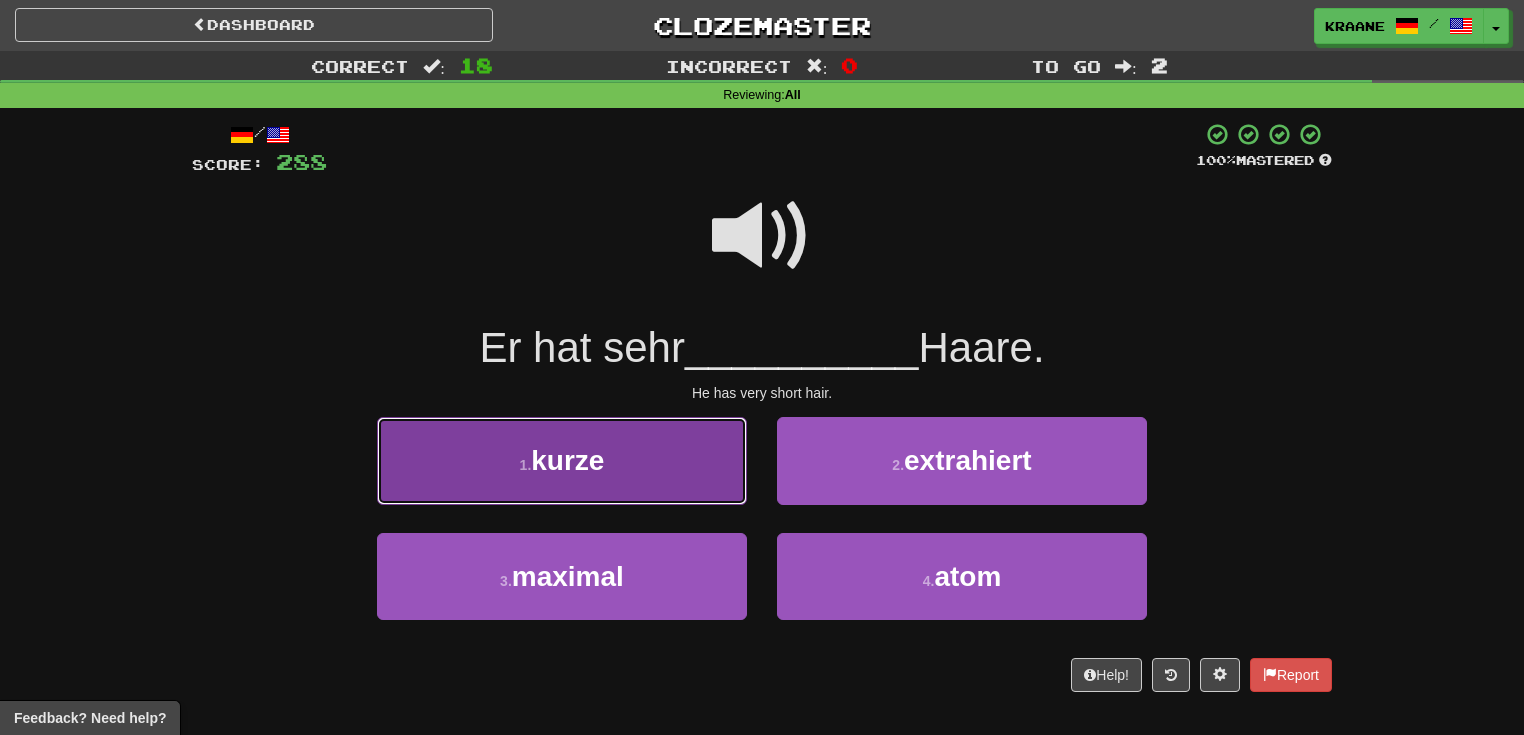 click on "1 .  kurze" at bounding box center (562, 460) 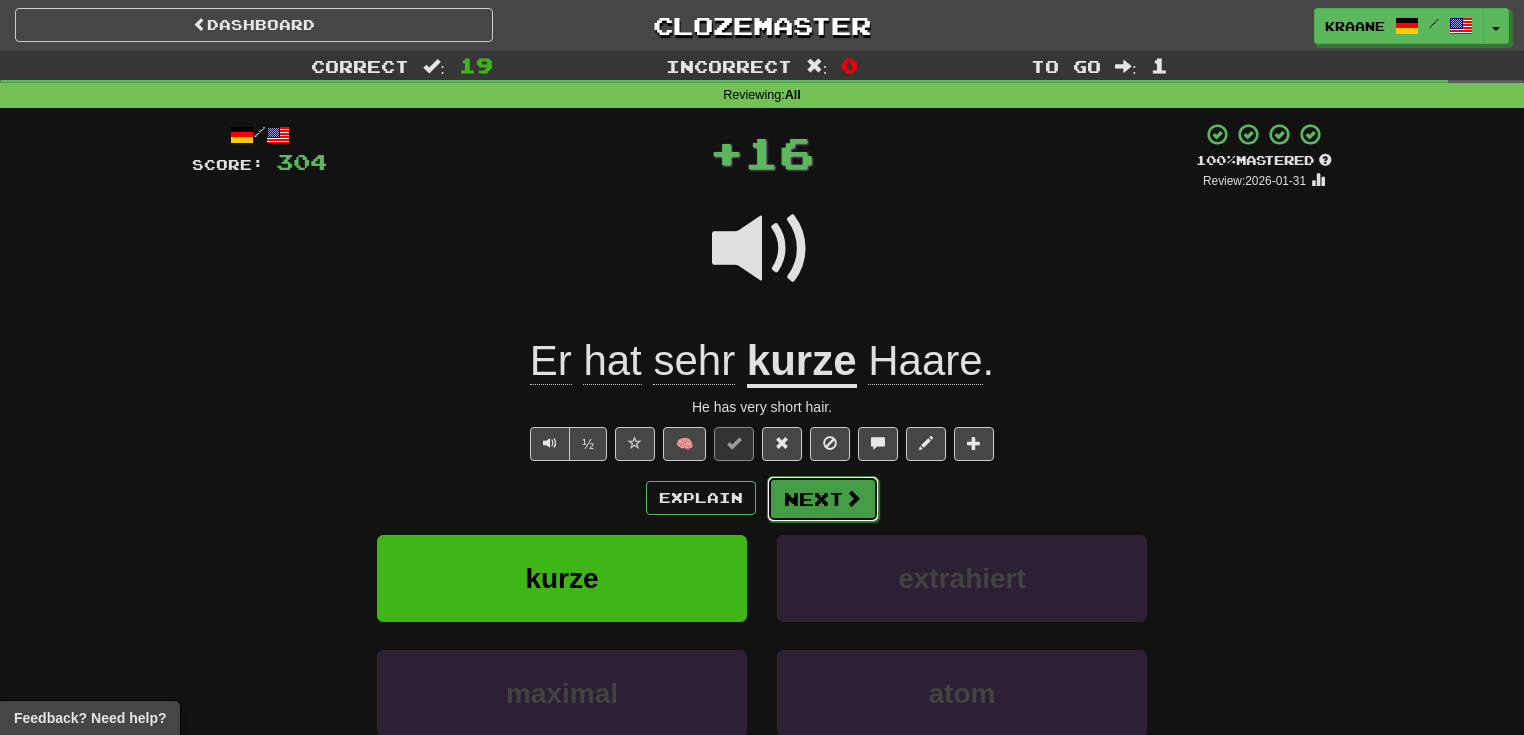 click on "Next" at bounding box center [823, 499] 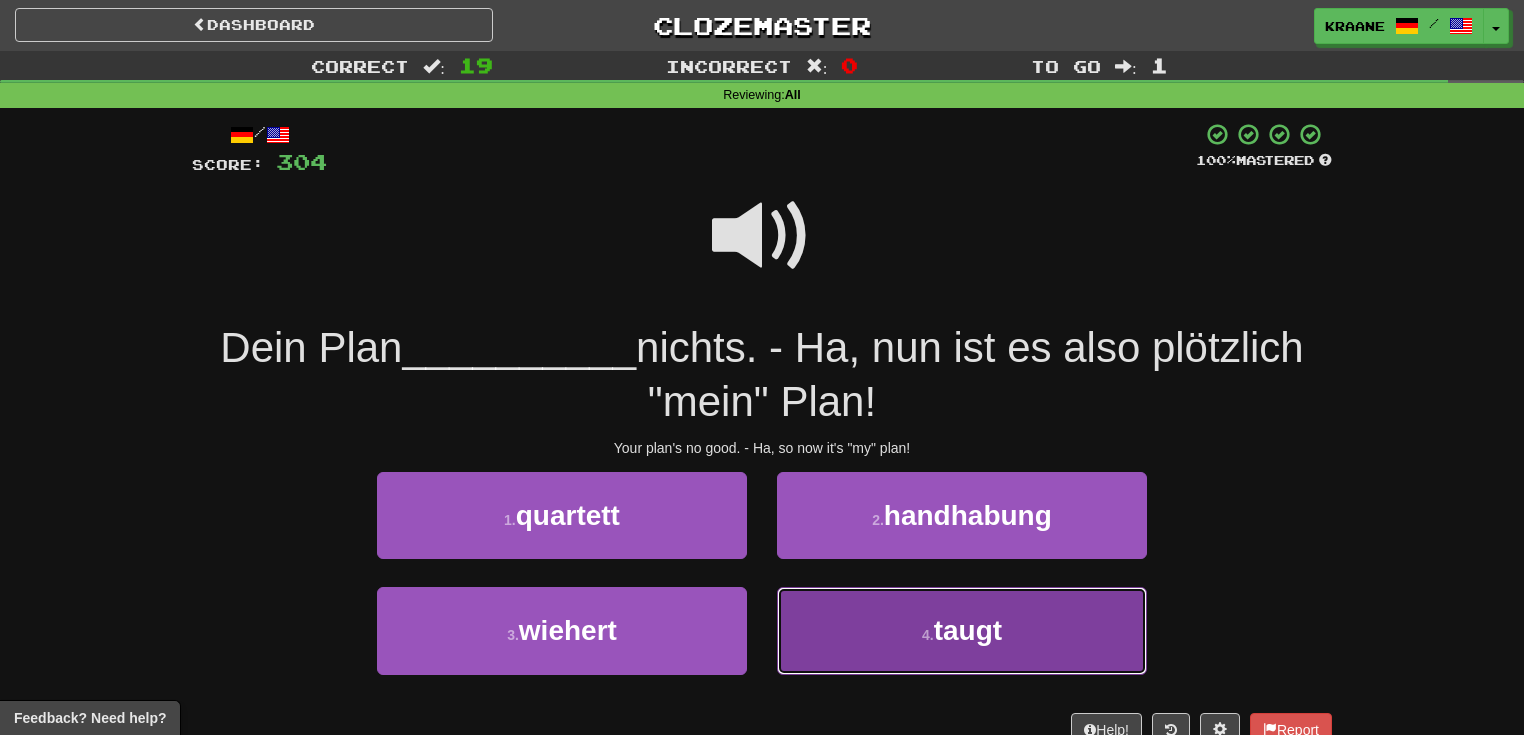 click on "4 .  taugt" at bounding box center [962, 630] 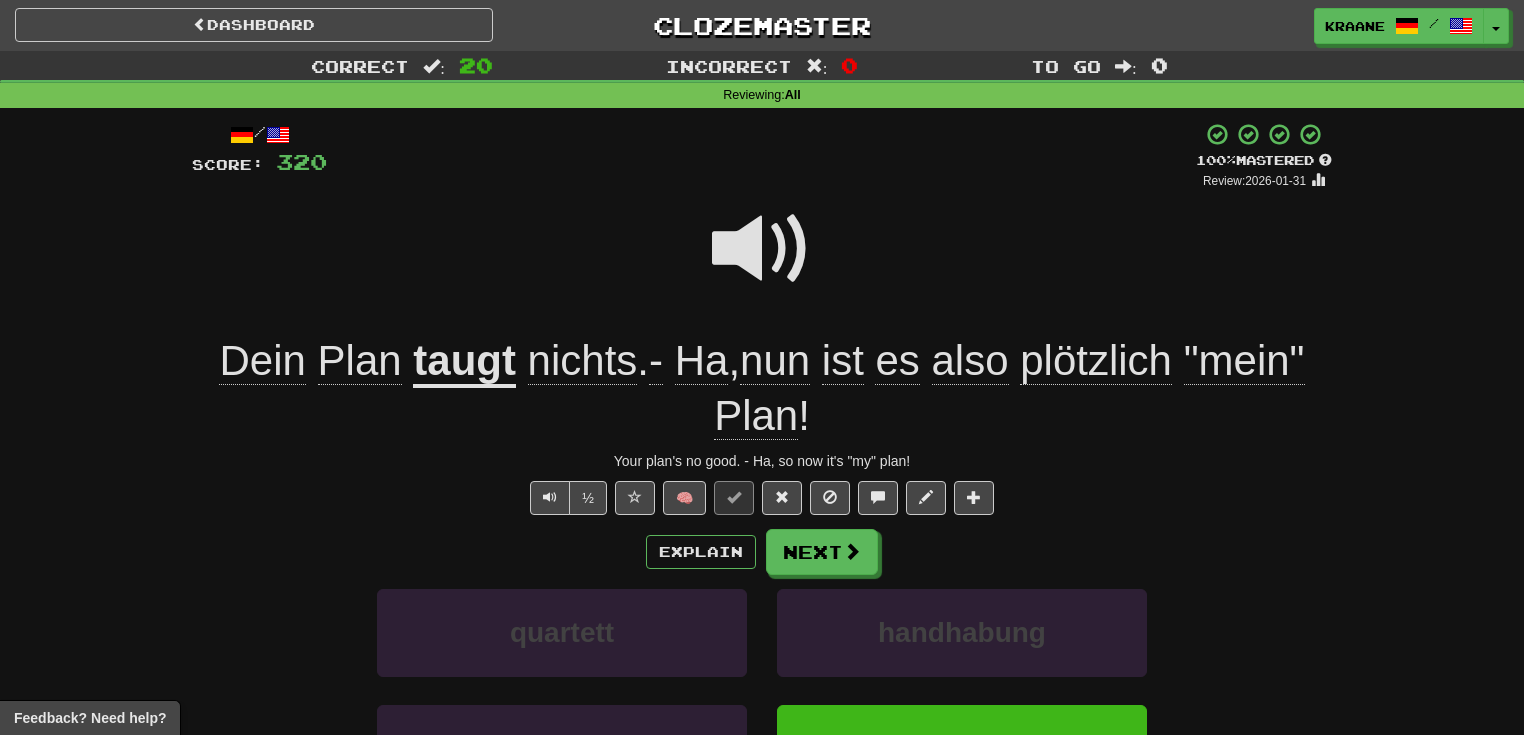 click on "taugt" at bounding box center [464, 362] 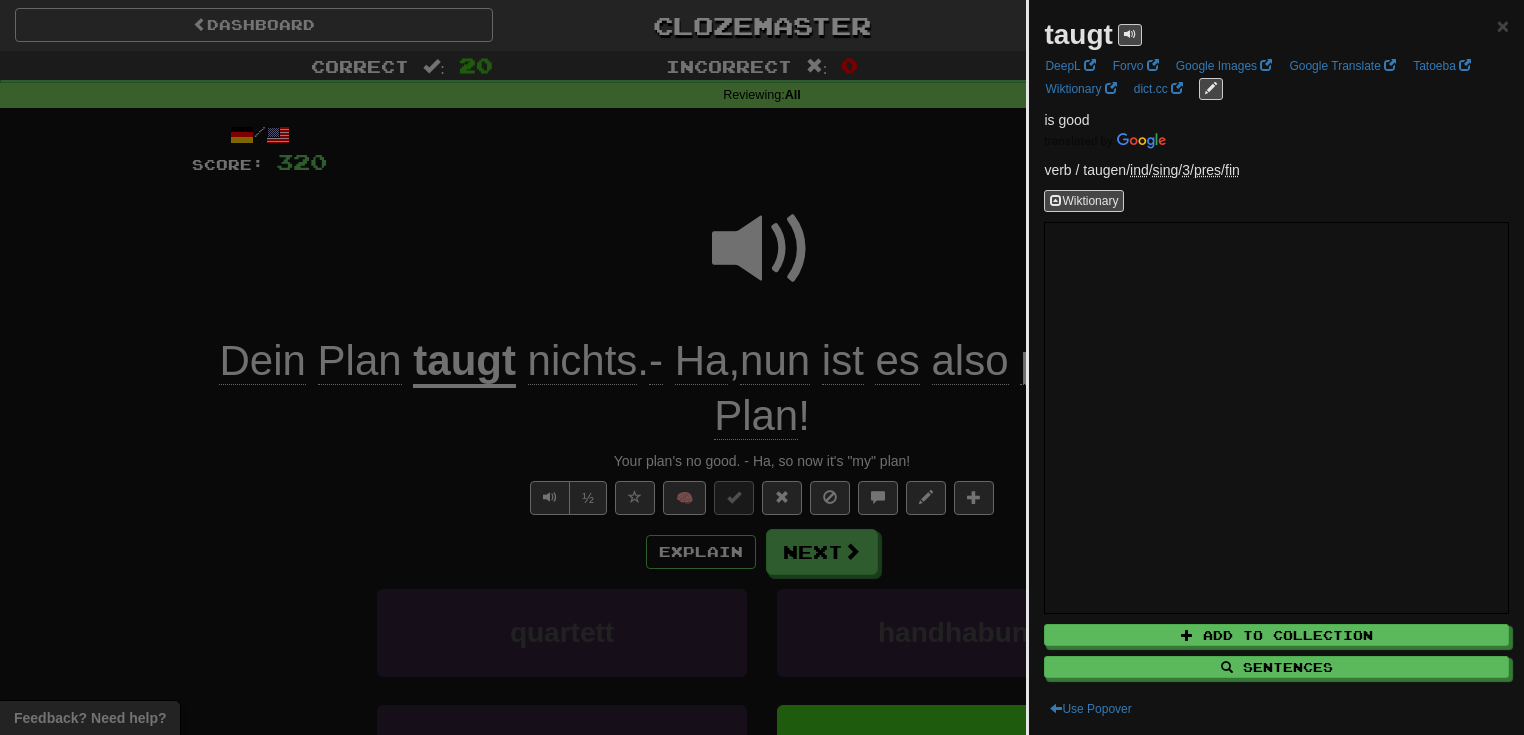 click at bounding box center (762, 367) 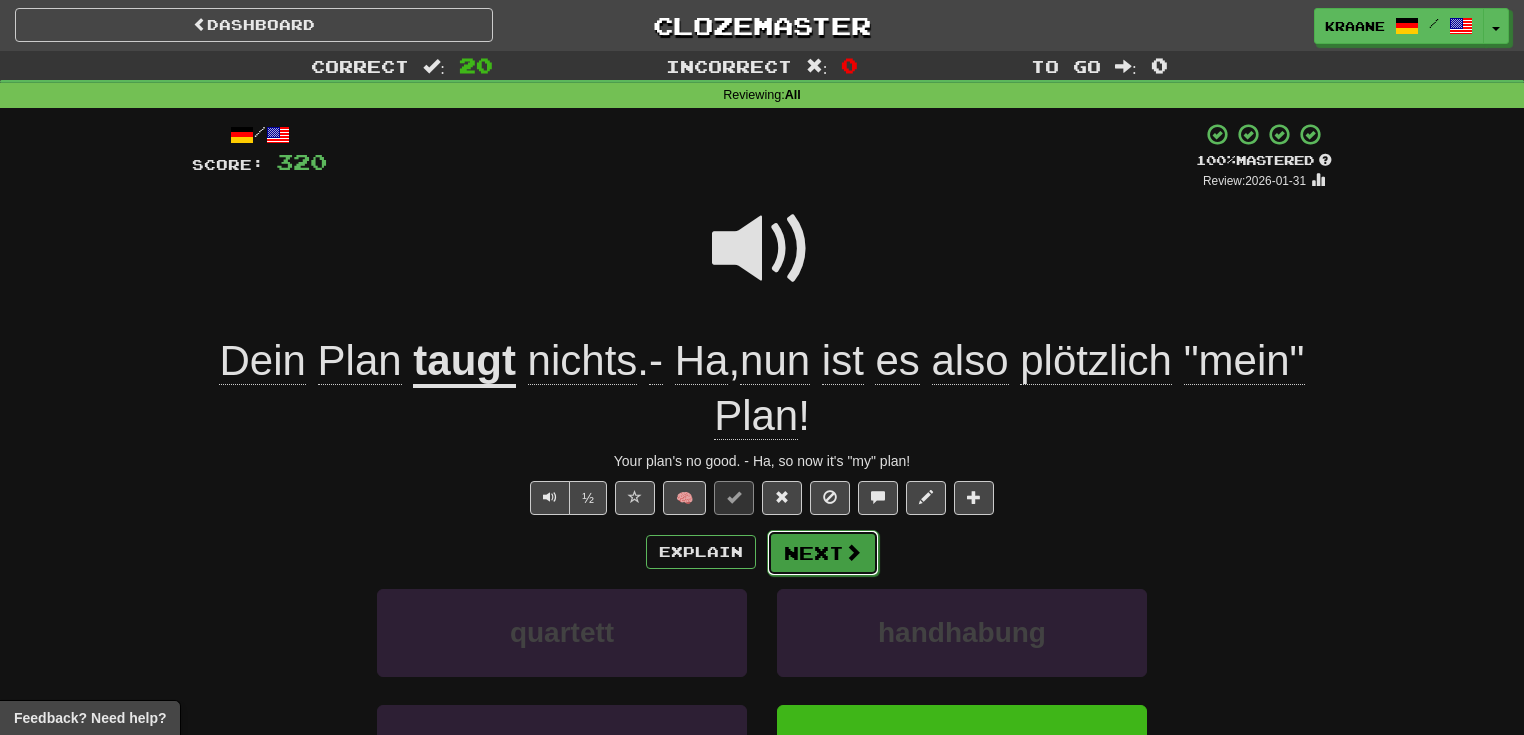 click at bounding box center (853, 552) 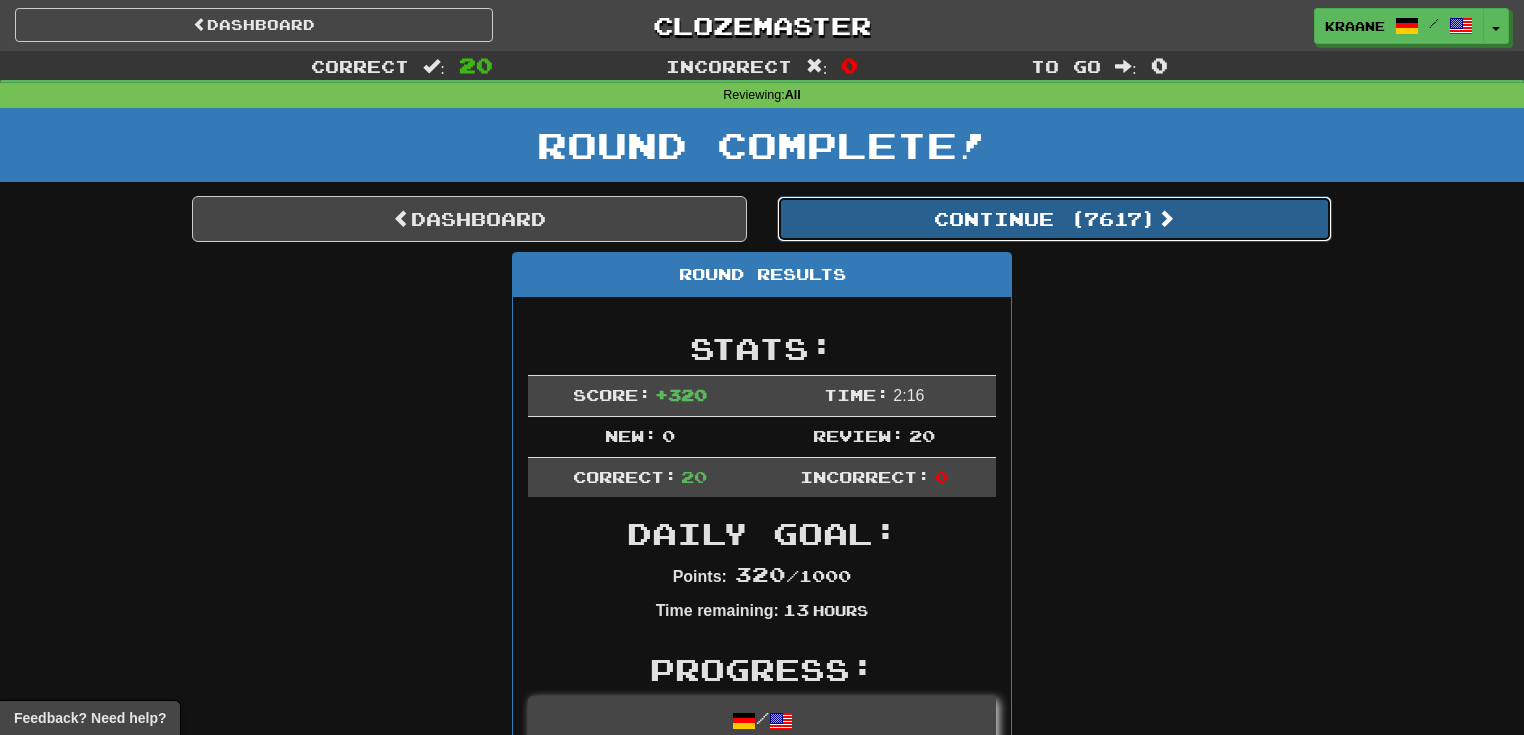 click on "Continue ( [NUMBER] )" at bounding box center [1054, 219] 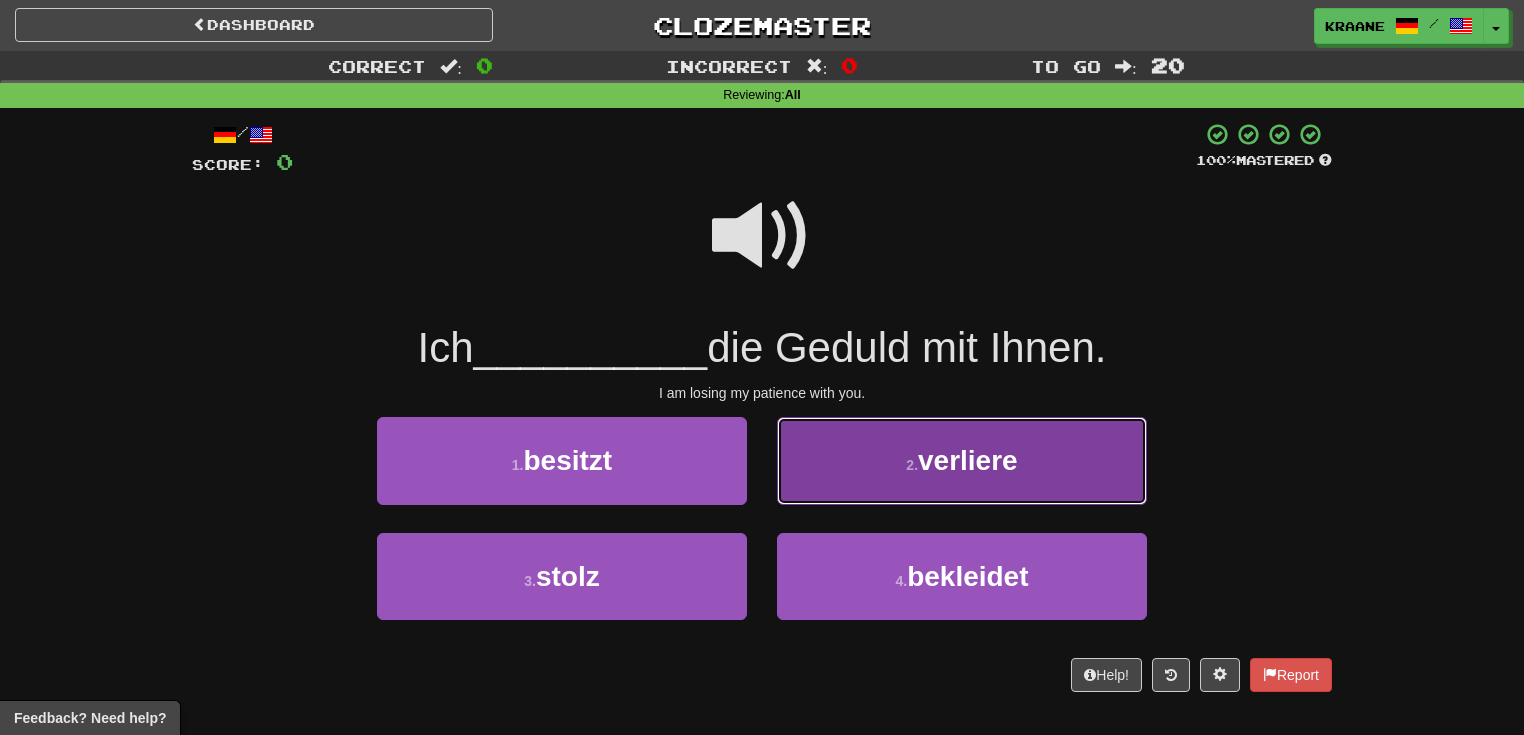 click on "2 ." at bounding box center (912, 465) 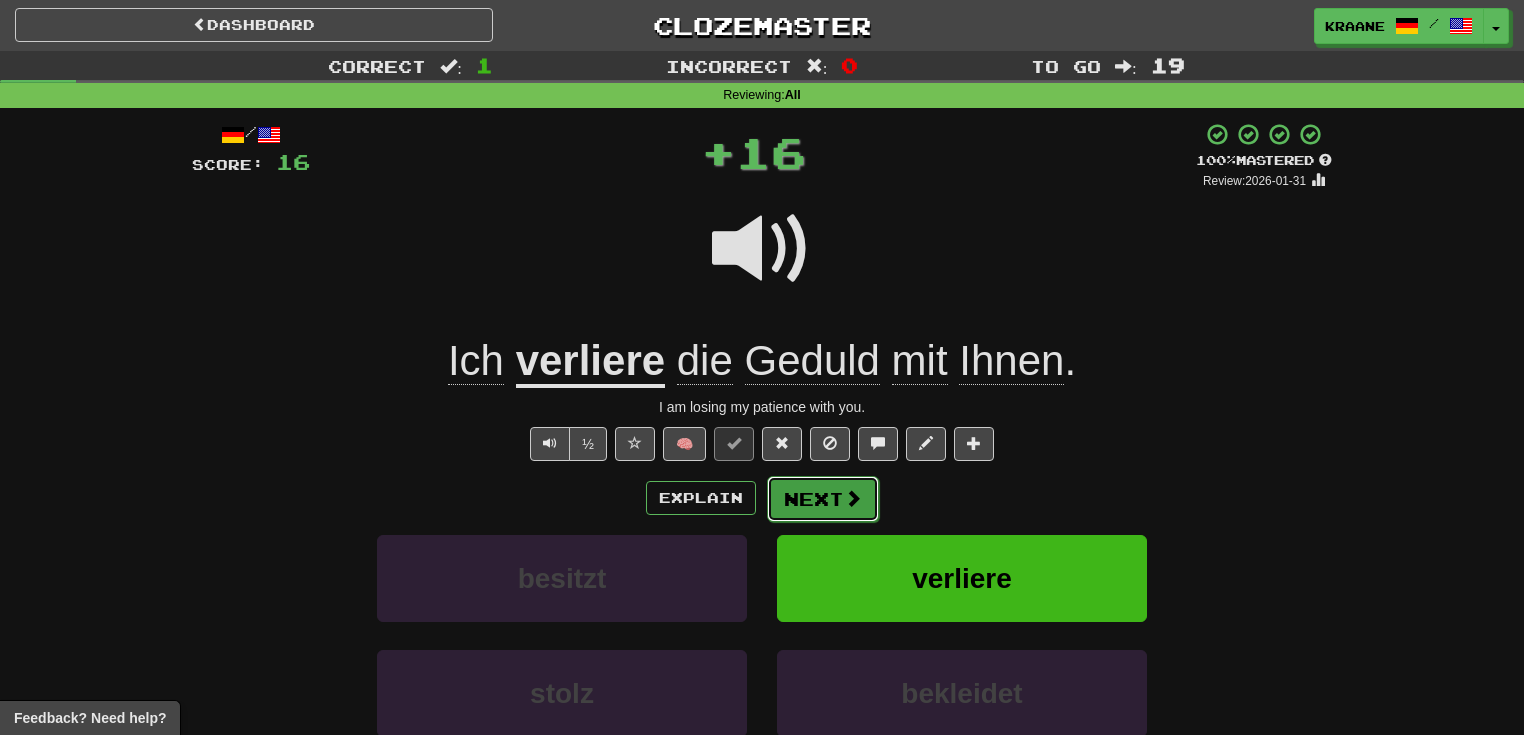 click on "Next" at bounding box center (823, 499) 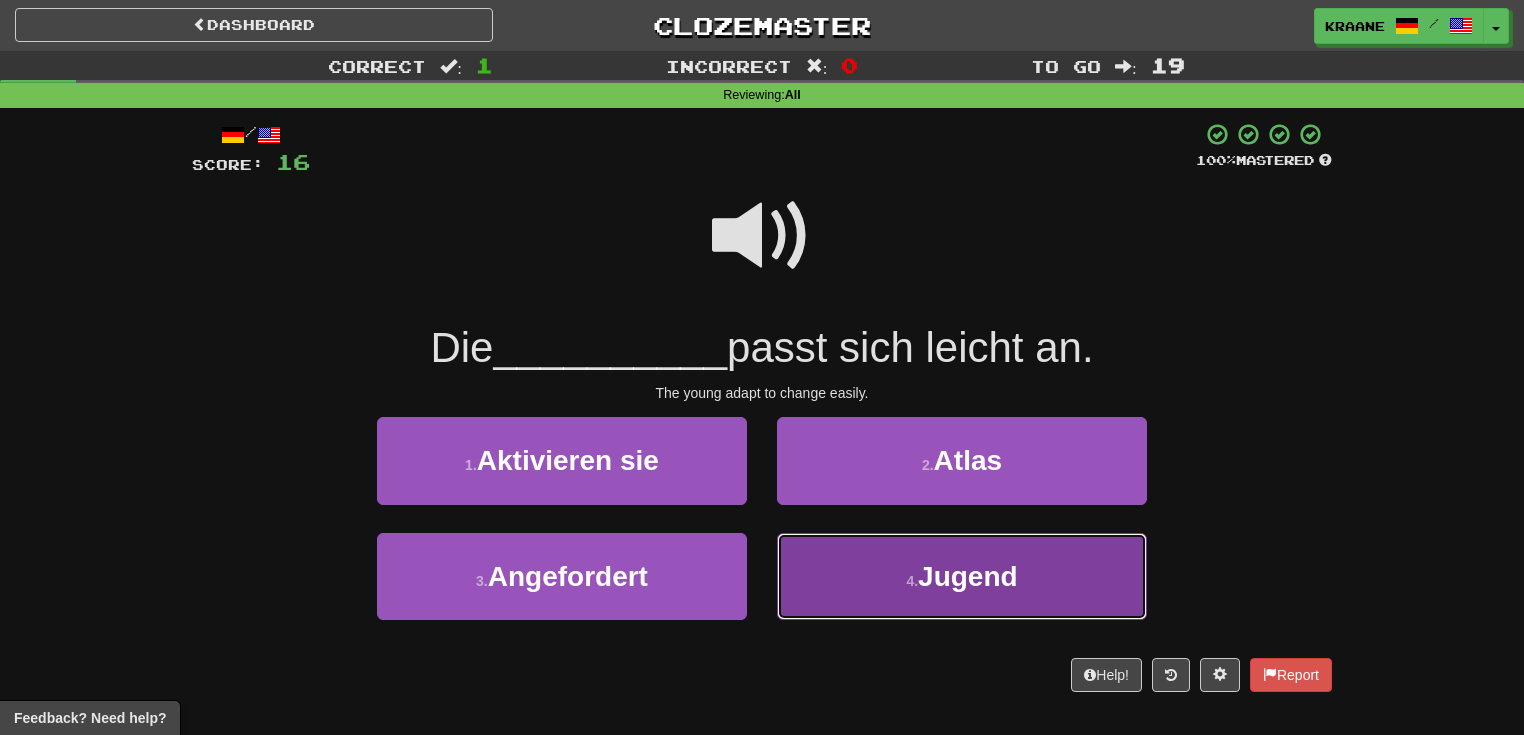 click on "4 .  Jugend" at bounding box center [962, 576] 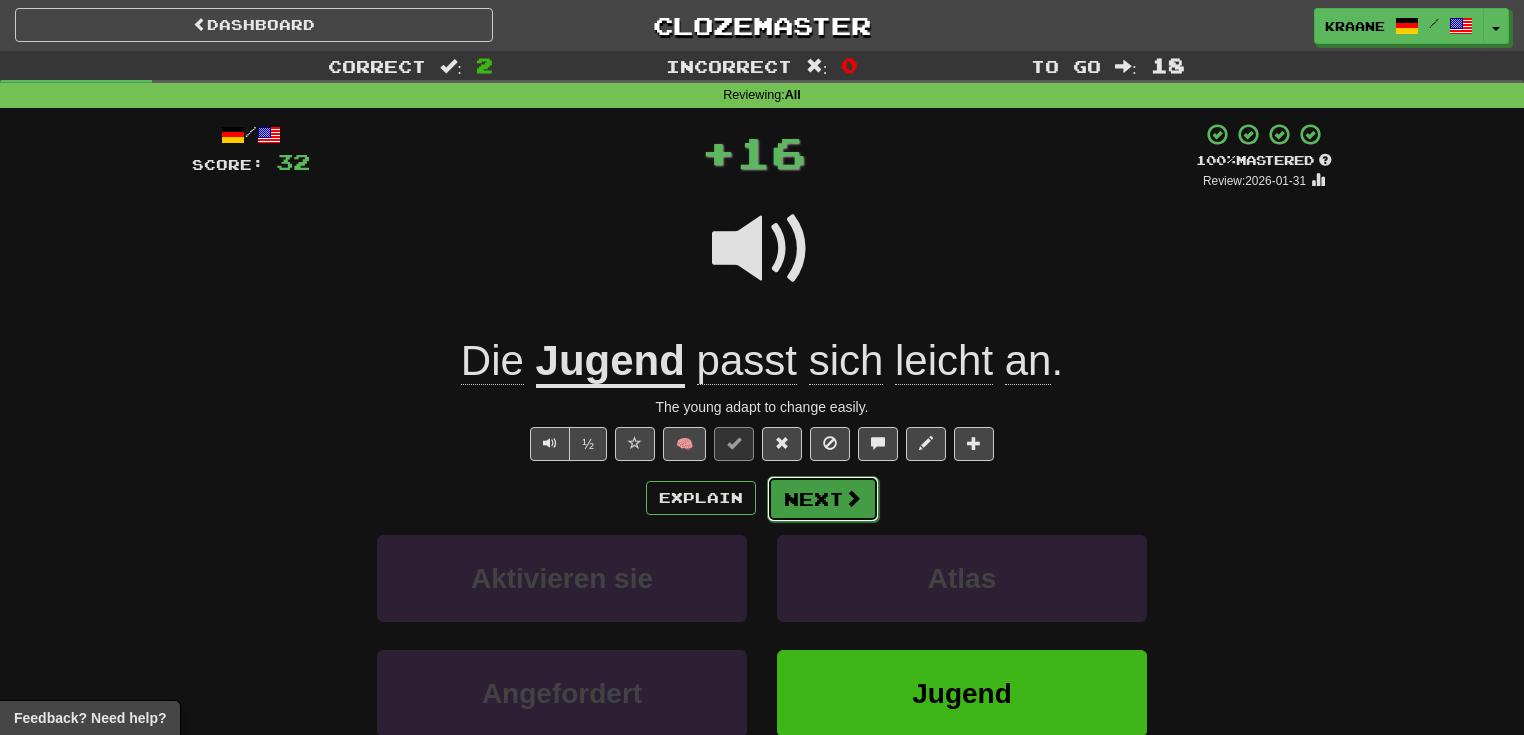 click on "Next" at bounding box center [823, 499] 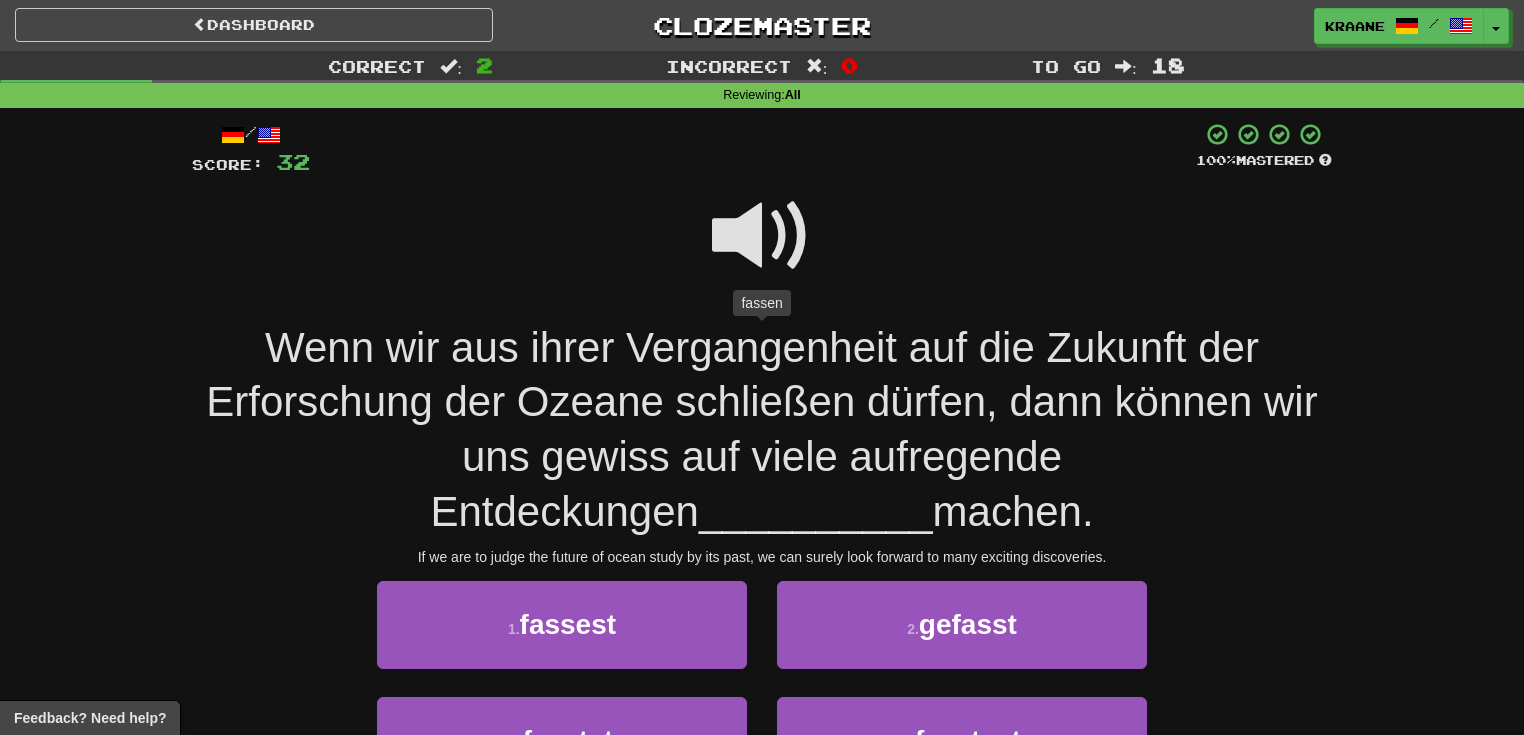click at bounding box center (762, 236) 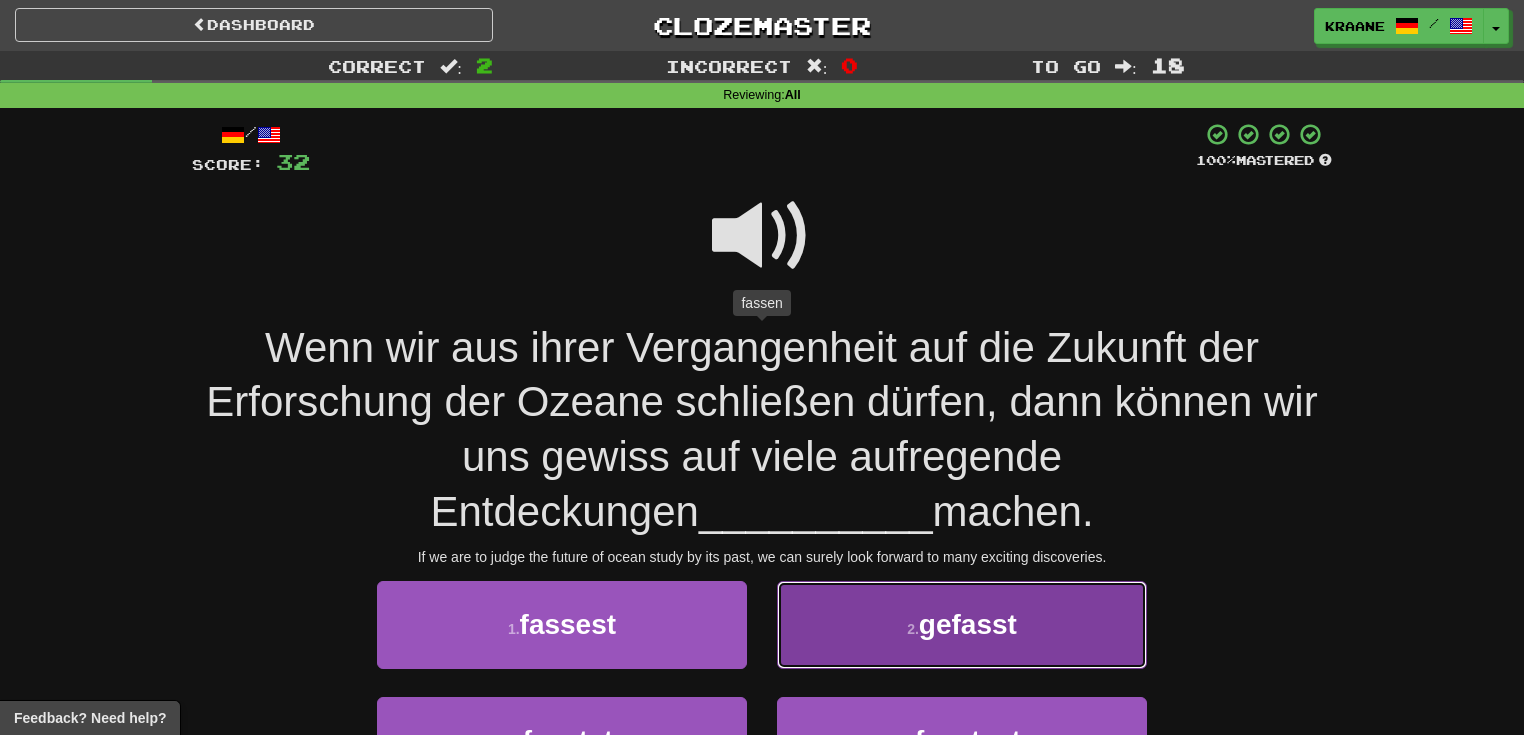 click on "gefasst" at bounding box center (968, 624) 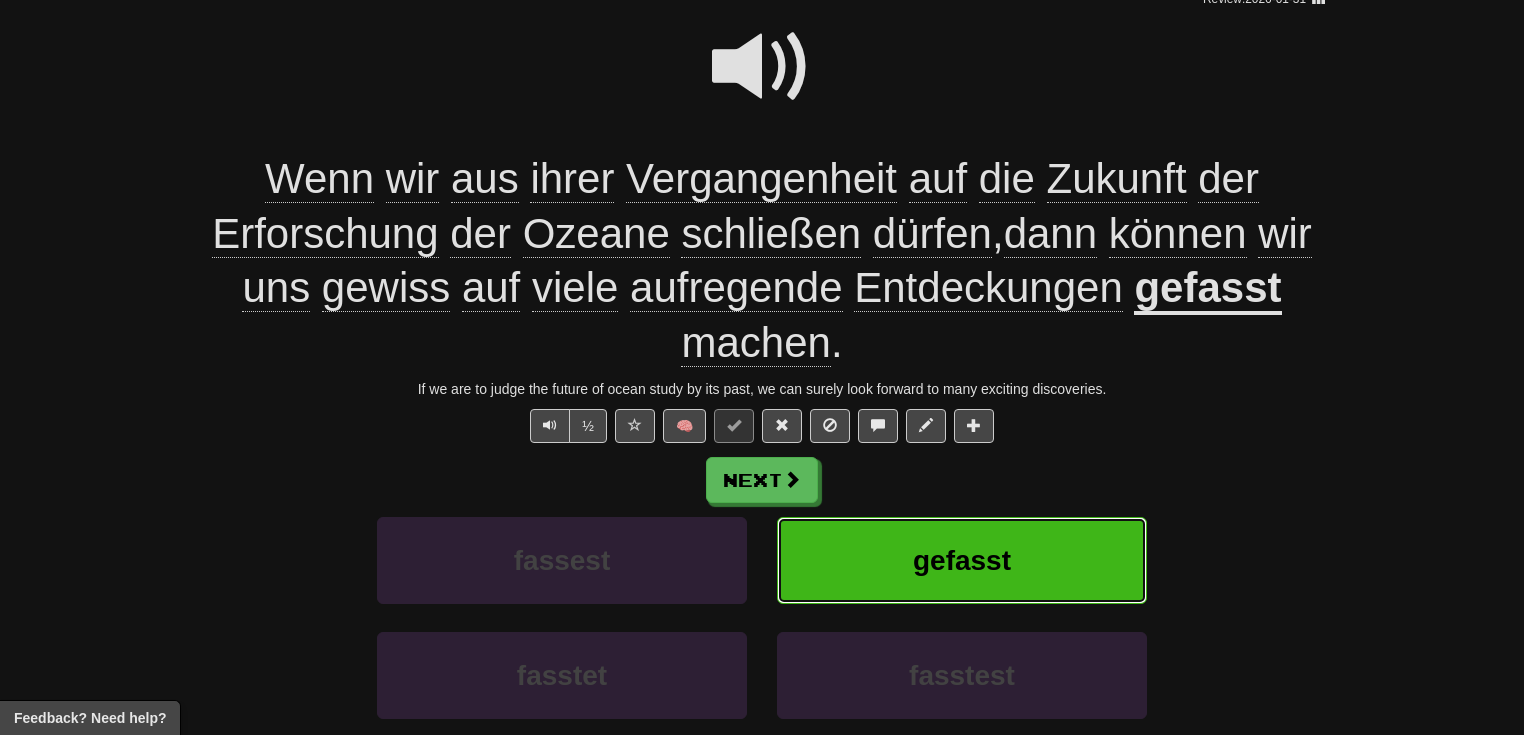 scroll, scrollTop: 186, scrollLeft: 0, axis: vertical 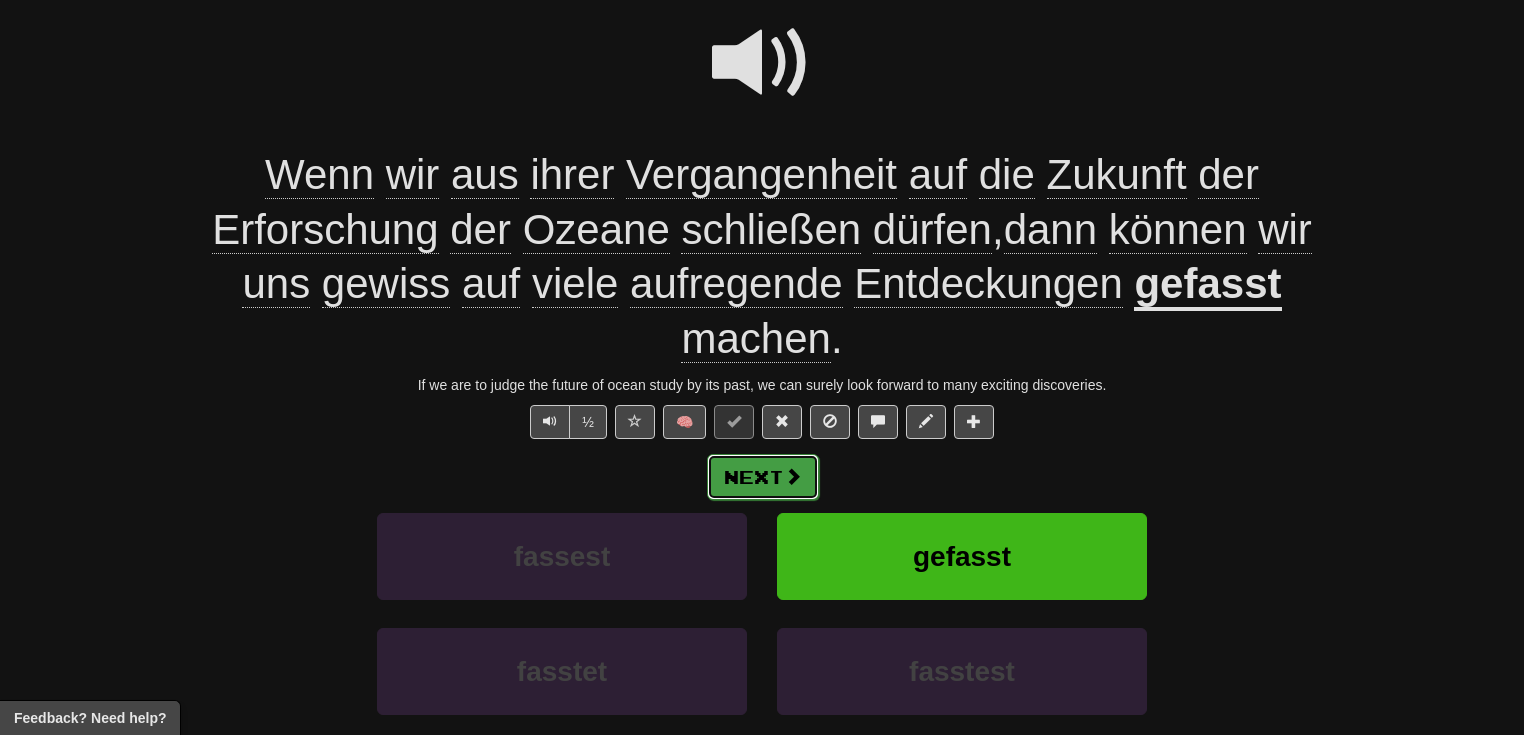click on "Next" at bounding box center [763, 477] 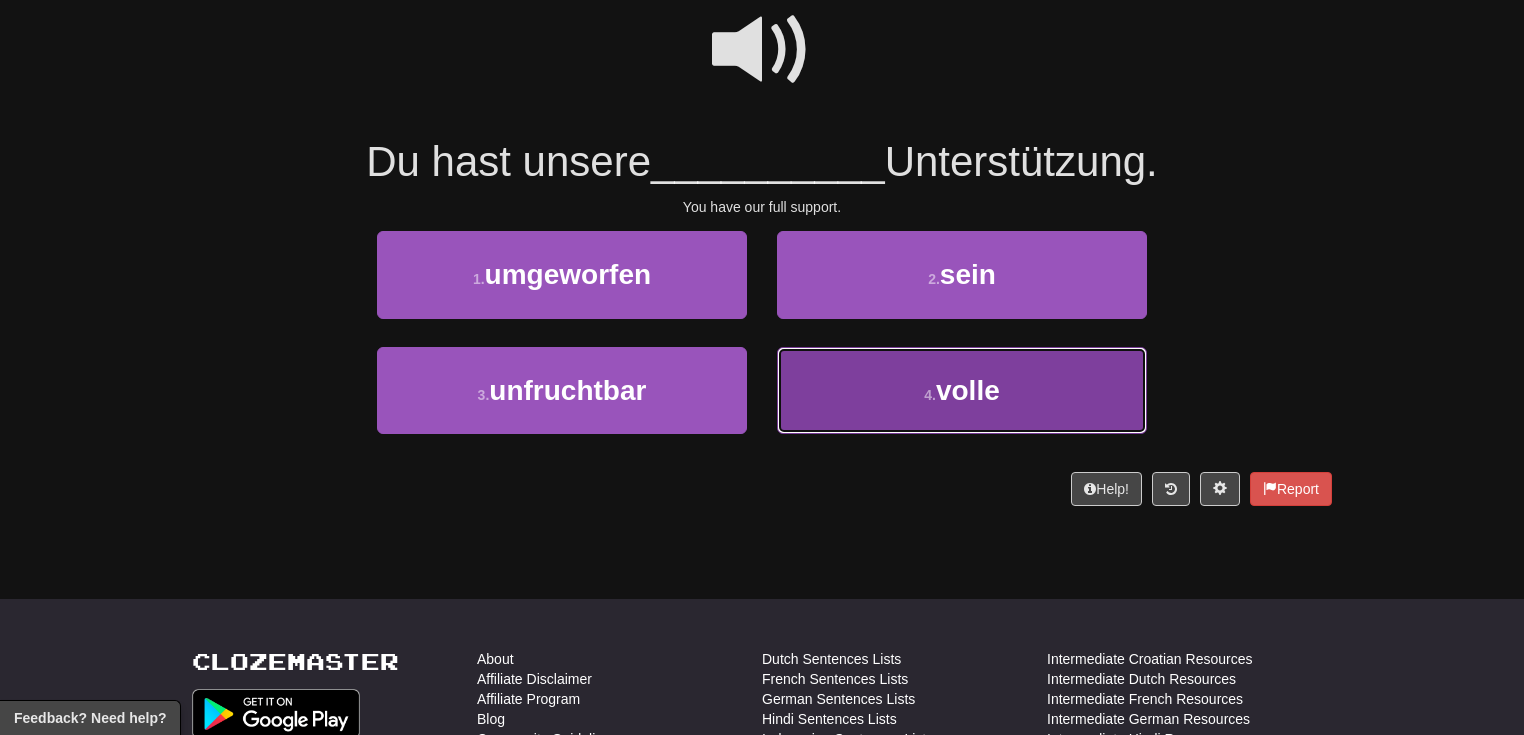 click on "4 .  volle" at bounding box center [962, 390] 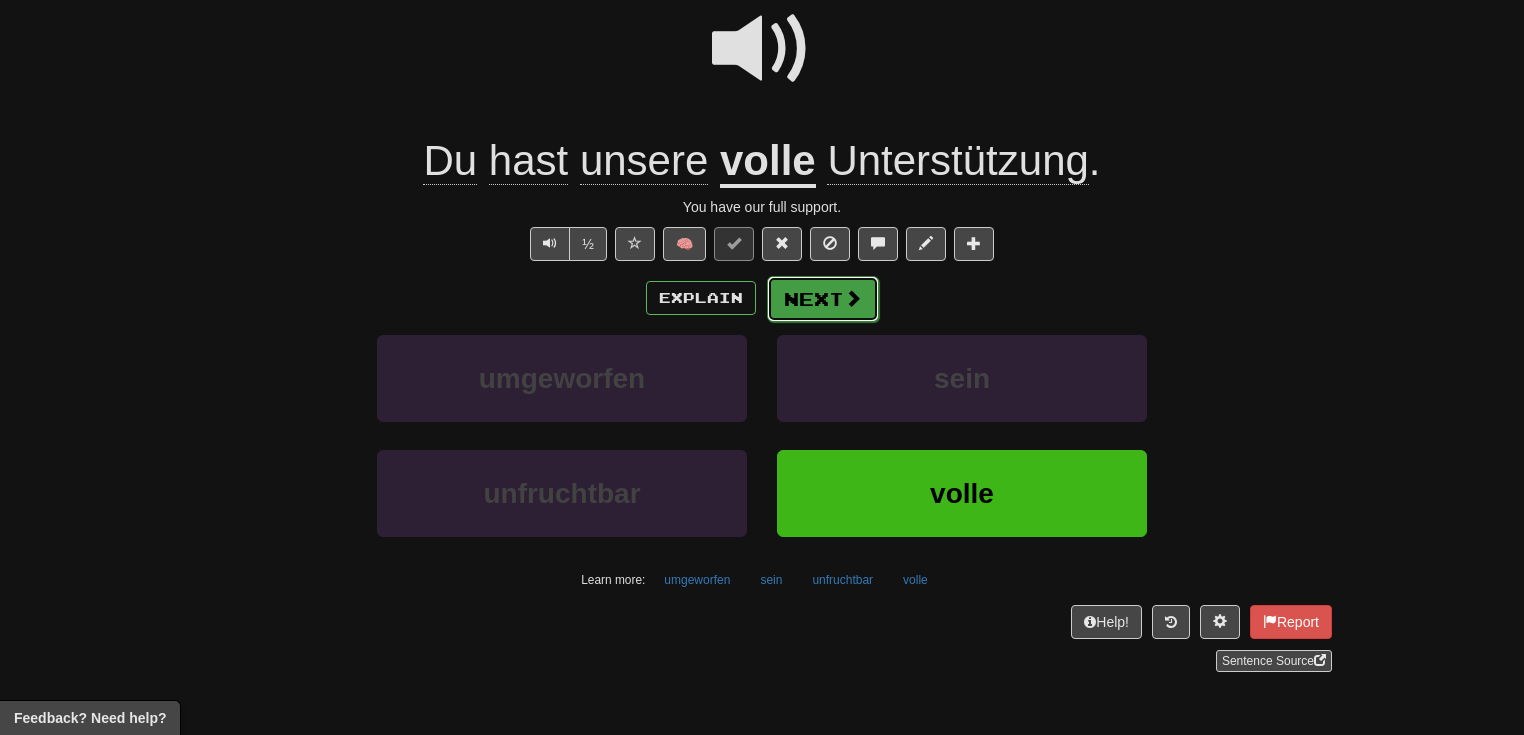 click on "Next" at bounding box center [823, 299] 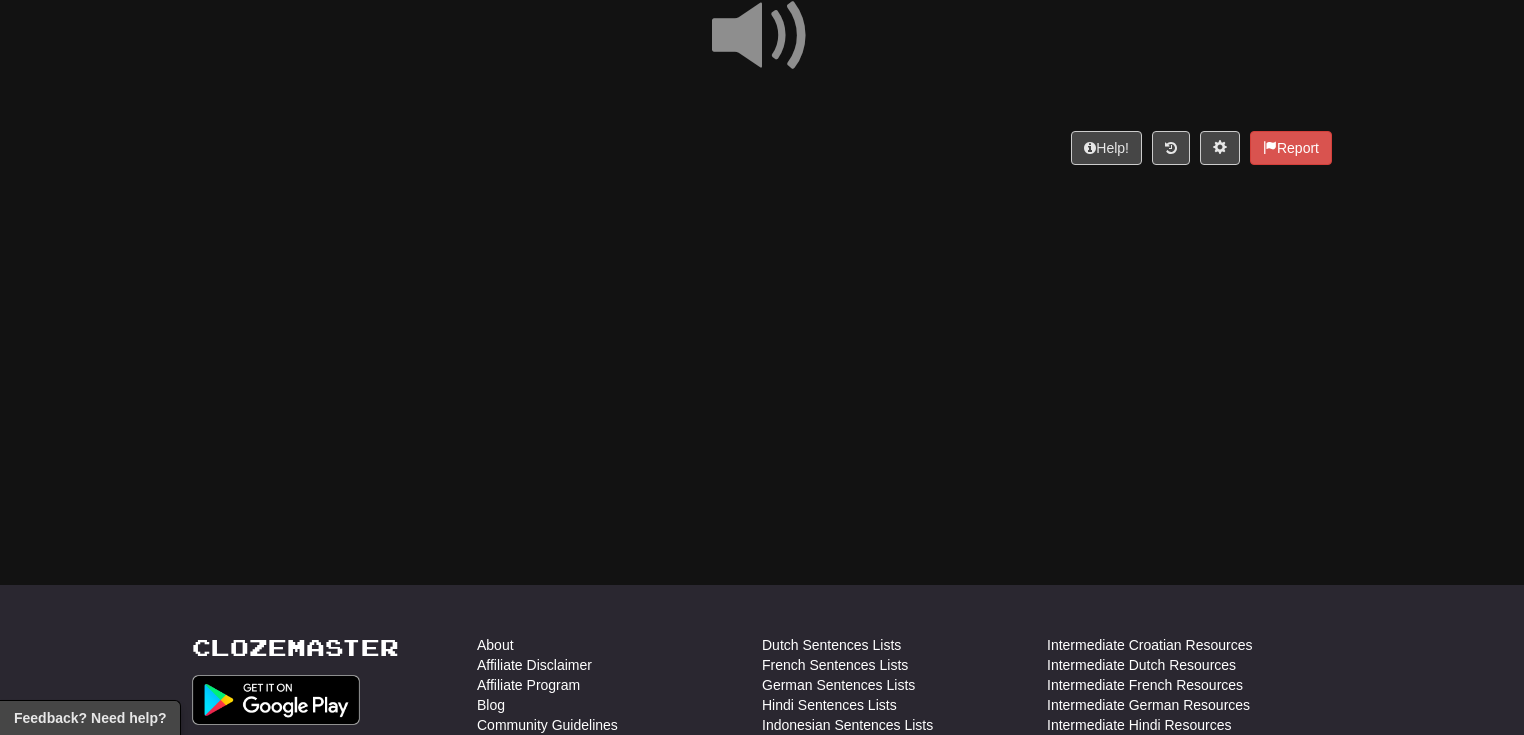 scroll, scrollTop: 0, scrollLeft: 0, axis: both 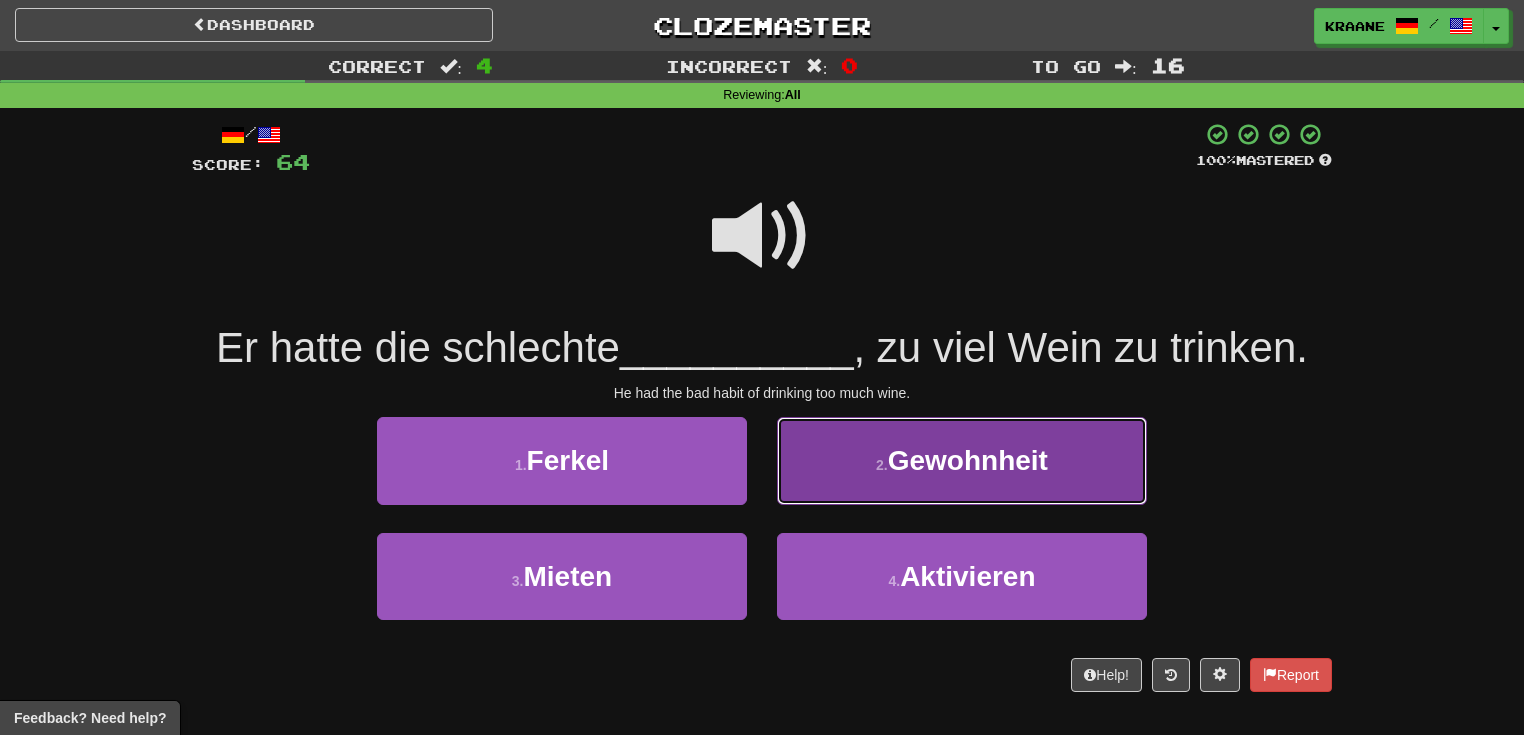 click on "2 .  Gewohnheit" at bounding box center [962, 460] 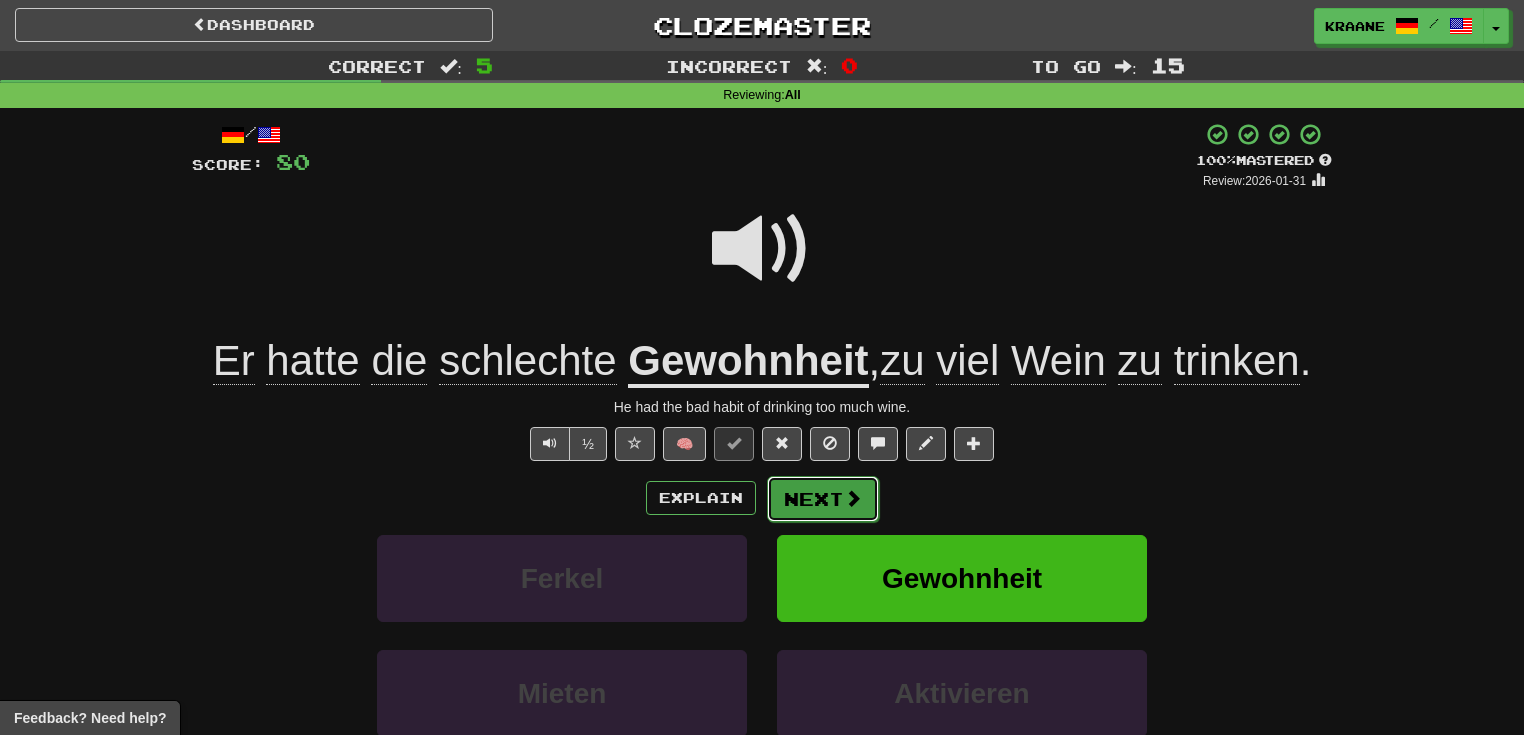 click on "Next" at bounding box center [823, 499] 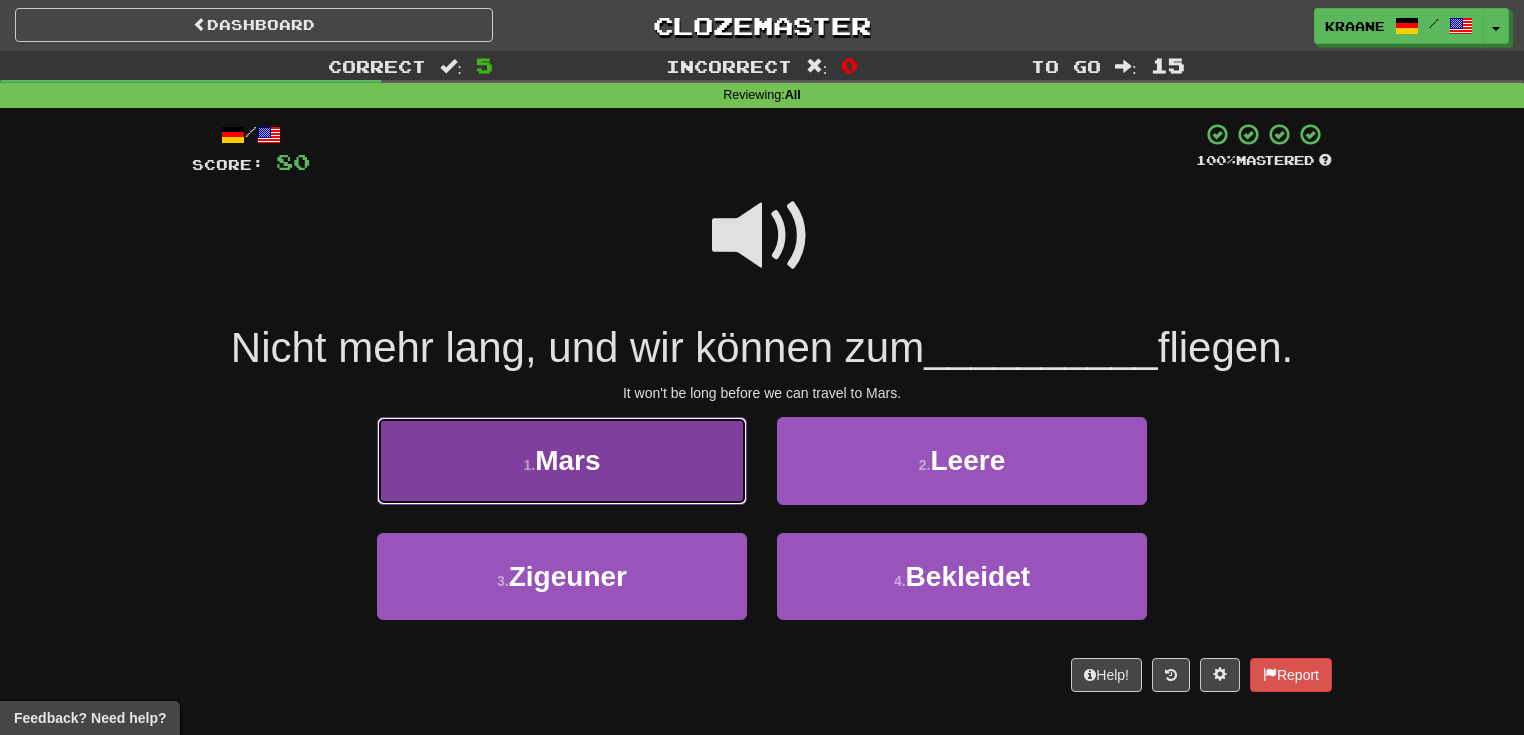 click on "1 .  Mars" at bounding box center [562, 460] 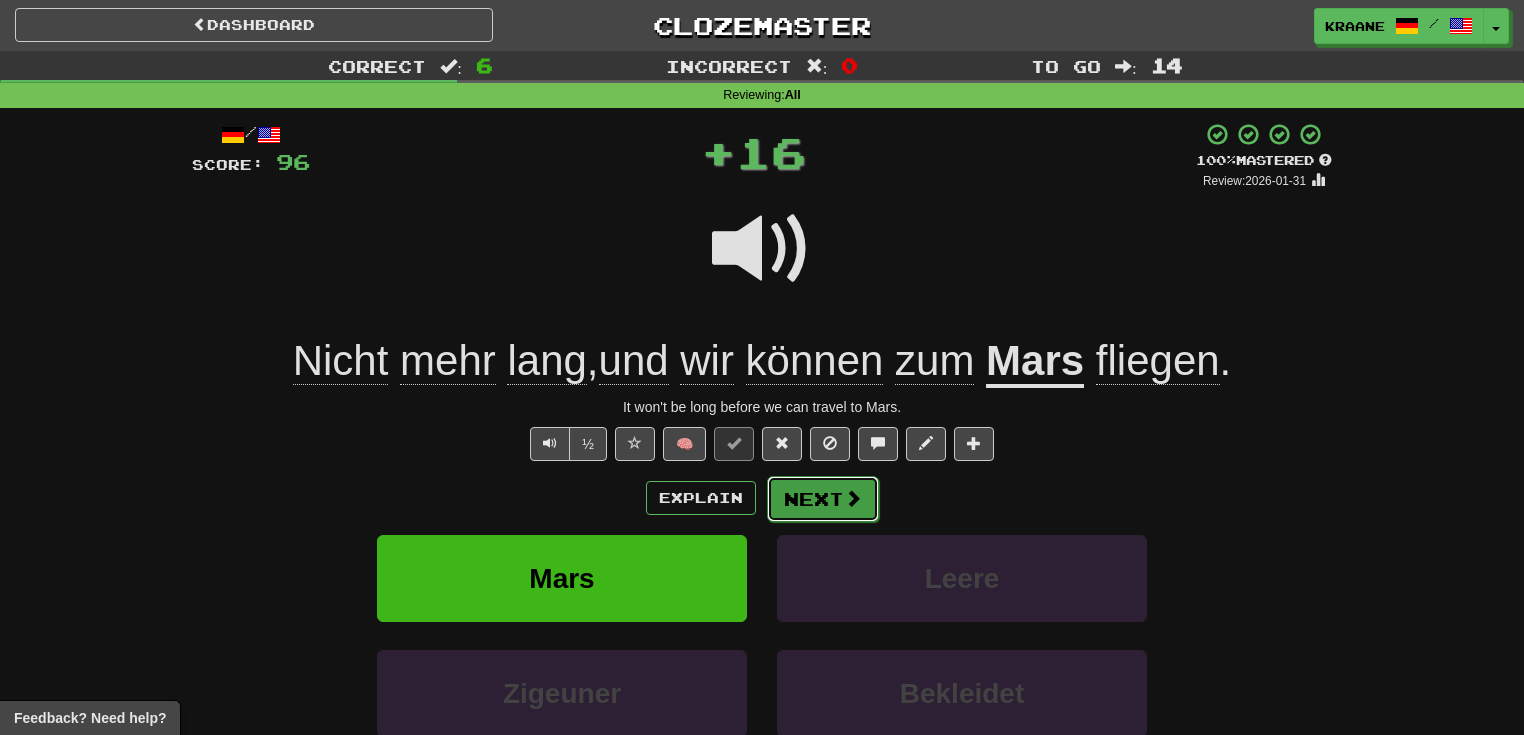 click on "Next" at bounding box center (823, 499) 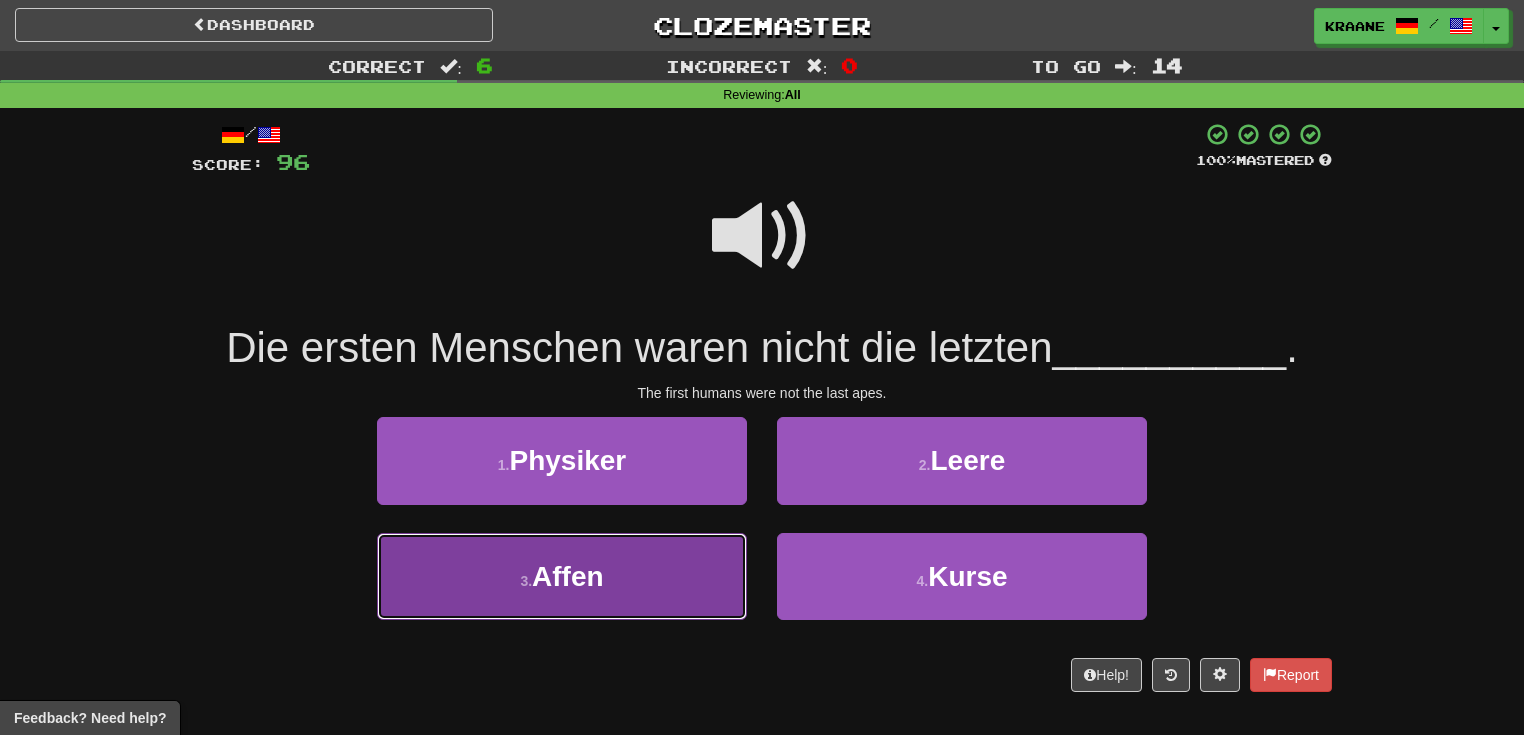 click on "3 .  Affen" at bounding box center [562, 576] 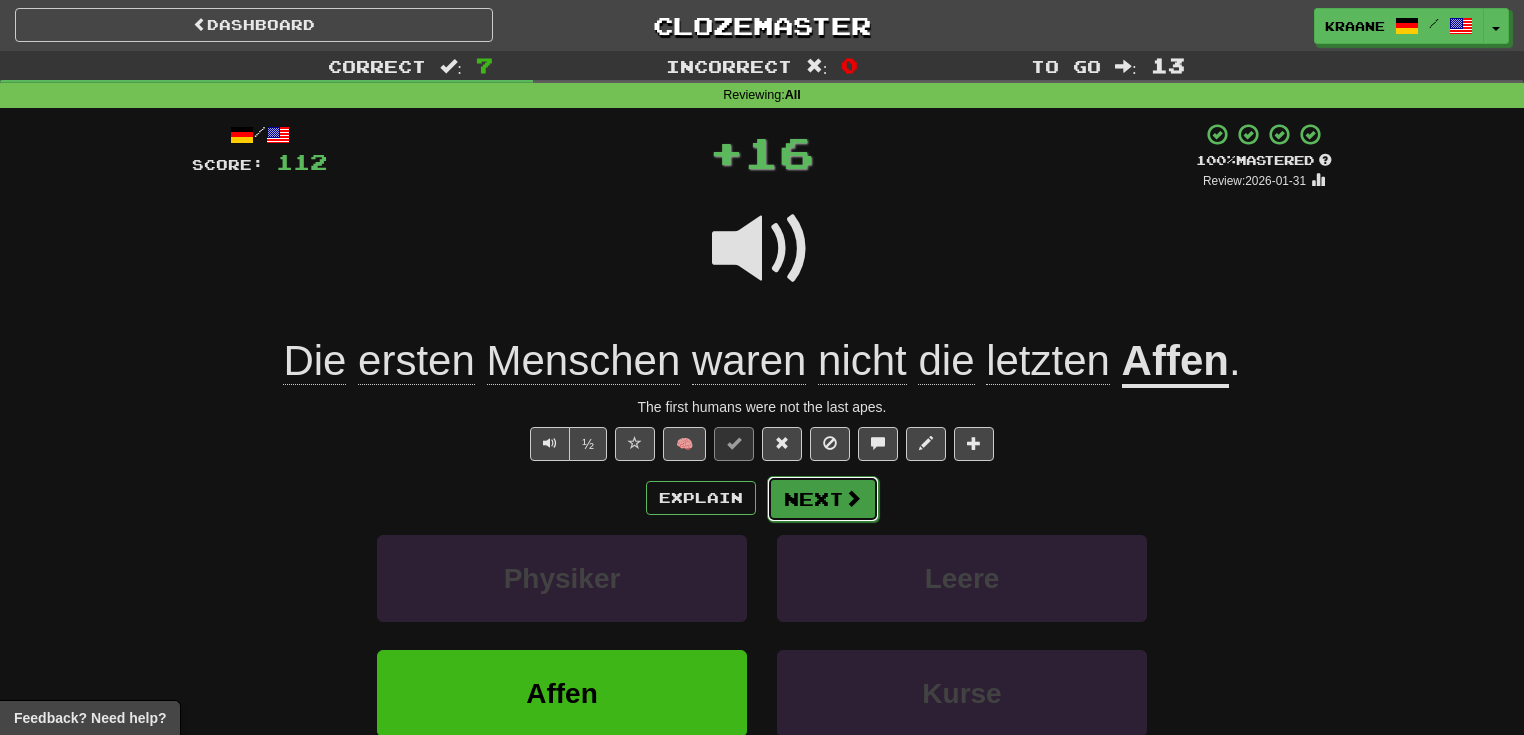click on "Next" at bounding box center [823, 499] 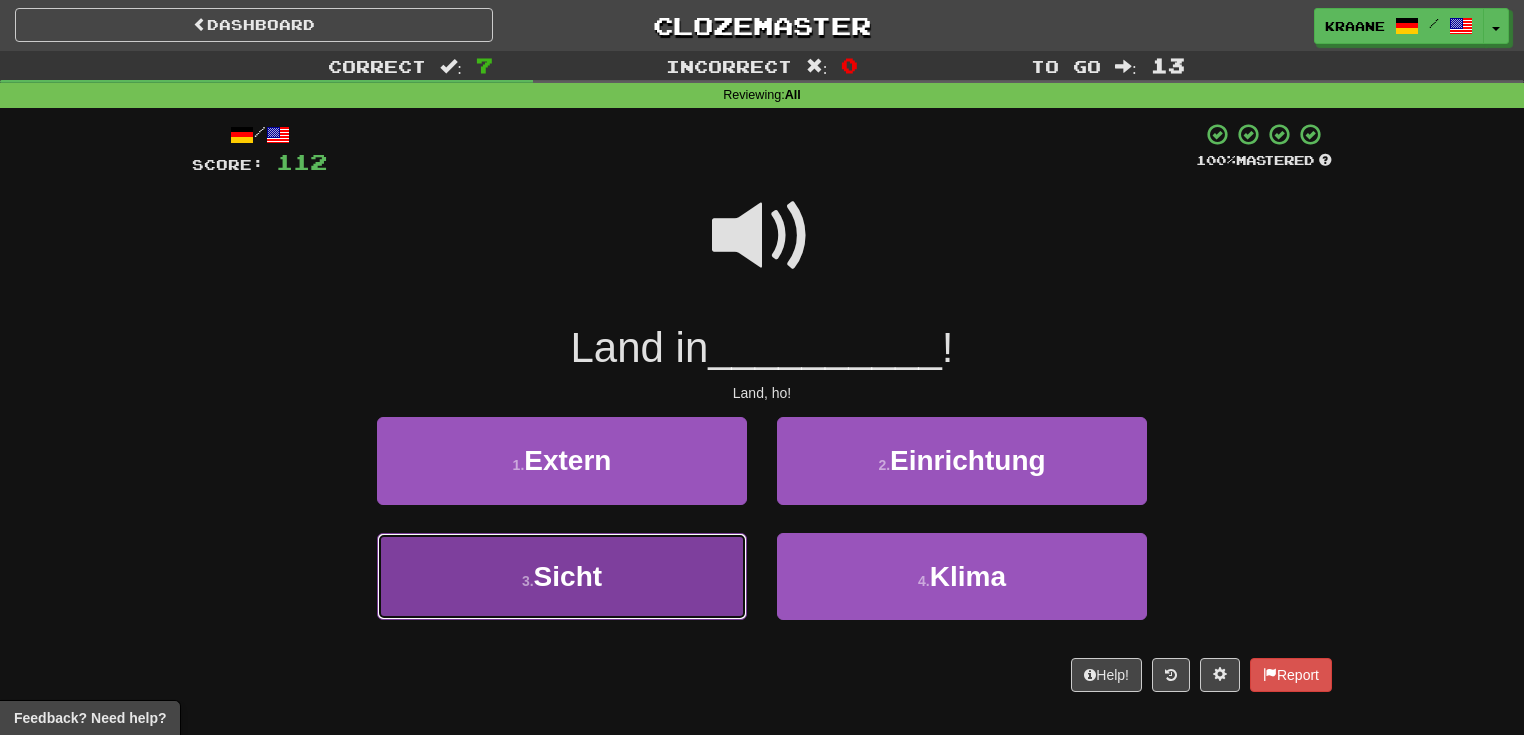 click on "3 .  Sicht" at bounding box center [562, 576] 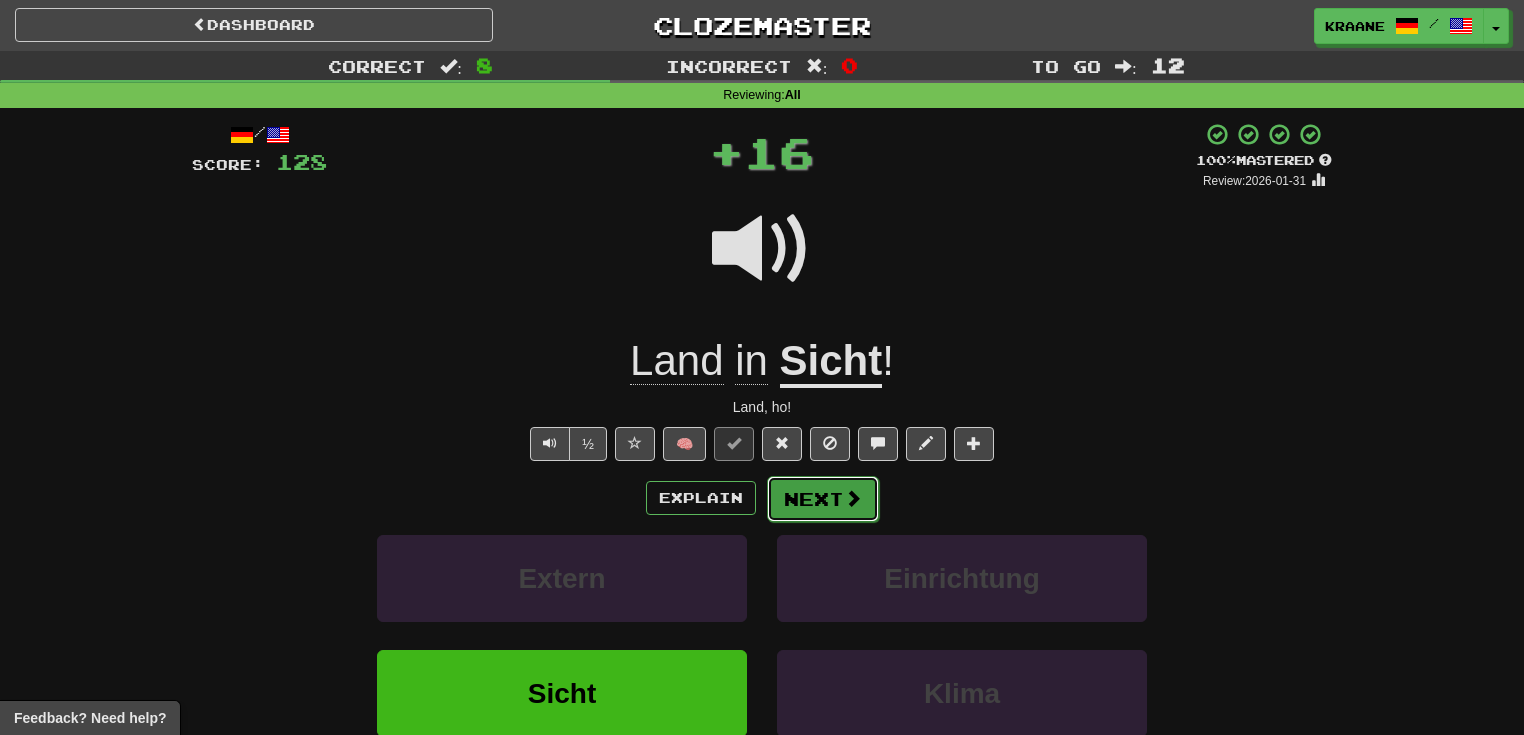 click on "Next" at bounding box center (823, 499) 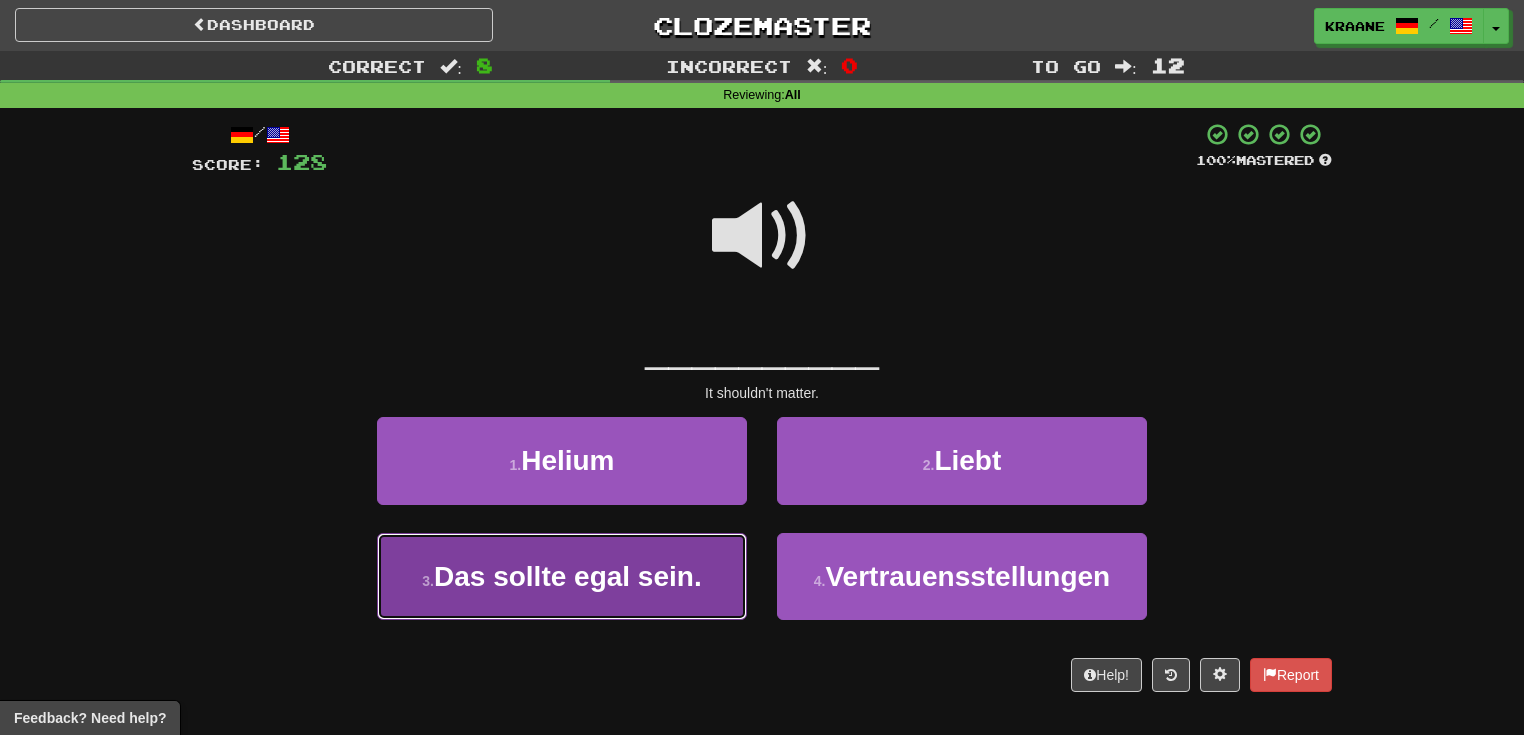 click on "3 .  Das sollte egal sein." at bounding box center (562, 576) 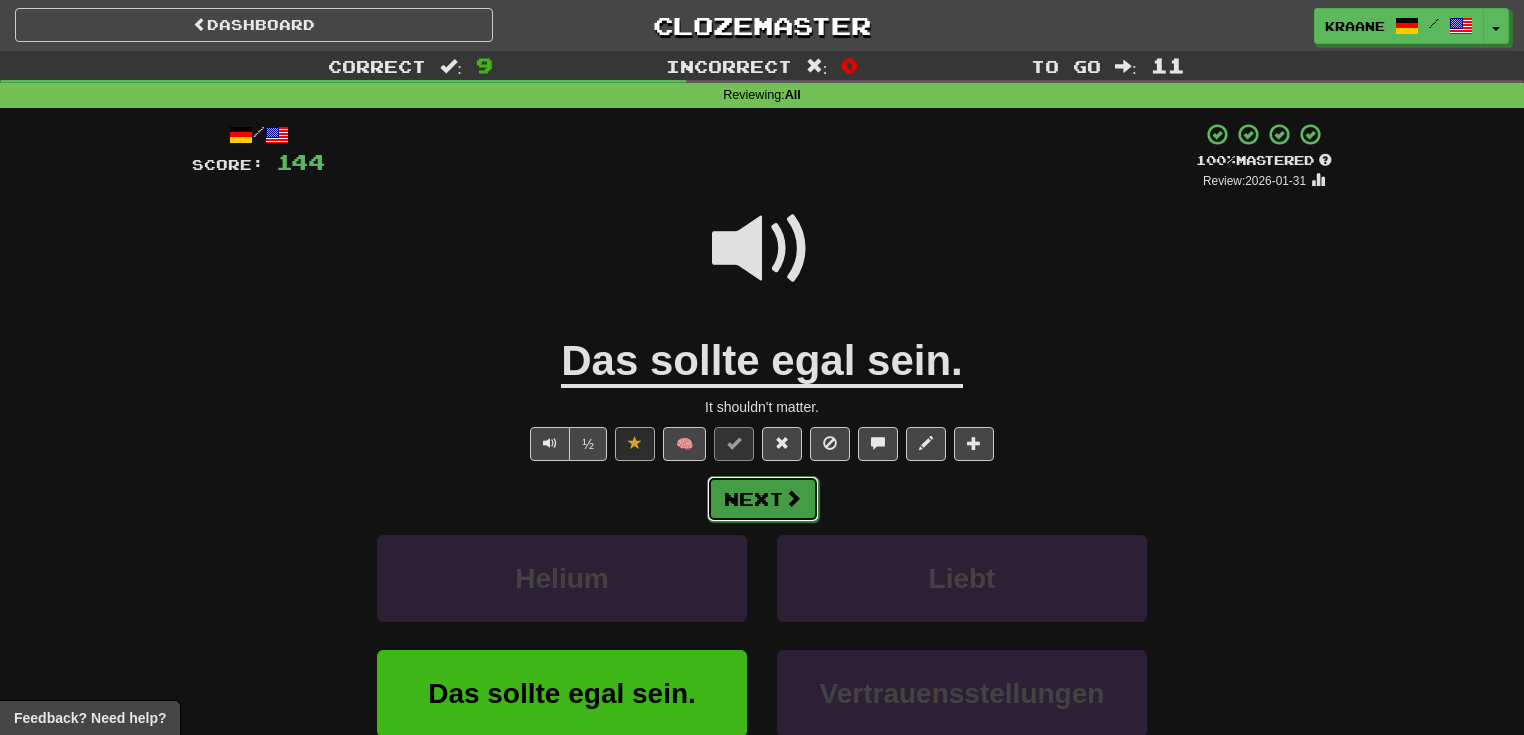 click on "Next" at bounding box center [763, 499] 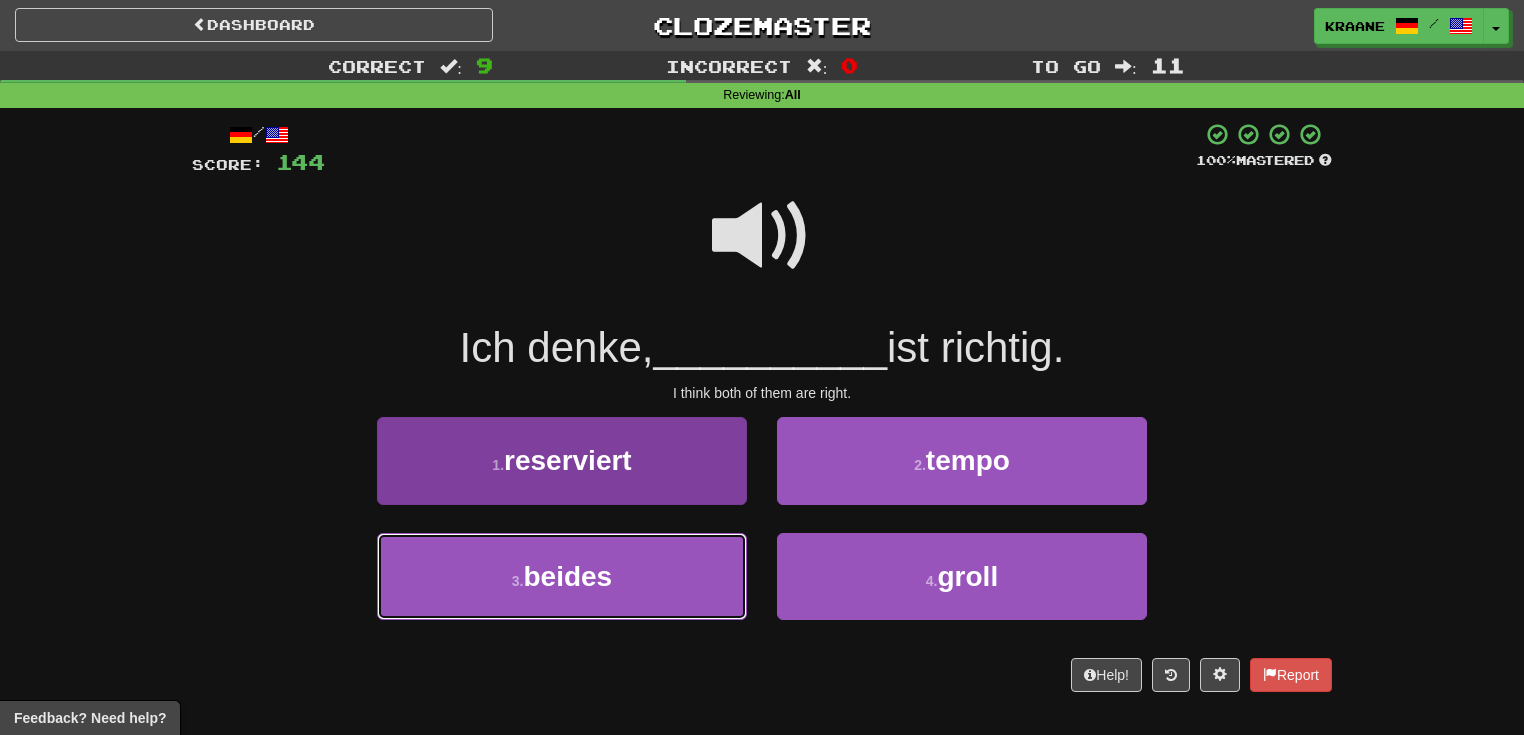 click on "3 .  beides" at bounding box center (562, 576) 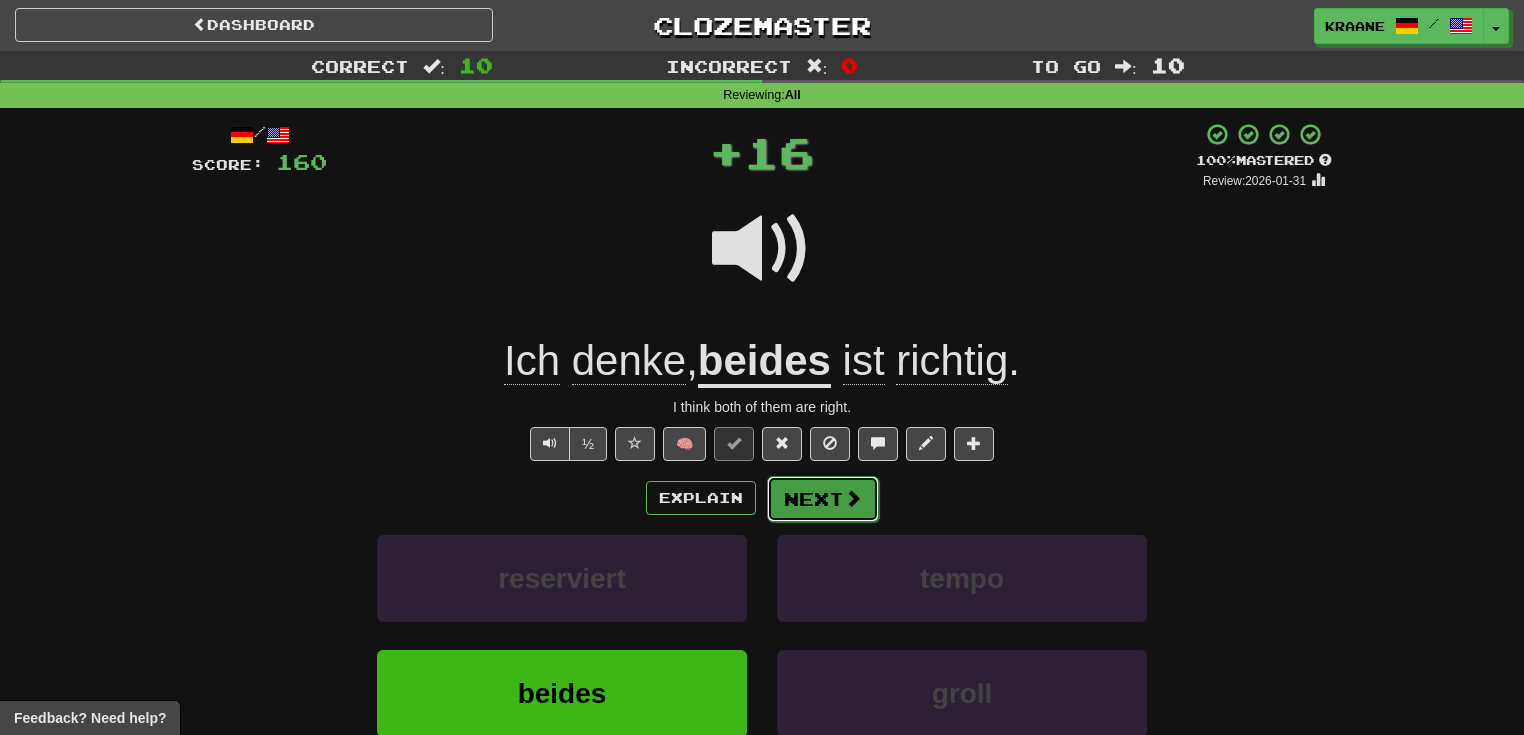 click on "Next" at bounding box center [823, 499] 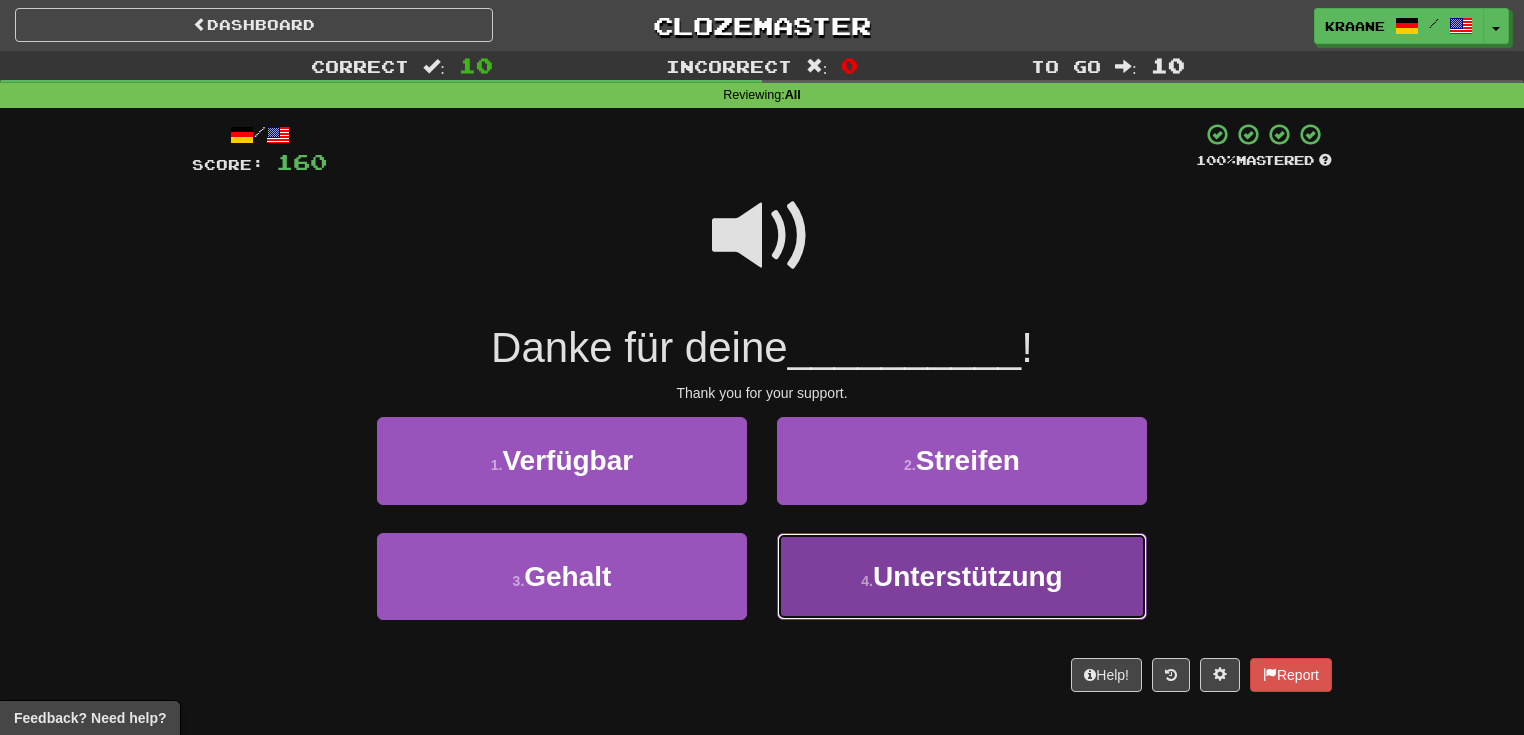 click on "4 .  Unterstützung" at bounding box center [962, 576] 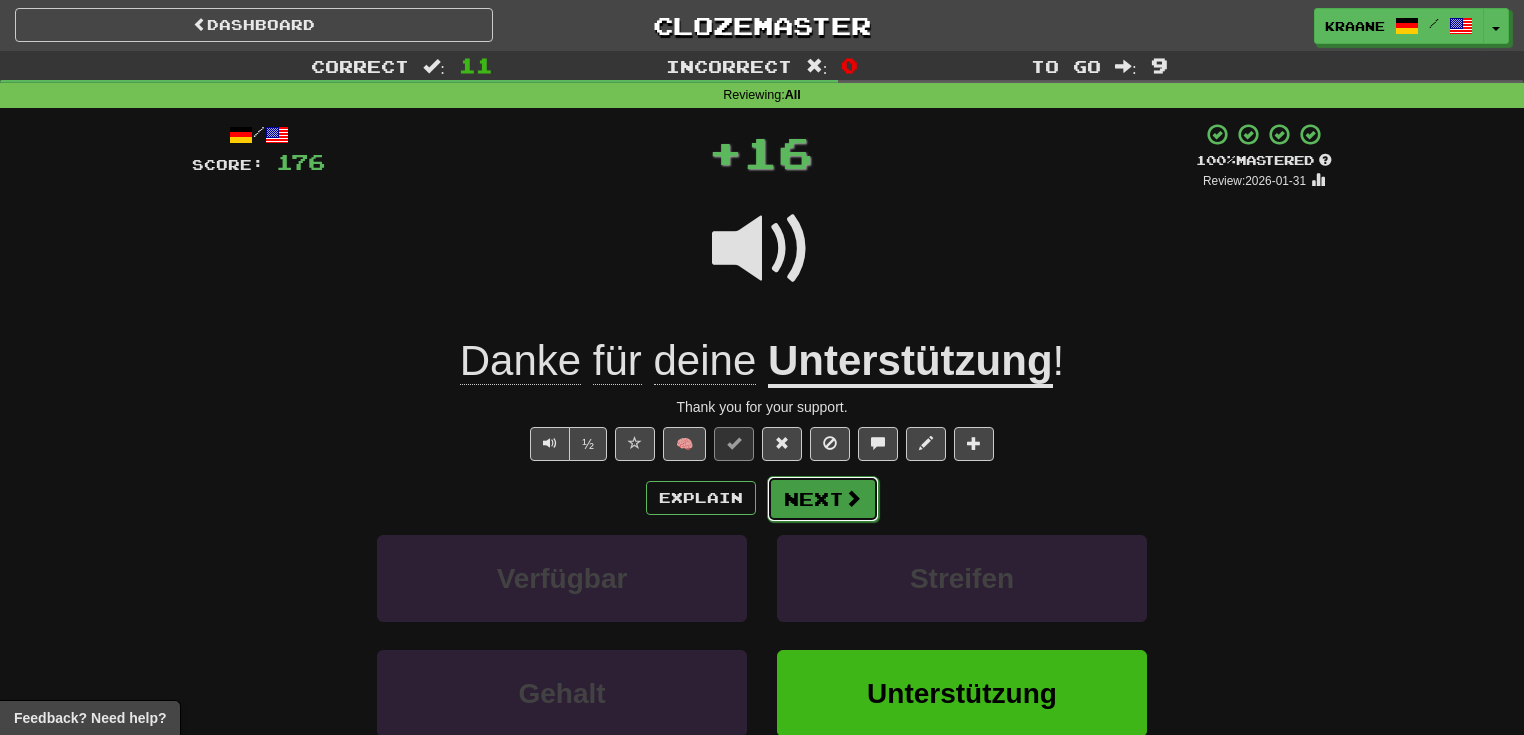 click on "Next" at bounding box center [823, 499] 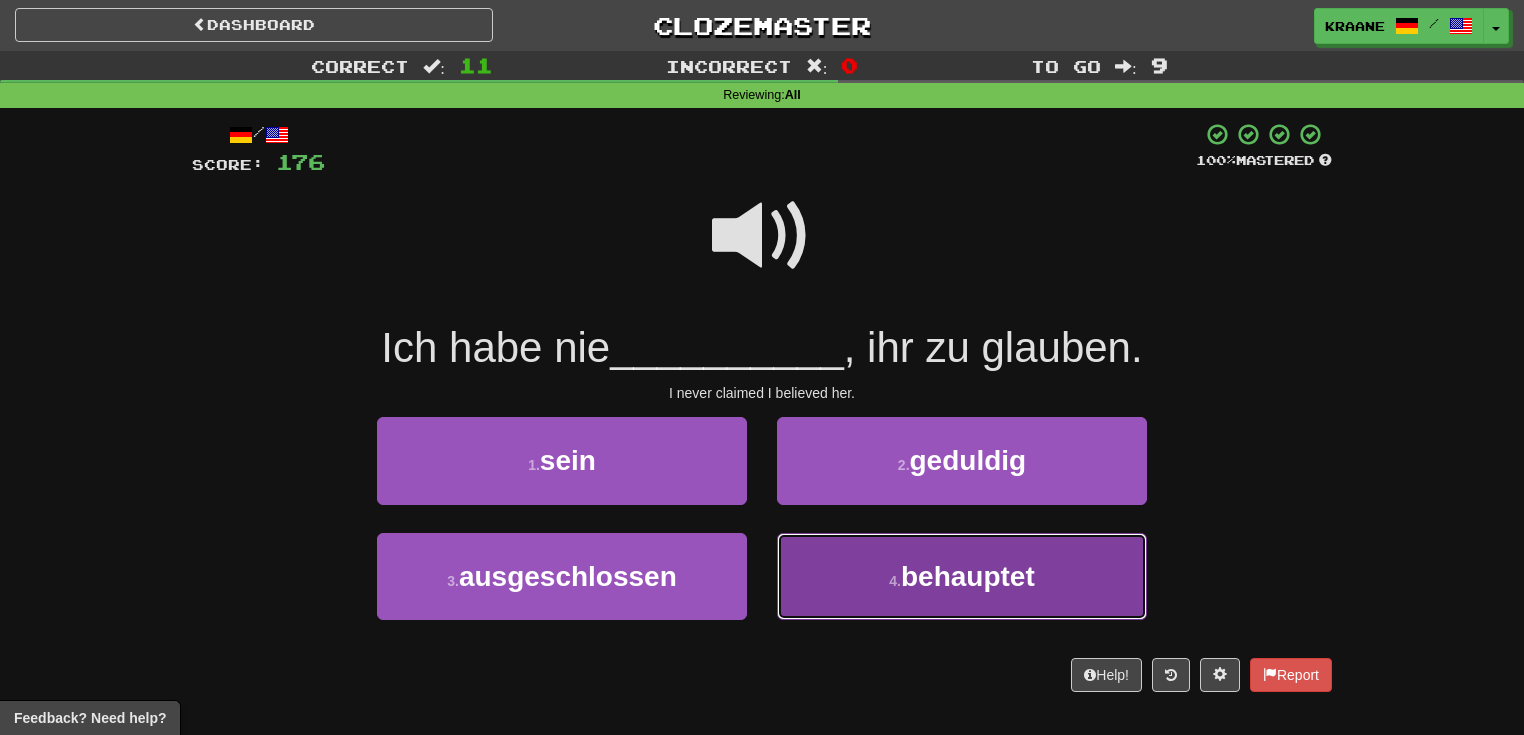 click on "behauptet" at bounding box center (968, 576) 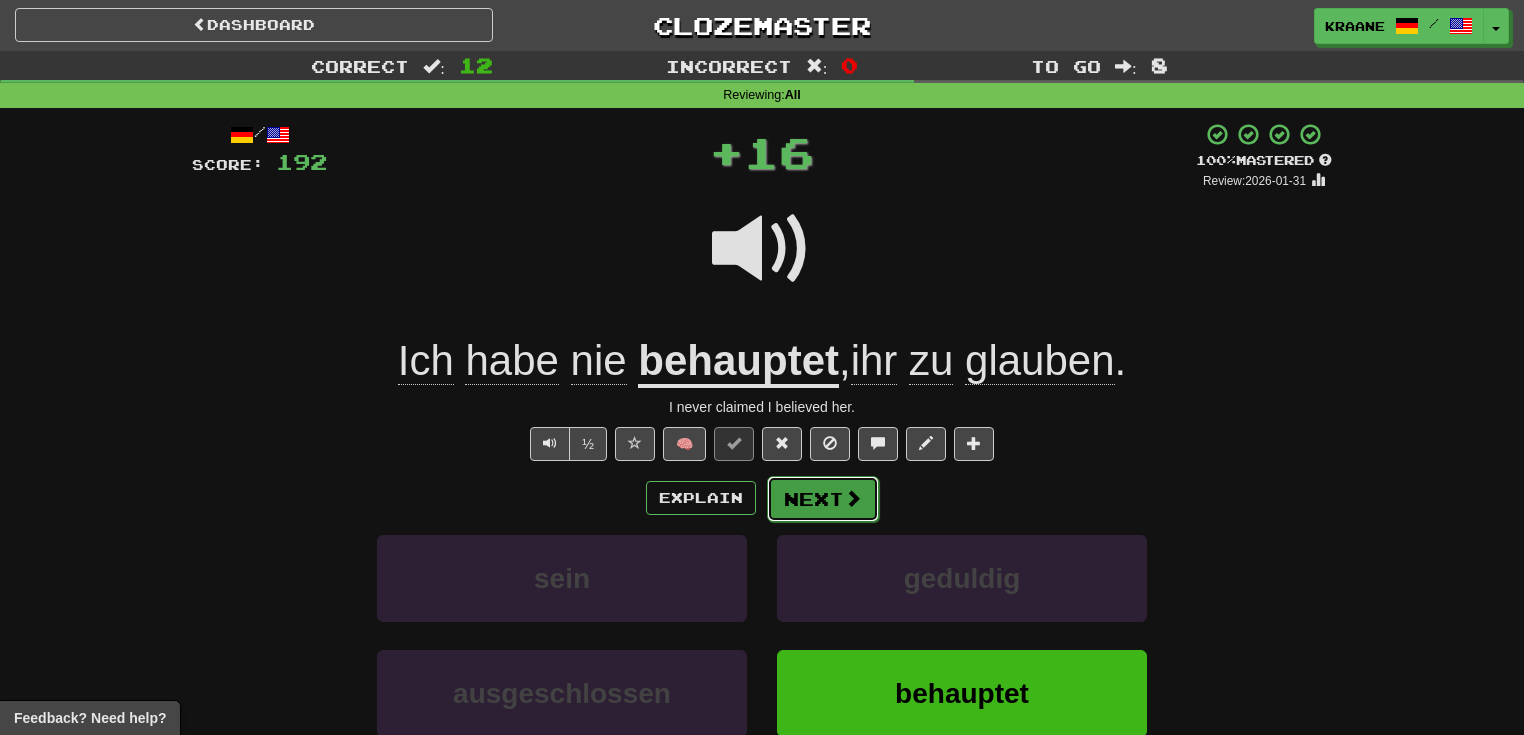 click at bounding box center (853, 498) 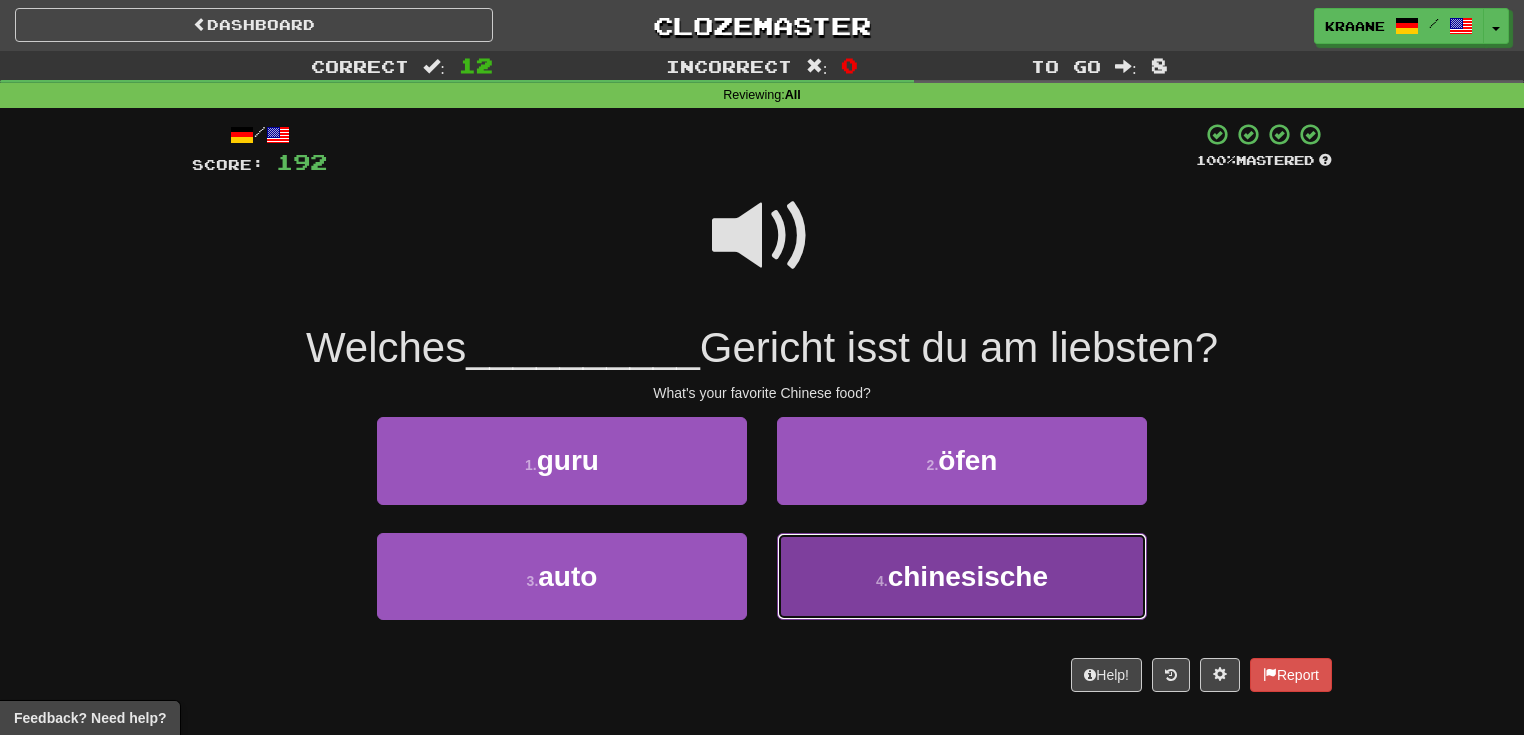 click on "4 .  chinesische" at bounding box center [962, 576] 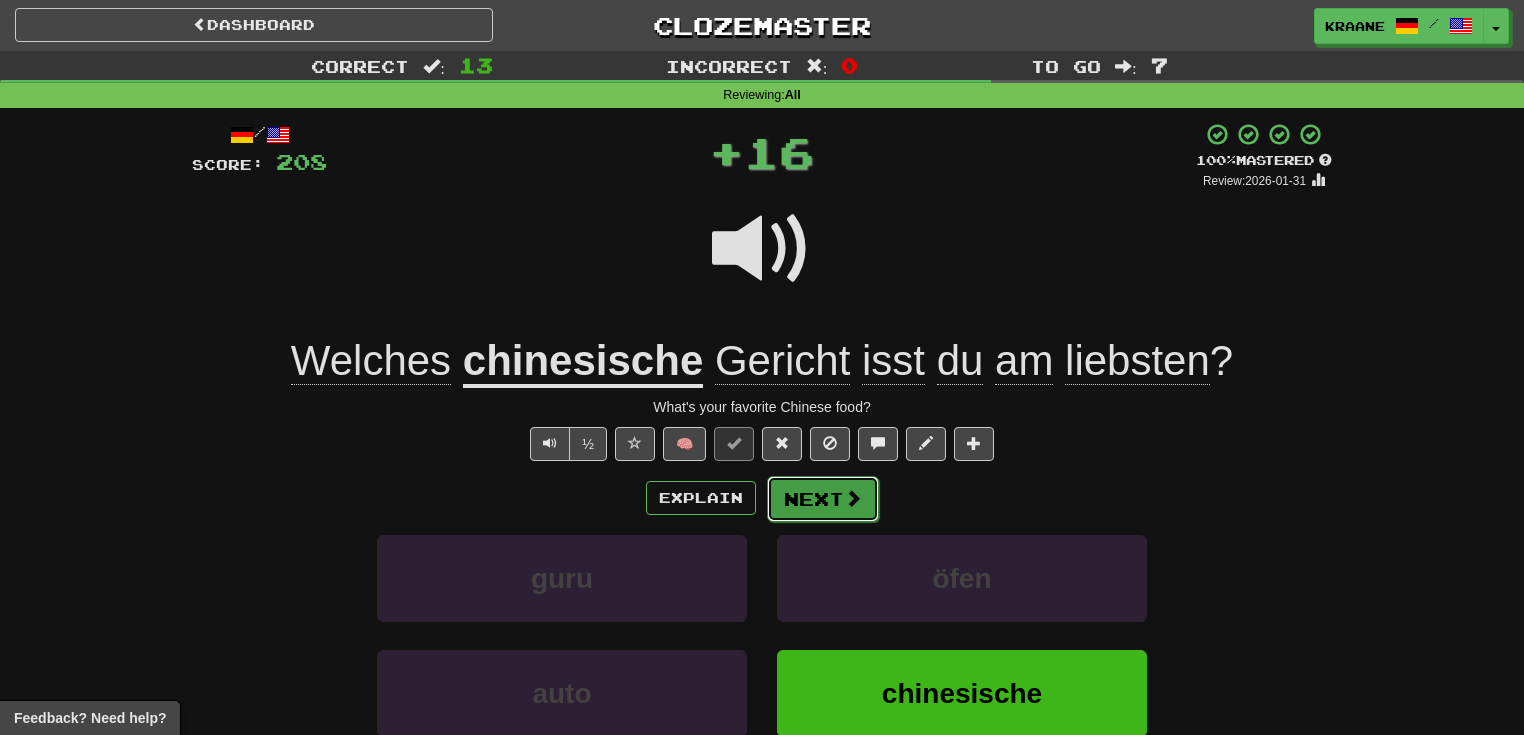 click on "Next" at bounding box center [823, 499] 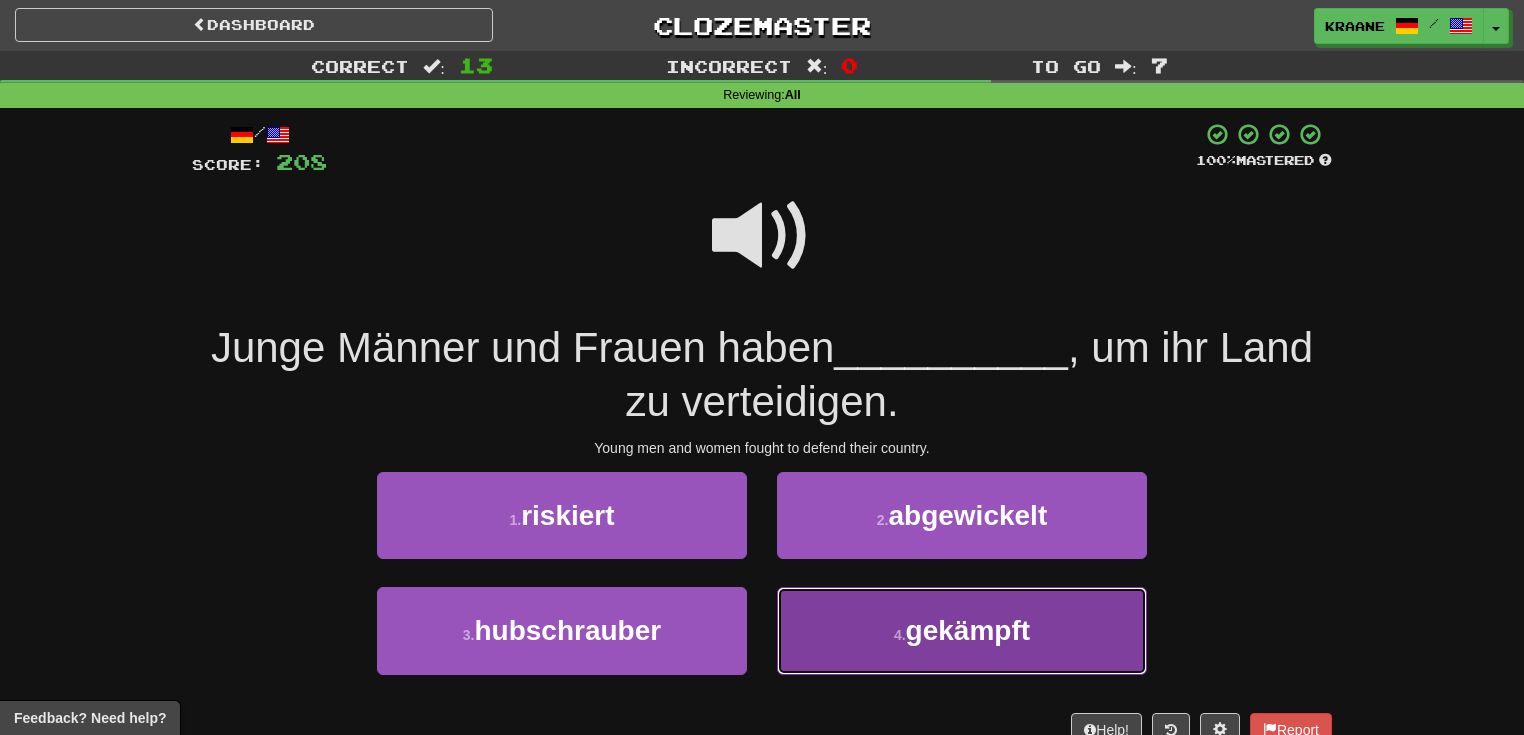 click on "4 .  gekämpft" at bounding box center [962, 630] 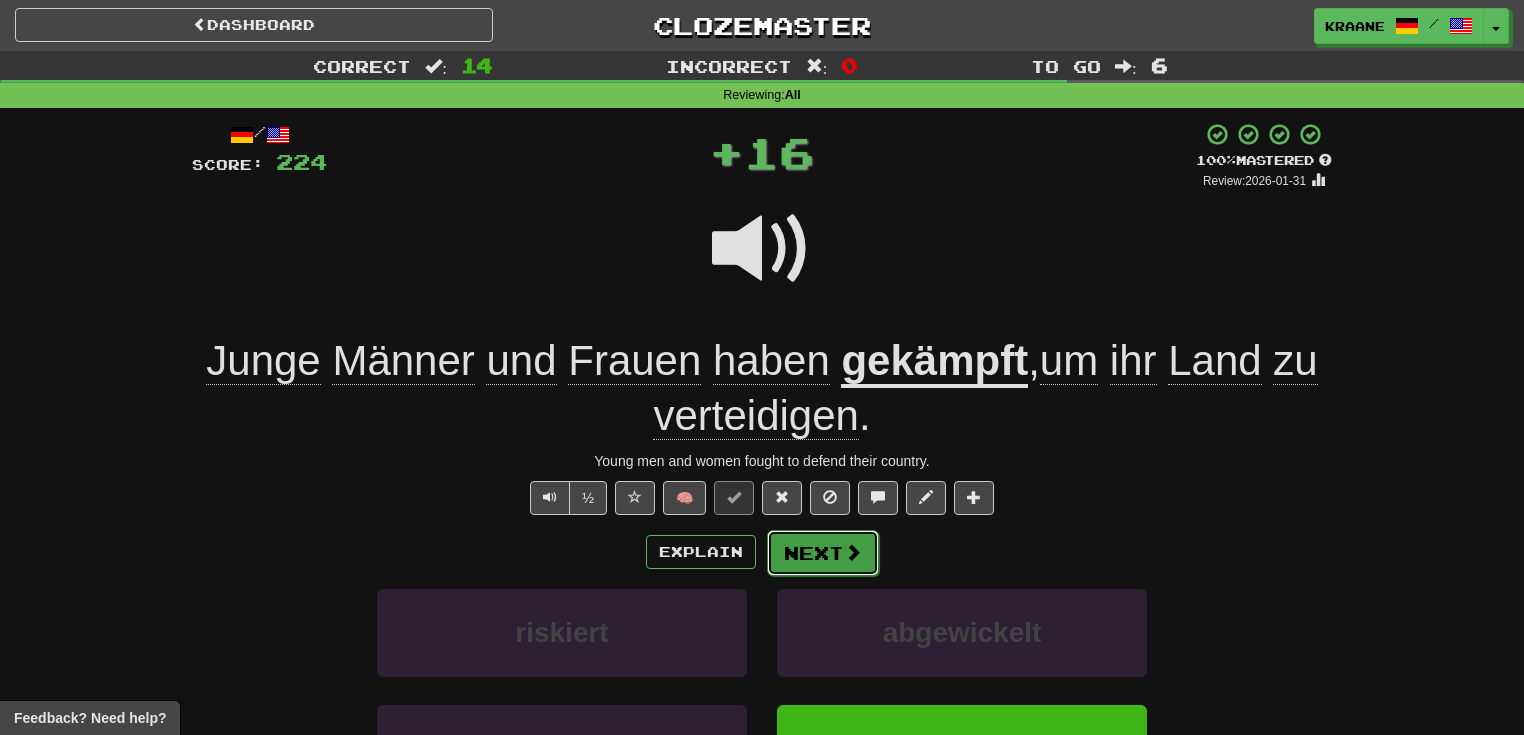 click on "Next" at bounding box center [823, 553] 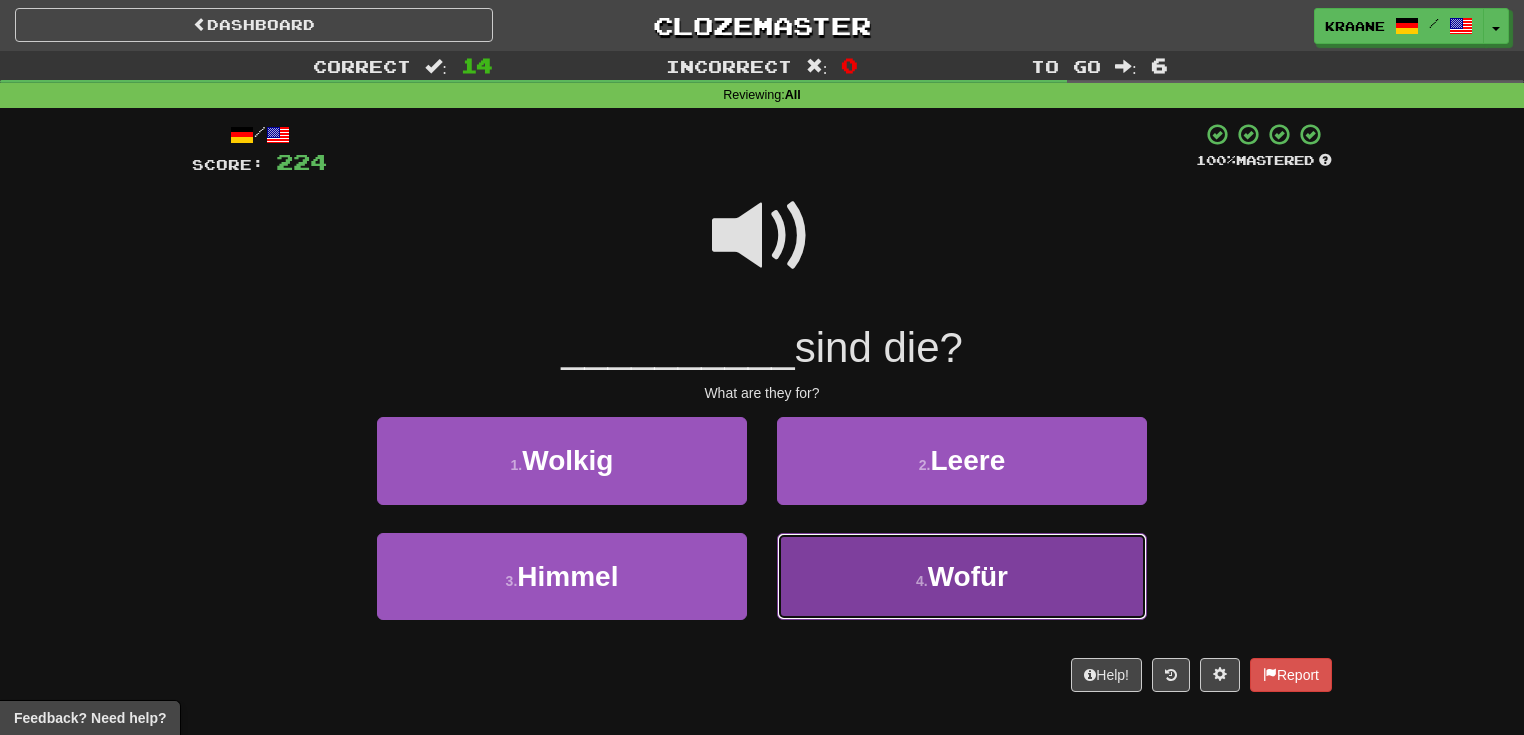 click on "4 .  Wofür" at bounding box center (962, 576) 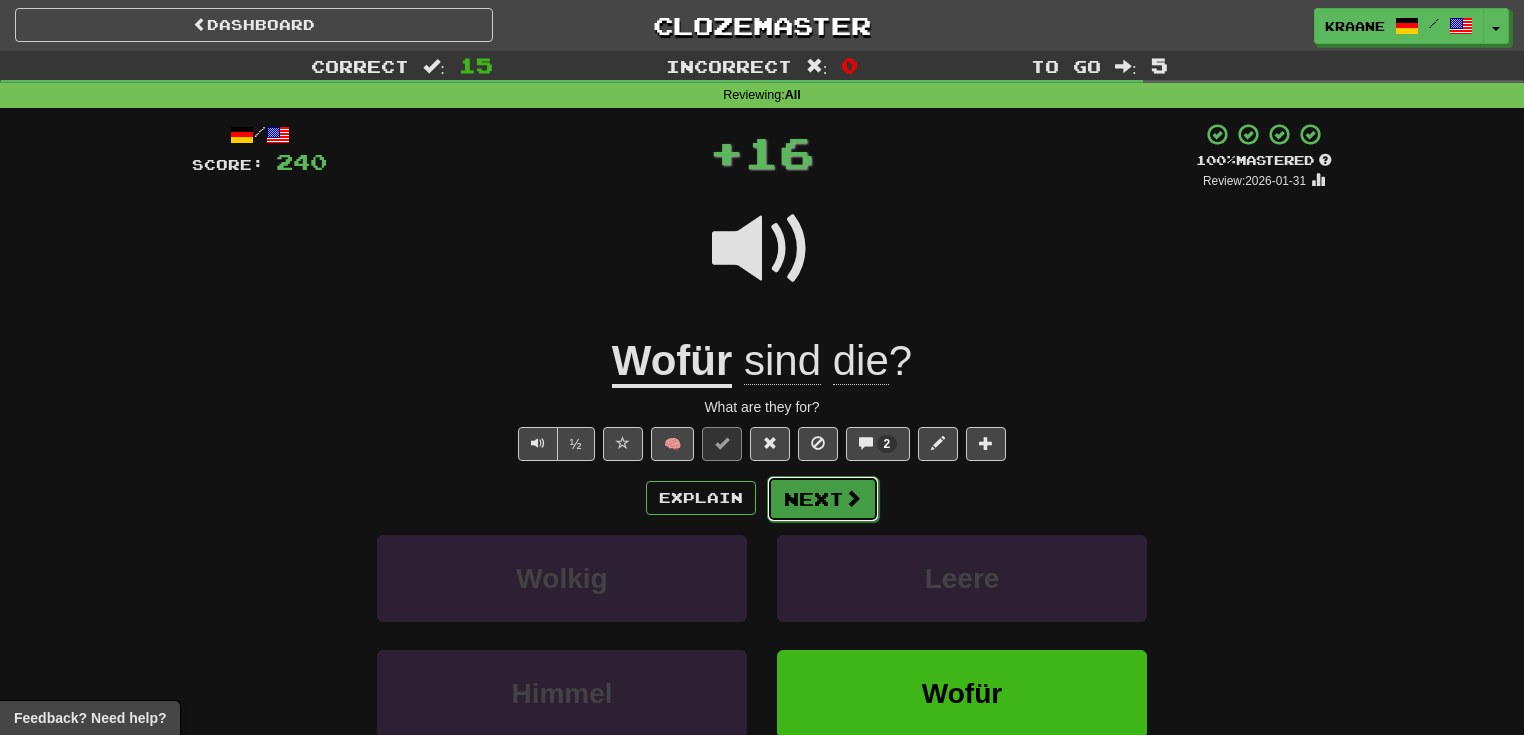 click on "Next" at bounding box center (823, 499) 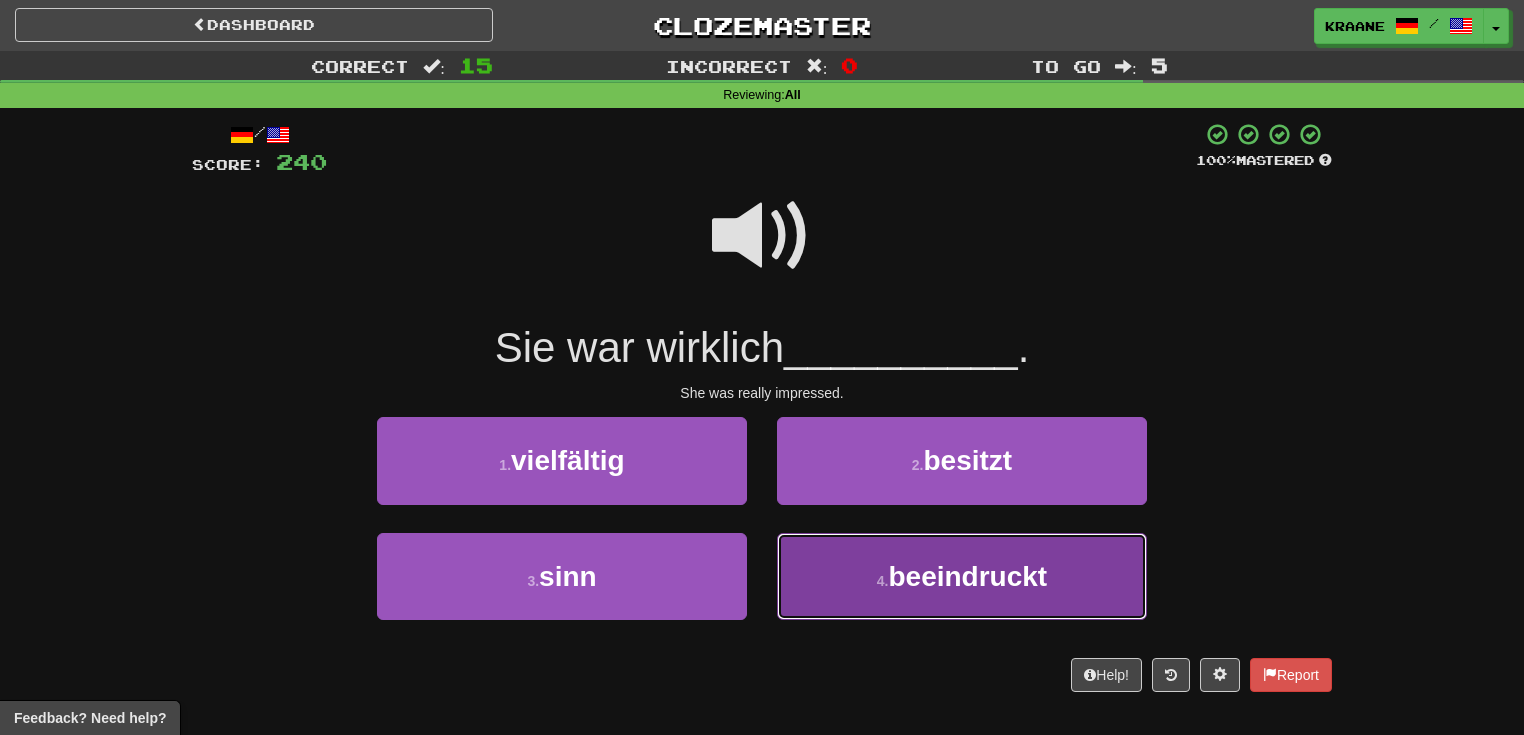 click on "4 .  beeindruckt" at bounding box center (962, 576) 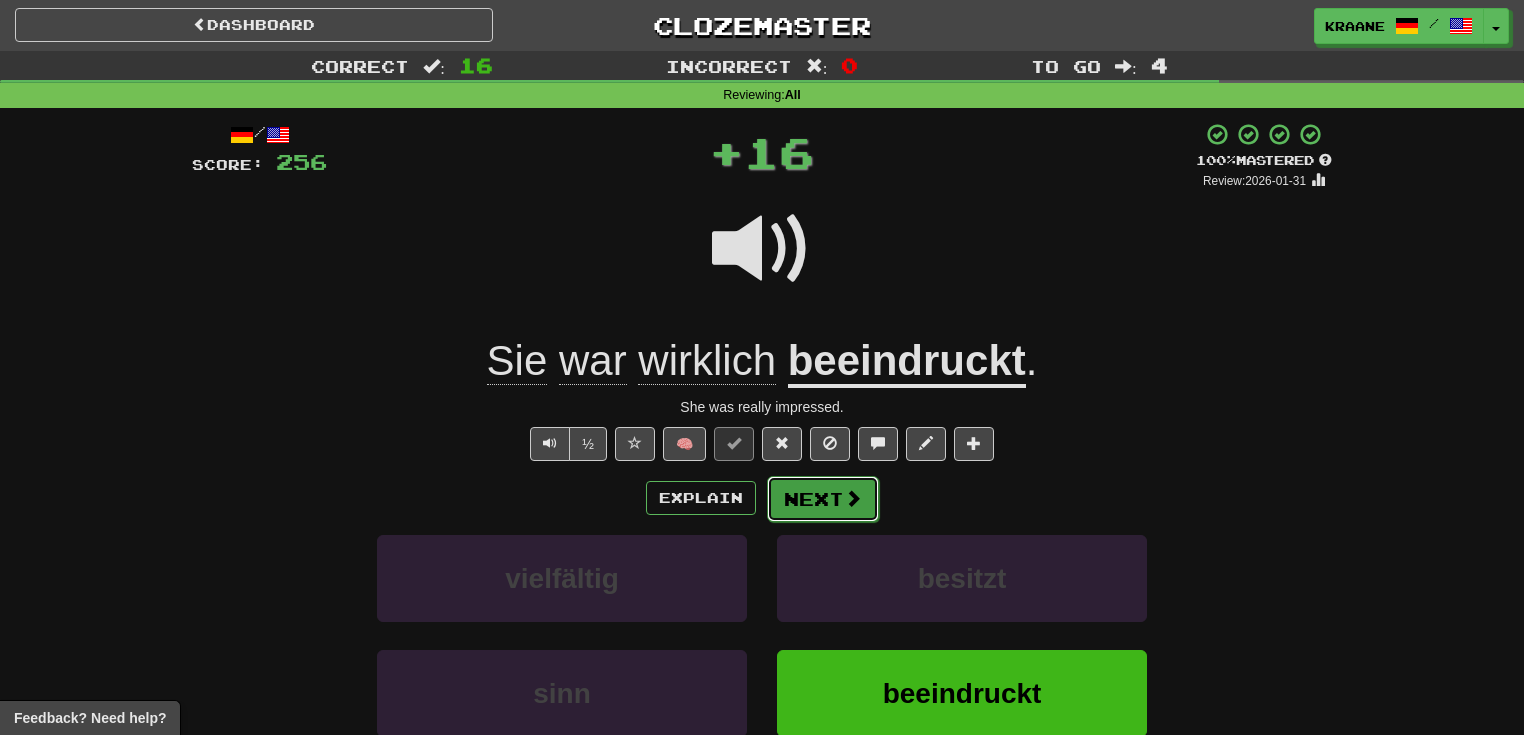 click at bounding box center [853, 498] 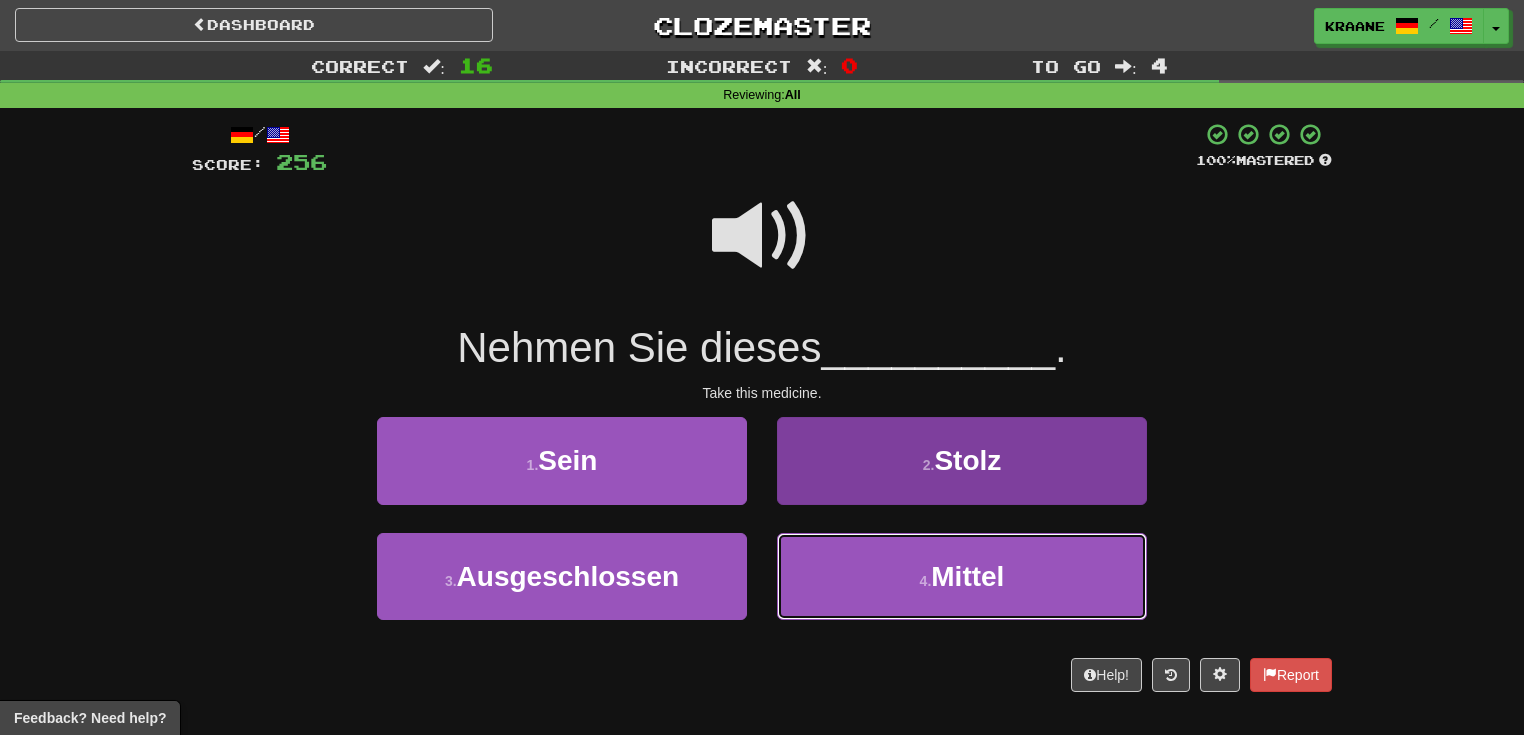 click on "4 .  Mittel" at bounding box center (962, 576) 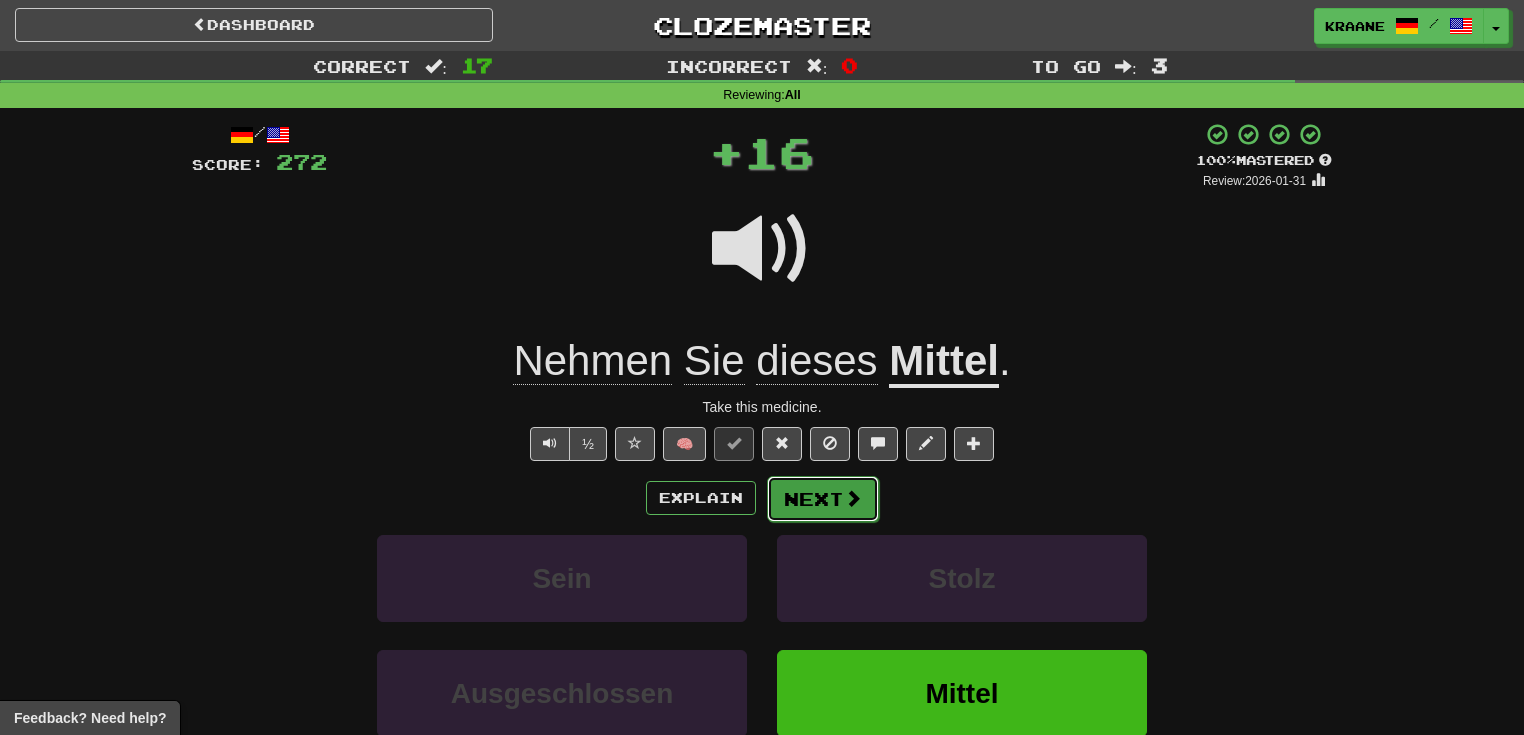 click on "Next" at bounding box center (823, 499) 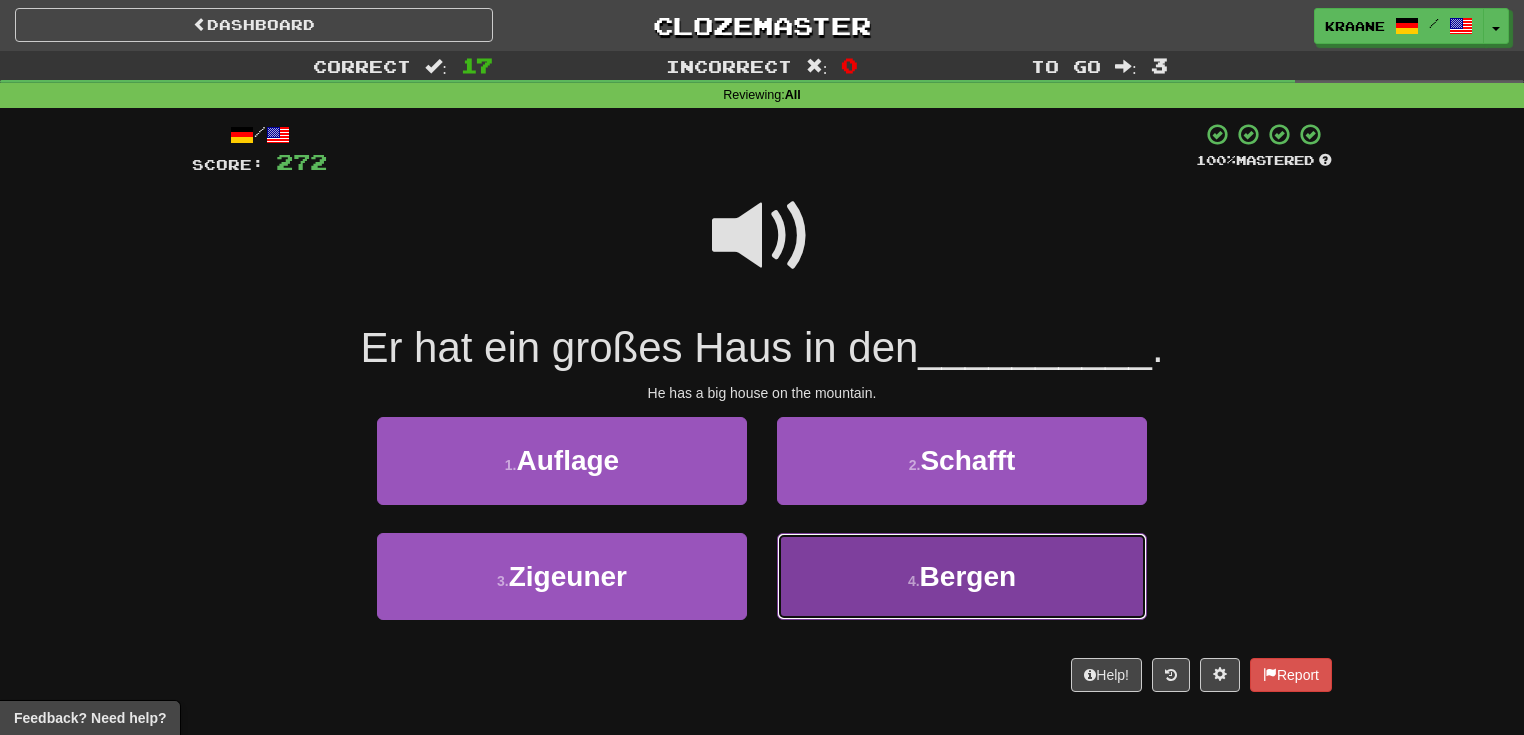 click on "4 .  Bergen" at bounding box center [962, 576] 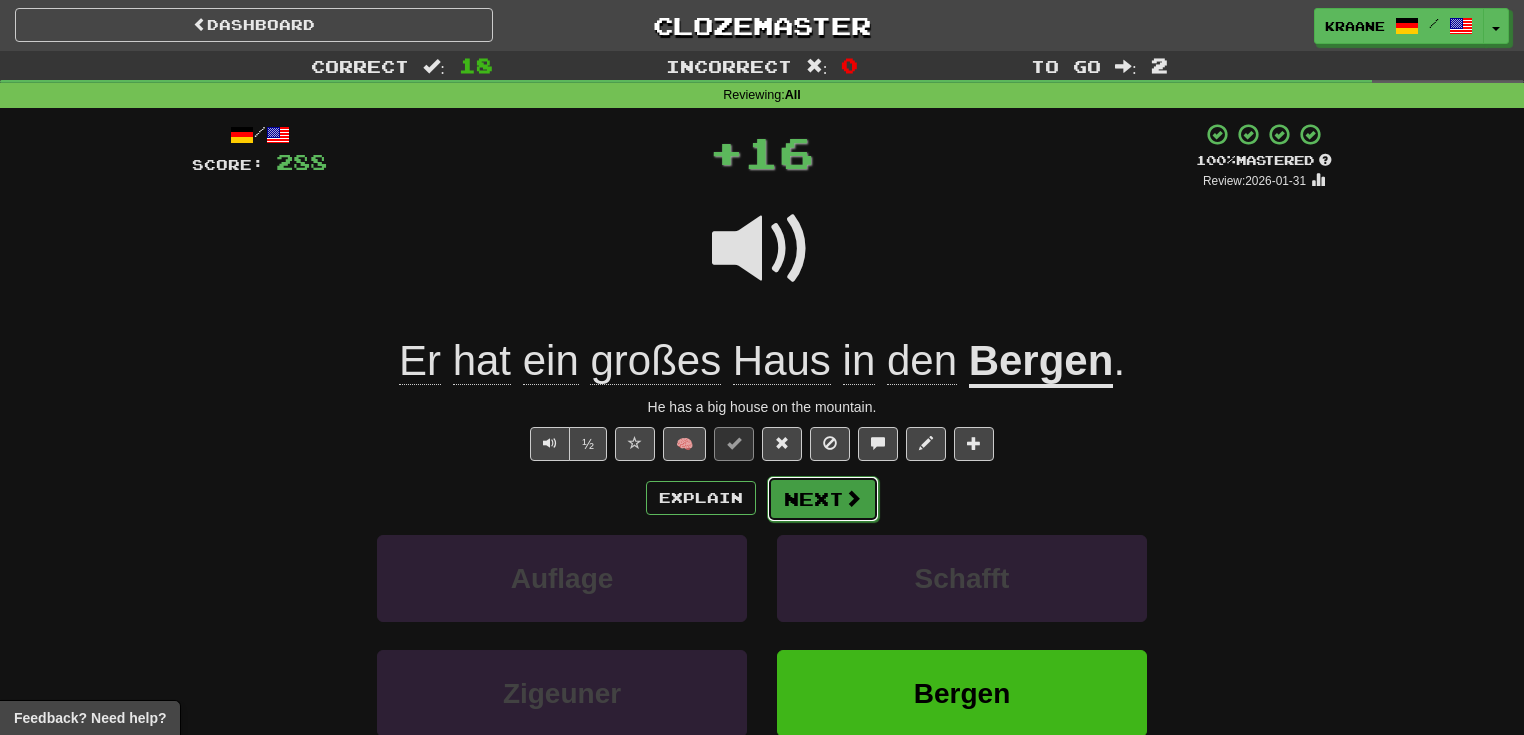 click on "Next" at bounding box center (823, 499) 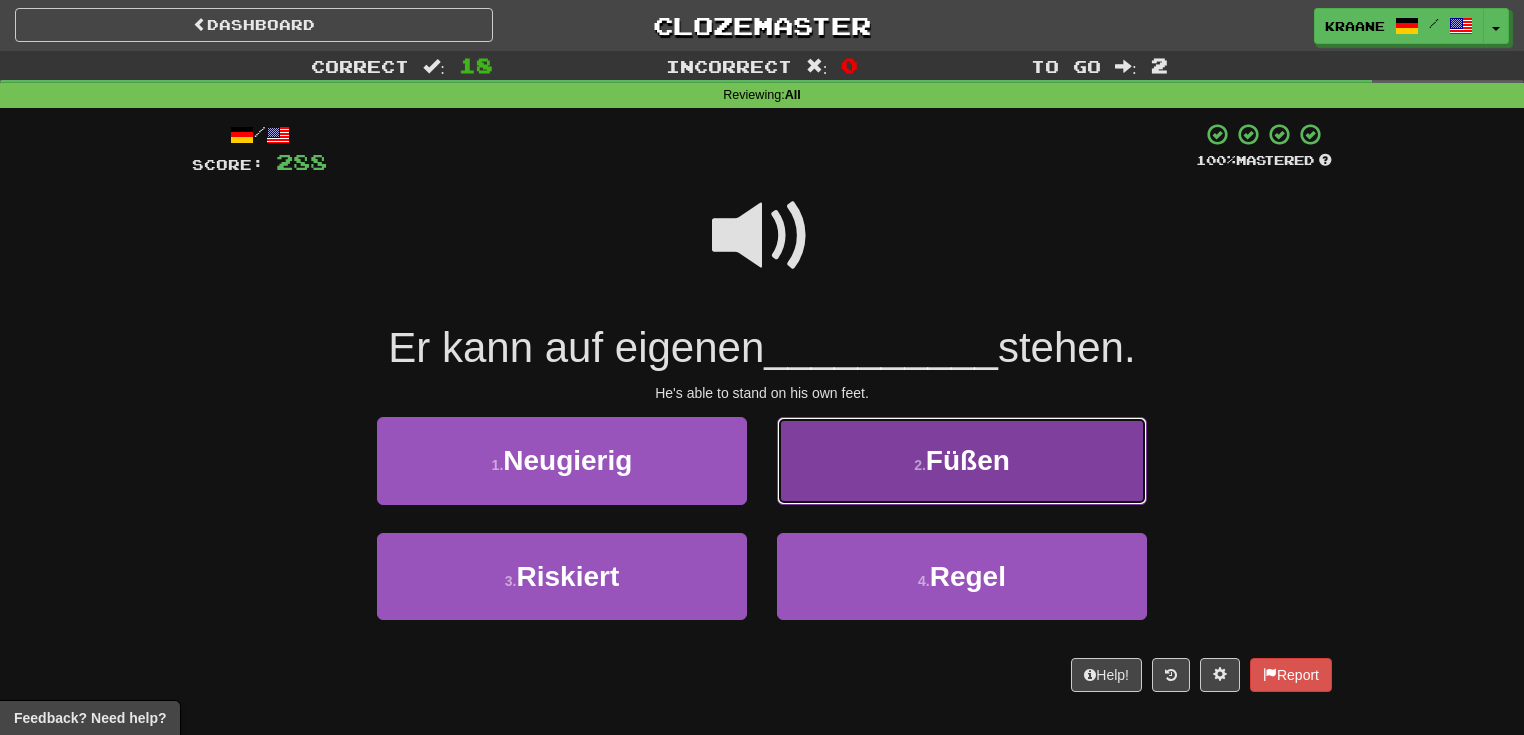 click on "2 .  Füßen" at bounding box center (962, 460) 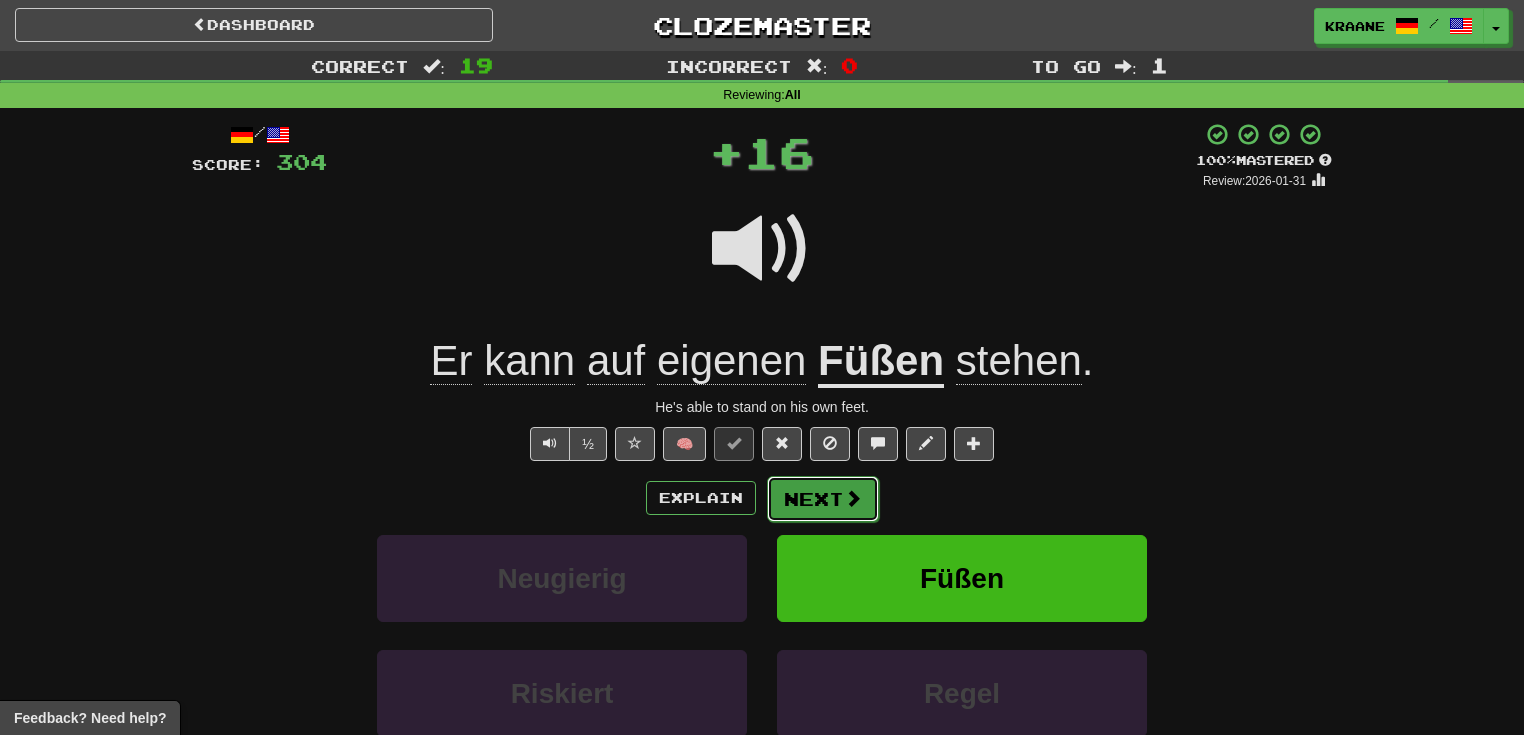click on "Next" at bounding box center (823, 499) 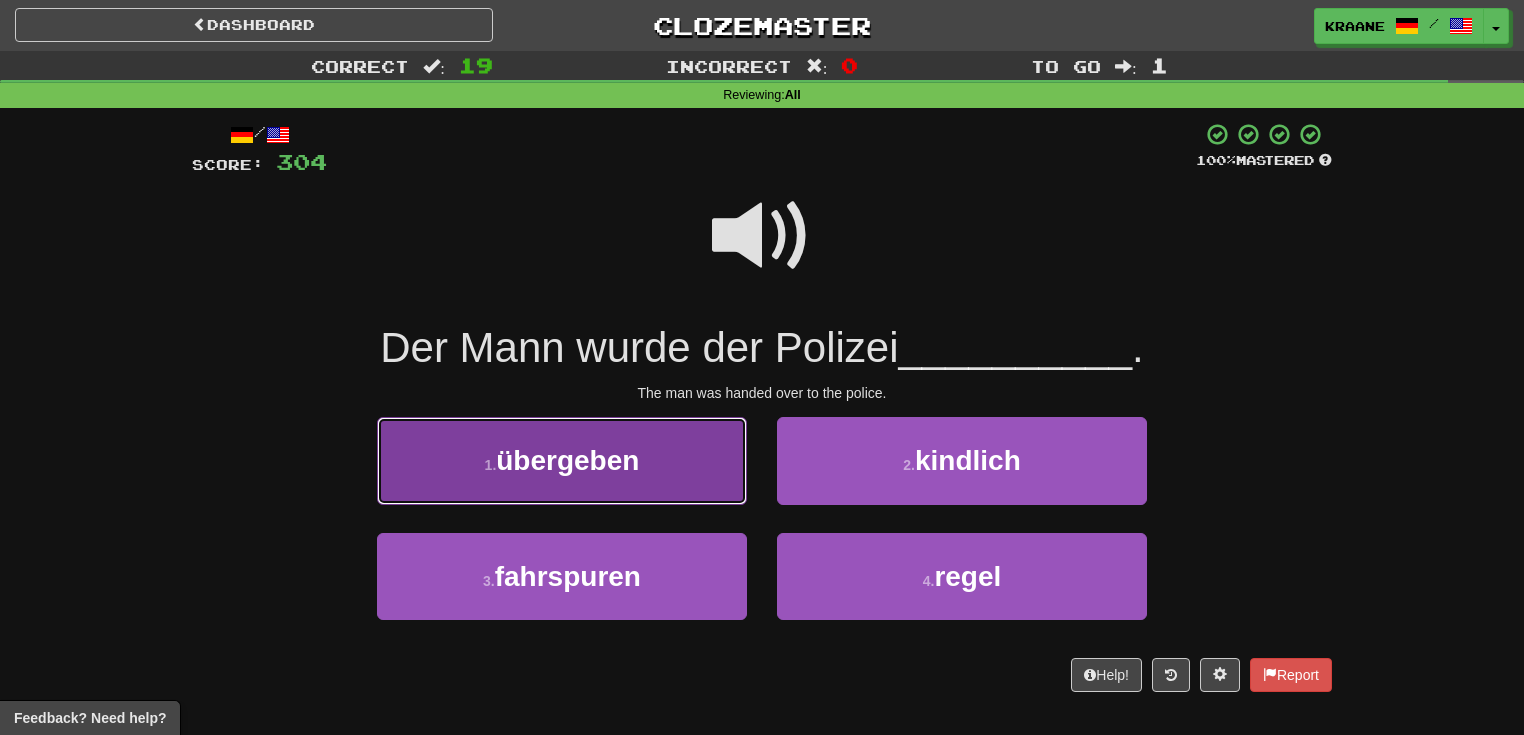 click on "1 .  übergeben" at bounding box center [562, 460] 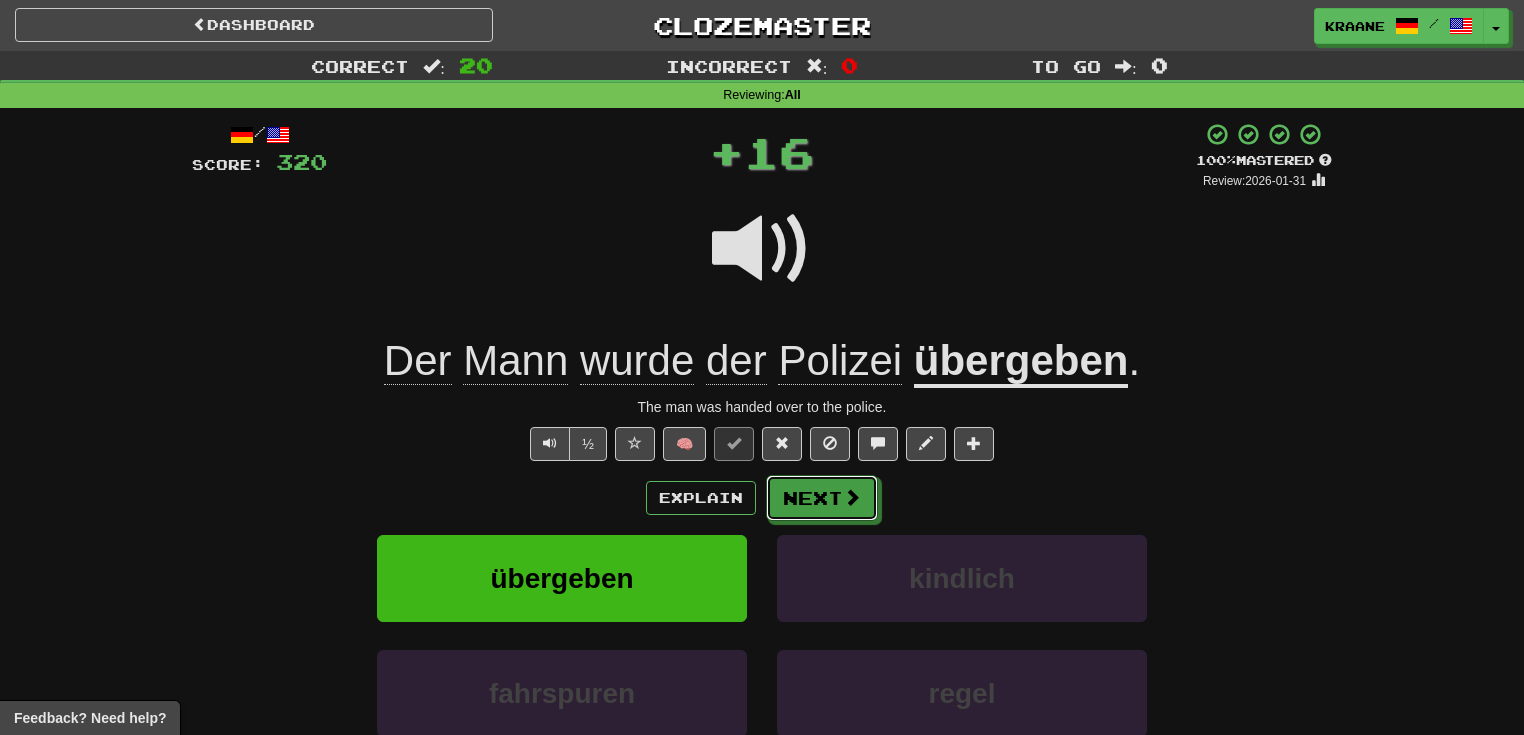 click at bounding box center (852, 497) 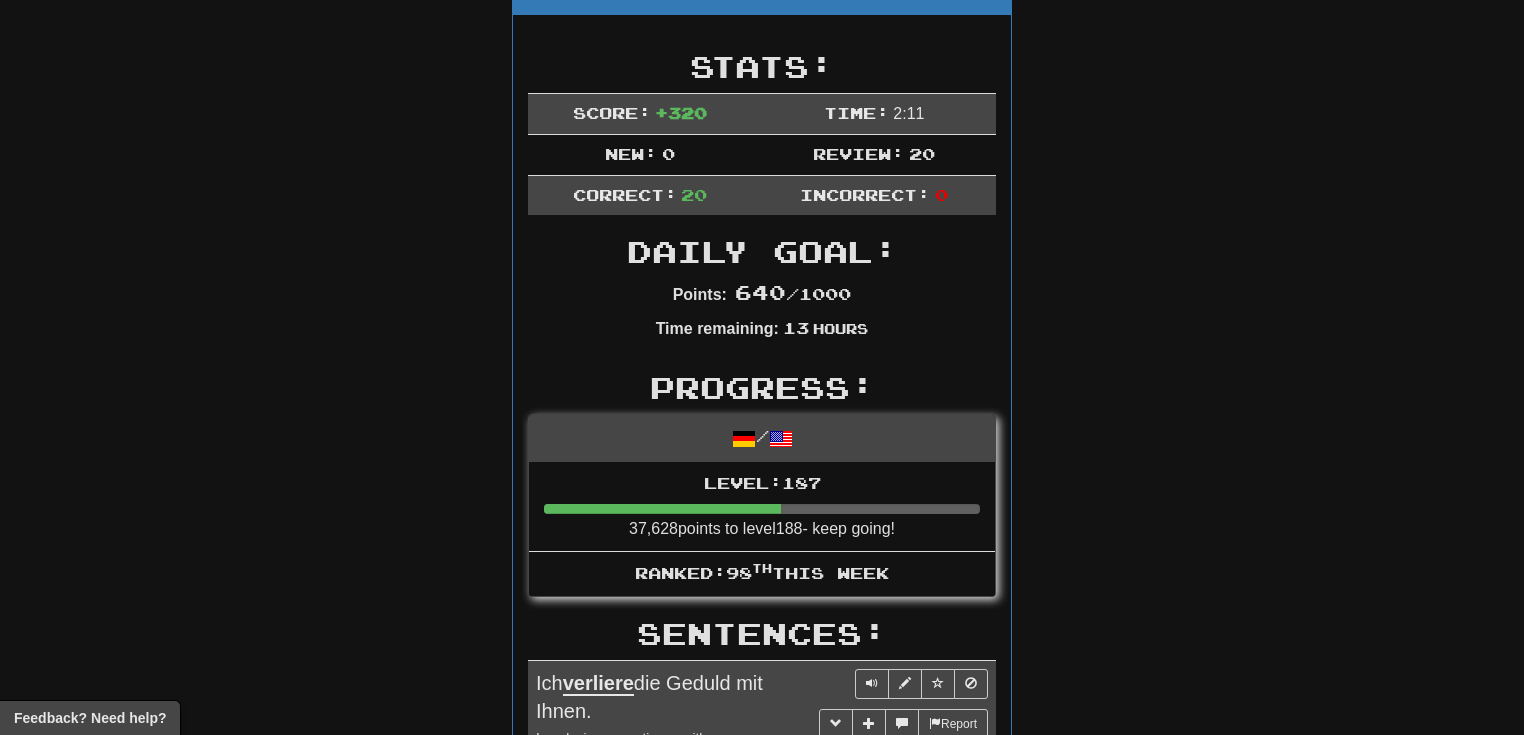 scroll, scrollTop: 0, scrollLeft: 0, axis: both 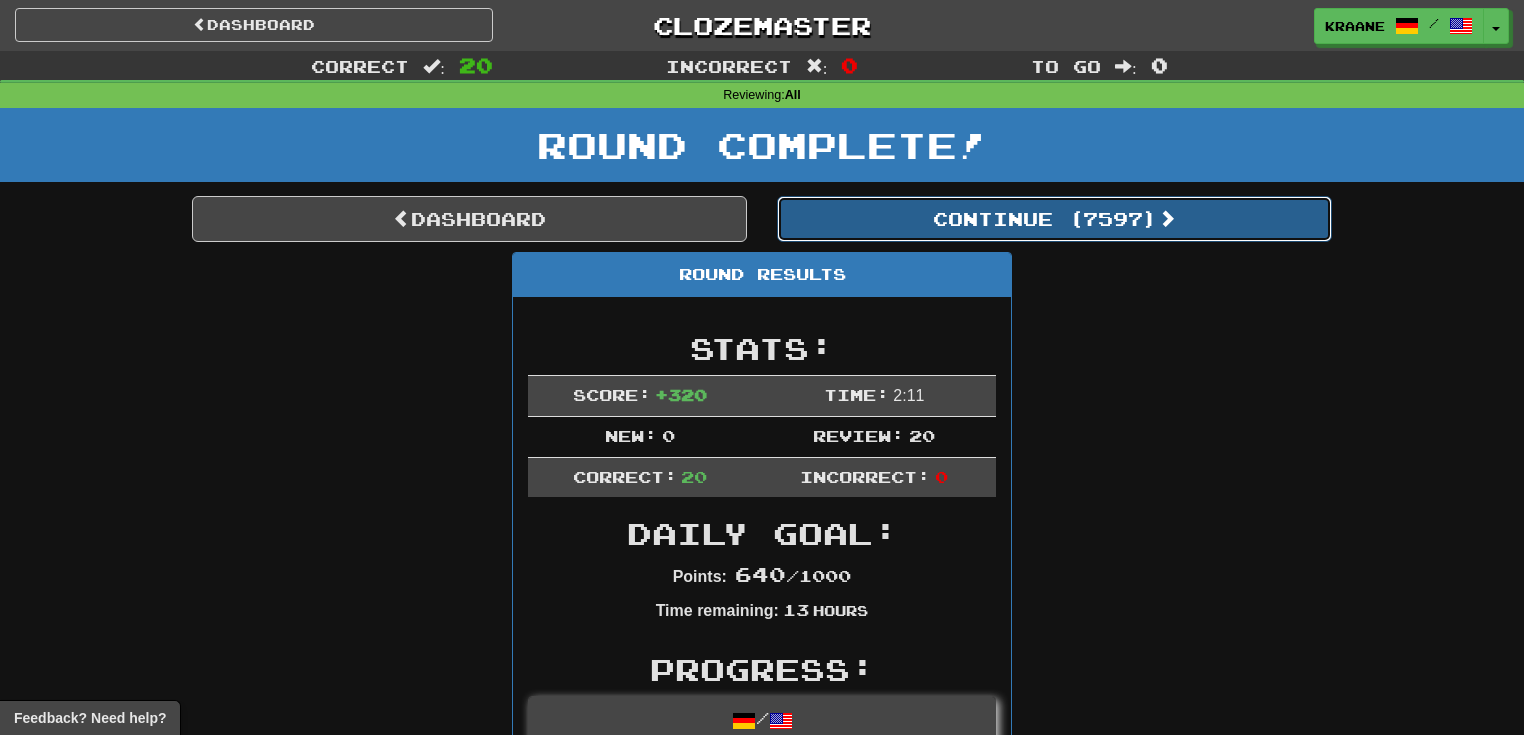 drag, startPoint x: 1524, startPoint y: 115, endPoint x: 955, endPoint y: 220, distance: 578.60693 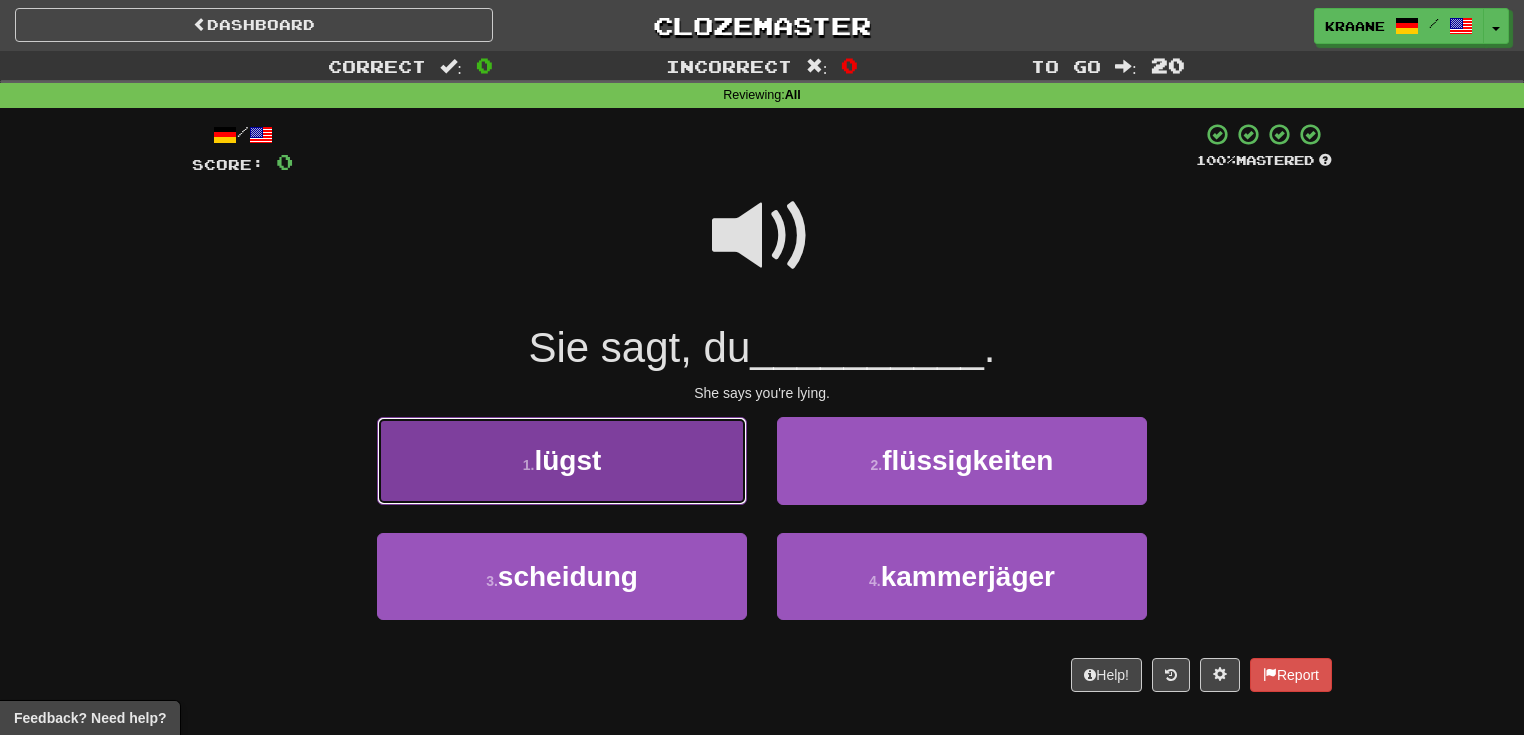 drag, startPoint x: 955, startPoint y: 220, endPoint x: 640, endPoint y: 474, distance: 404.64923 